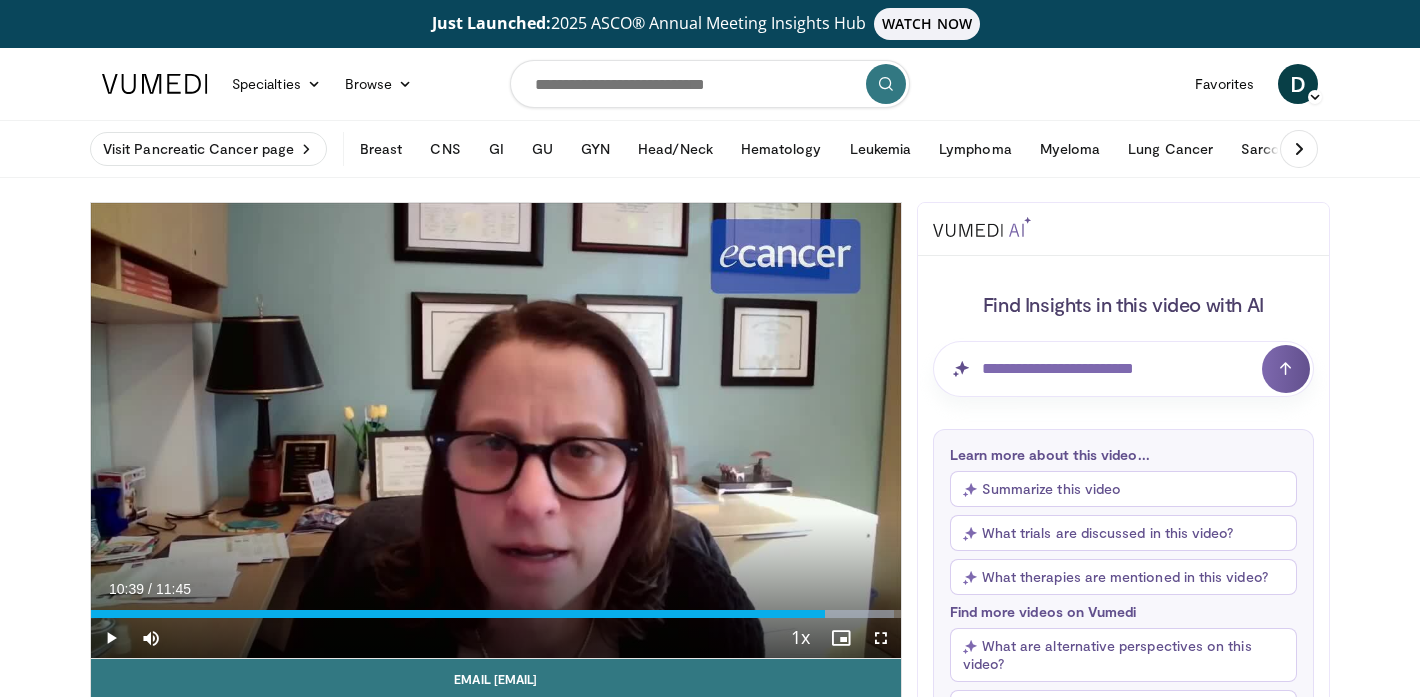 scroll, scrollTop: 930, scrollLeft: 0, axis: vertical 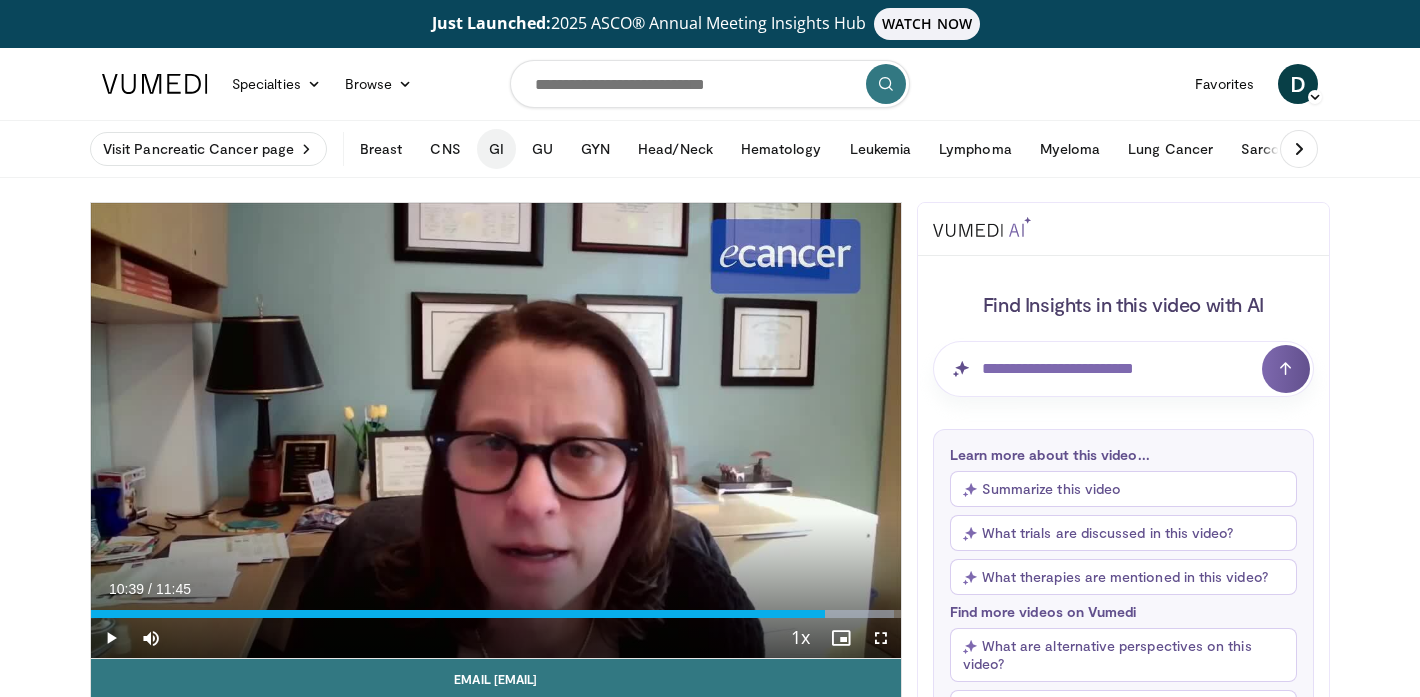 click on "GI" at bounding box center (496, 149) 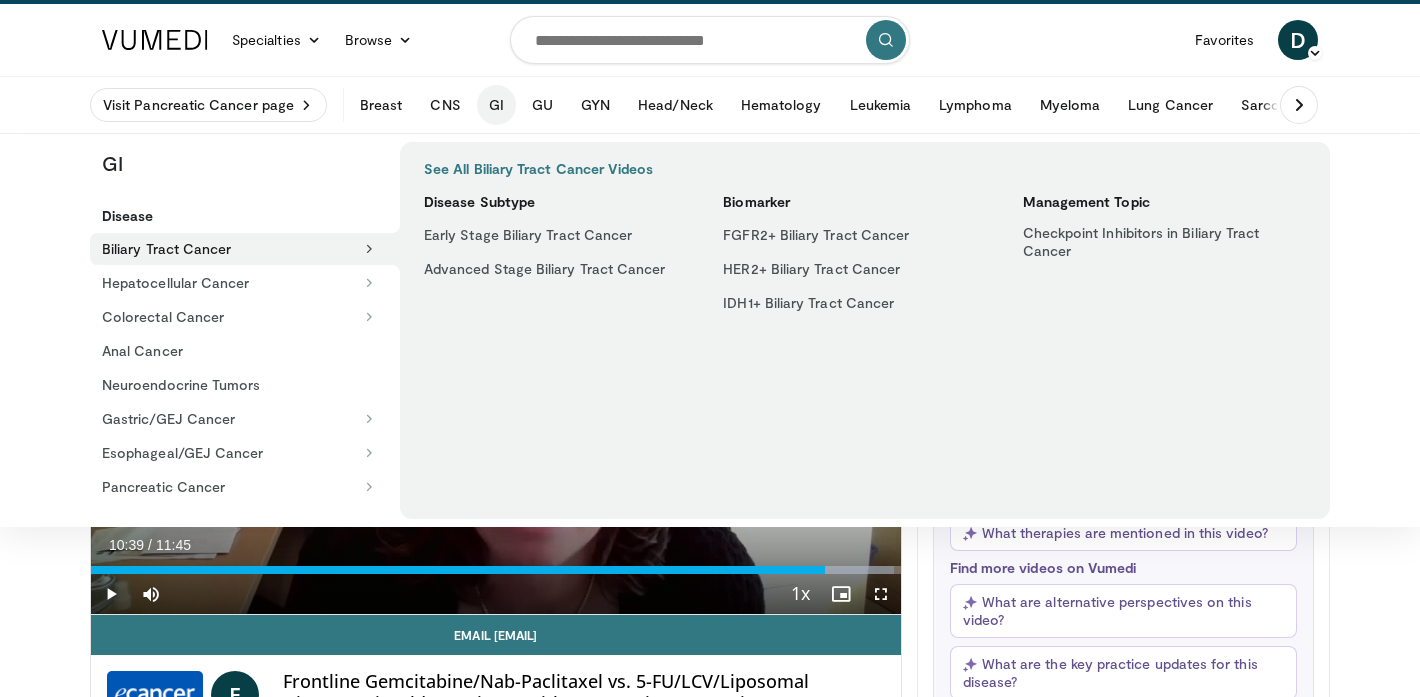 scroll, scrollTop: 56, scrollLeft: 0, axis: vertical 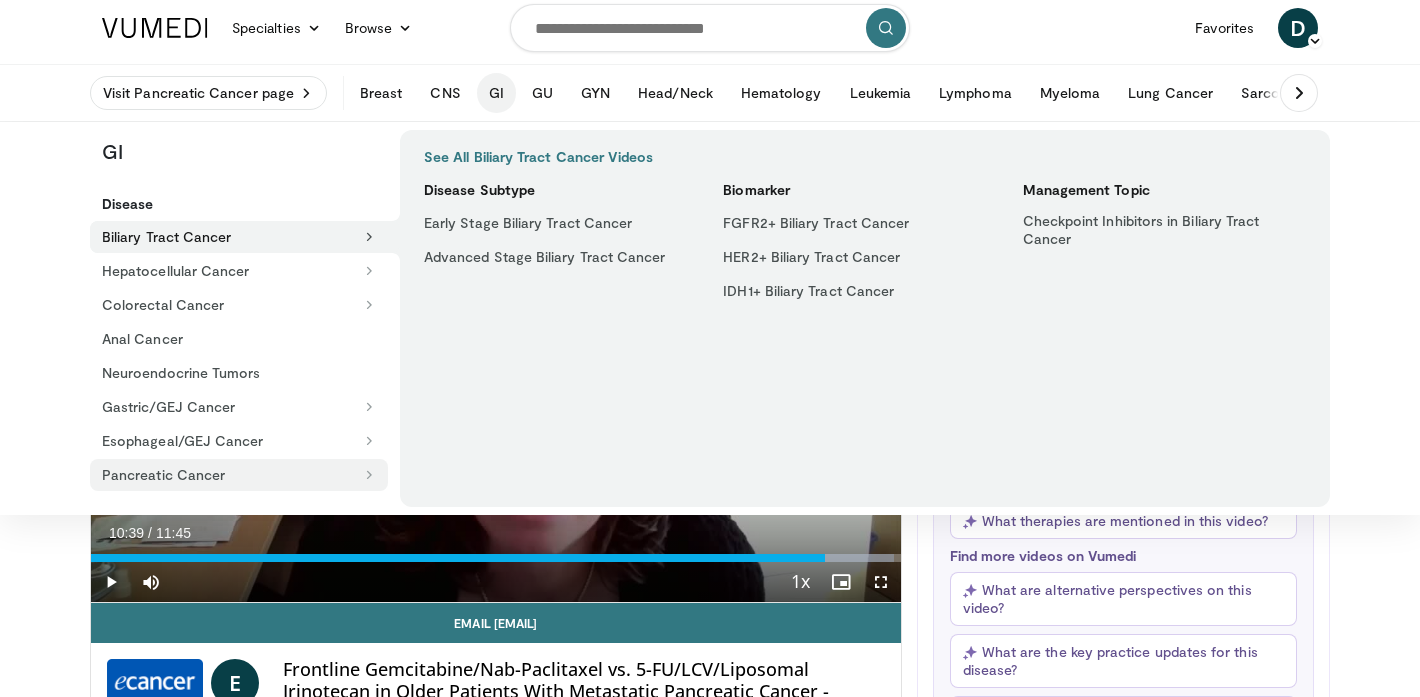 click on "Pancreatic Cancer" at bounding box center (239, 475) 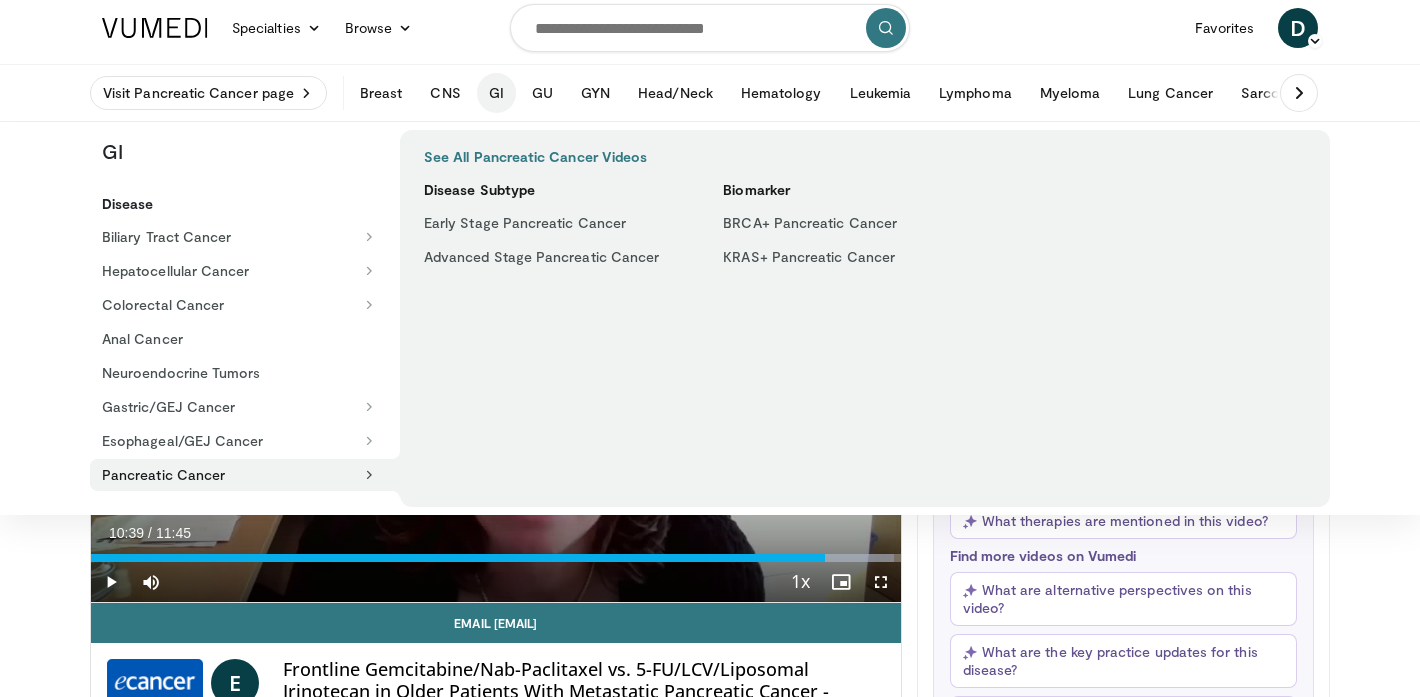 scroll, scrollTop: 57, scrollLeft: 0, axis: vertical 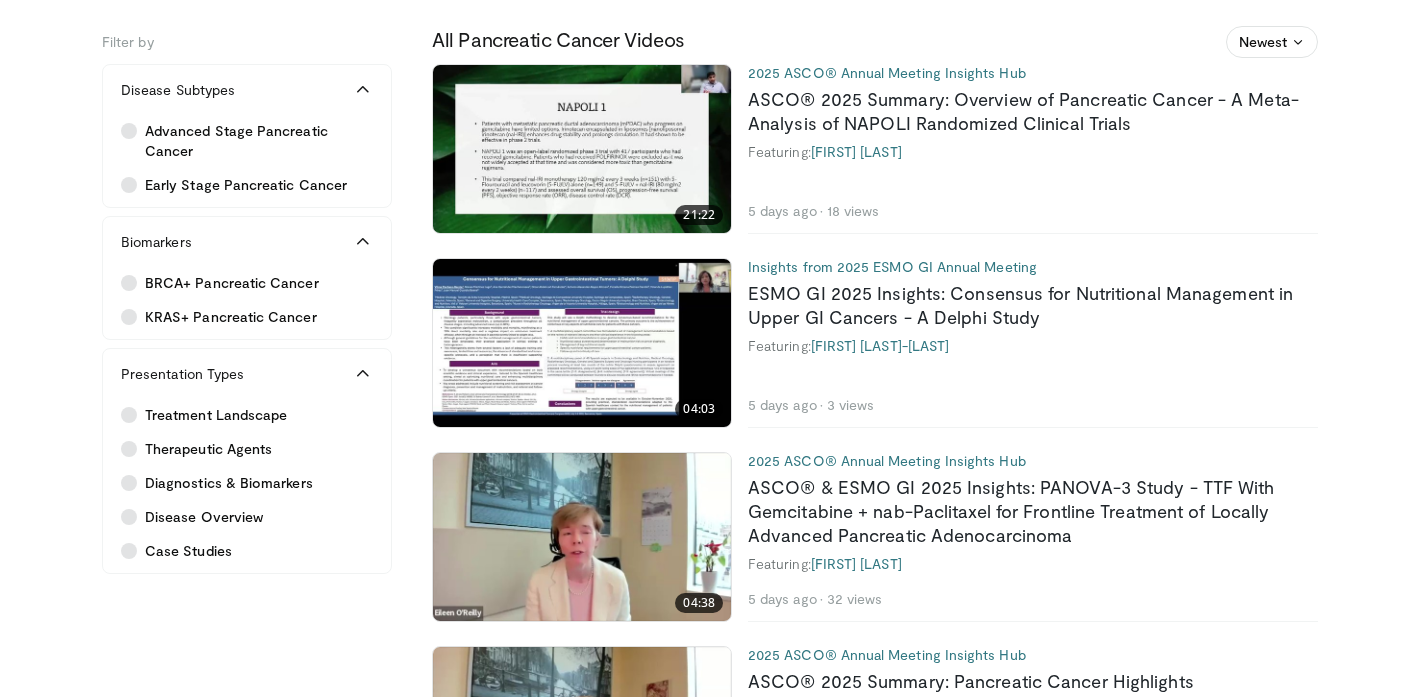 click at bounding box center [582, 343] 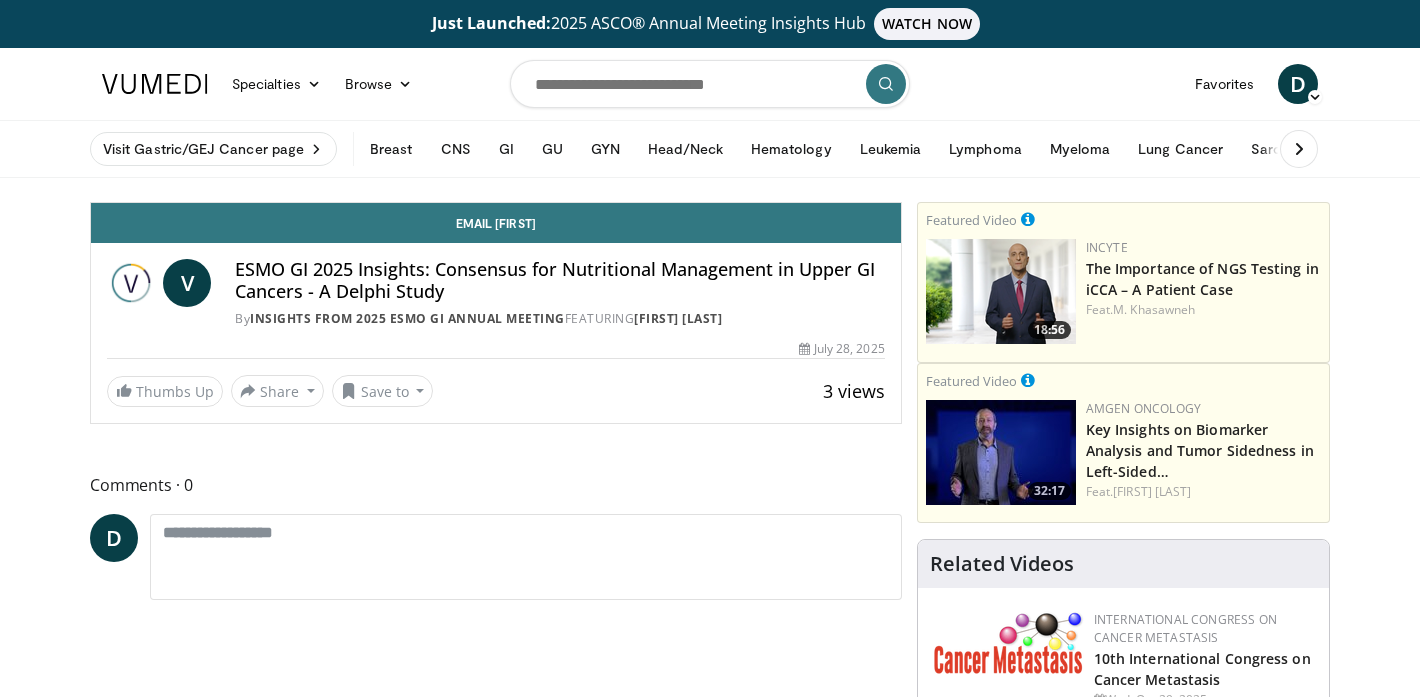 scroll, scrollTop: 0, scrollLeft: 0, axis: both 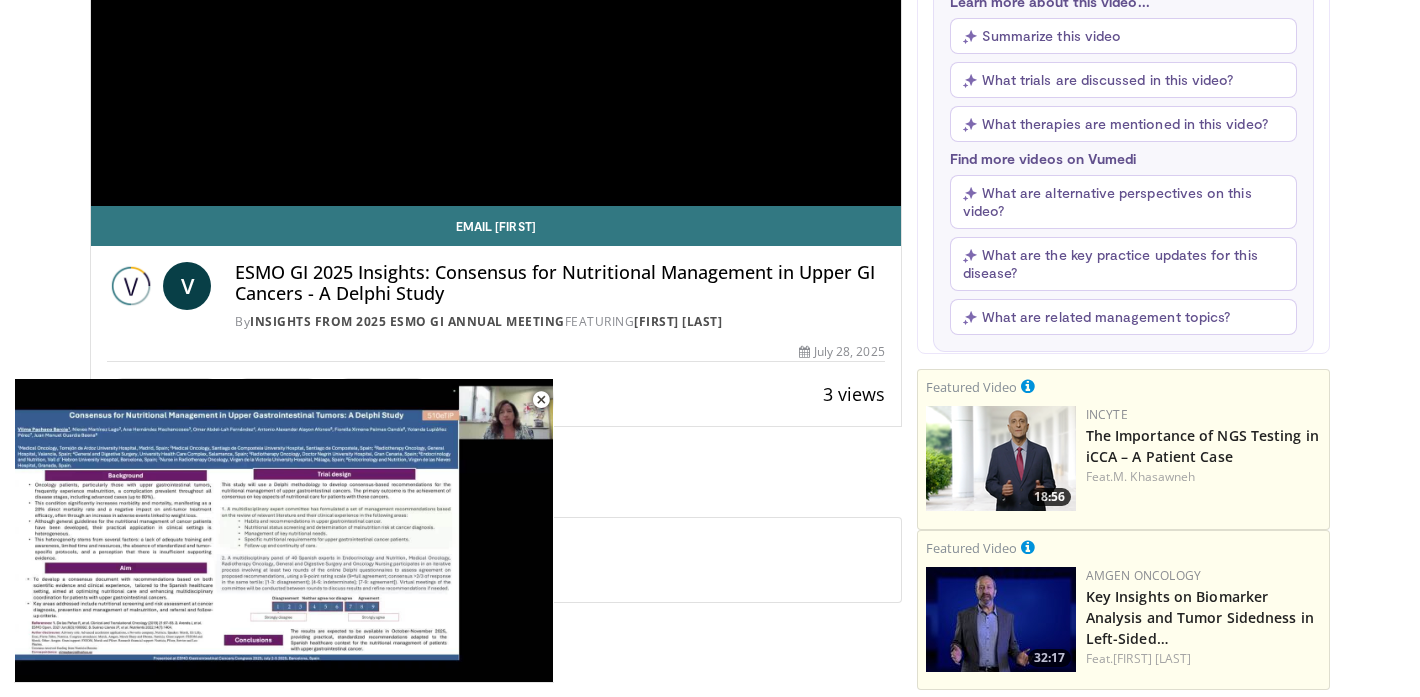 click at bounding box center (541, 400) 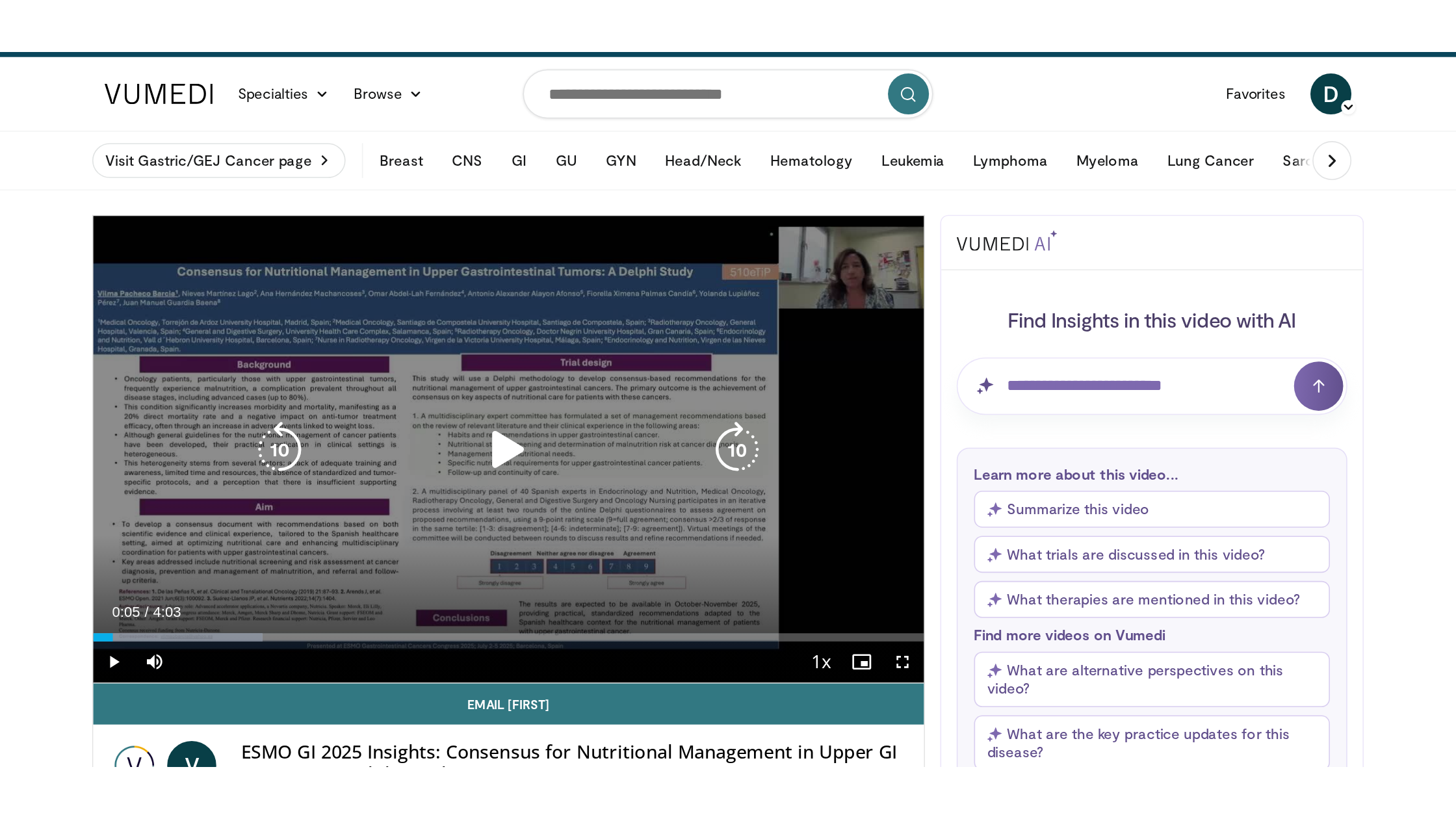 scroll, scrollTop: 31, scrollLeft: 0, axis: vertical 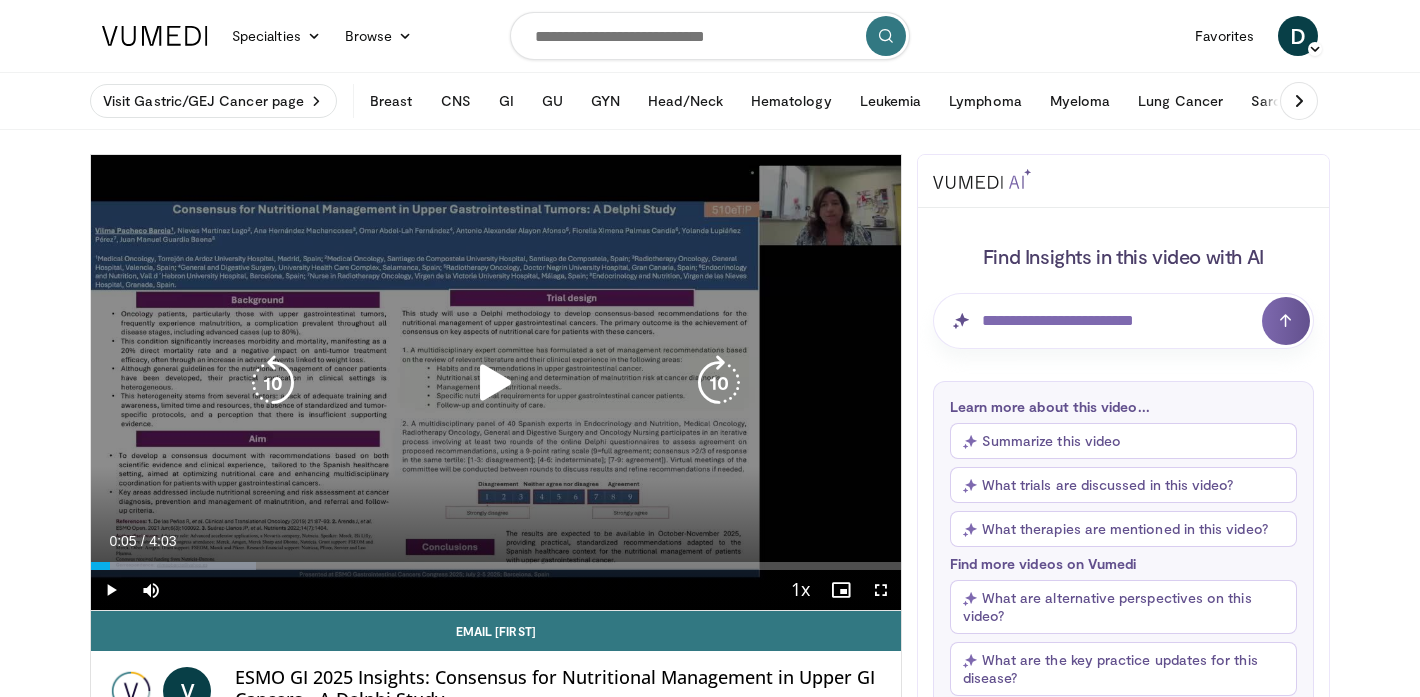click at bounding box center (496, 383) 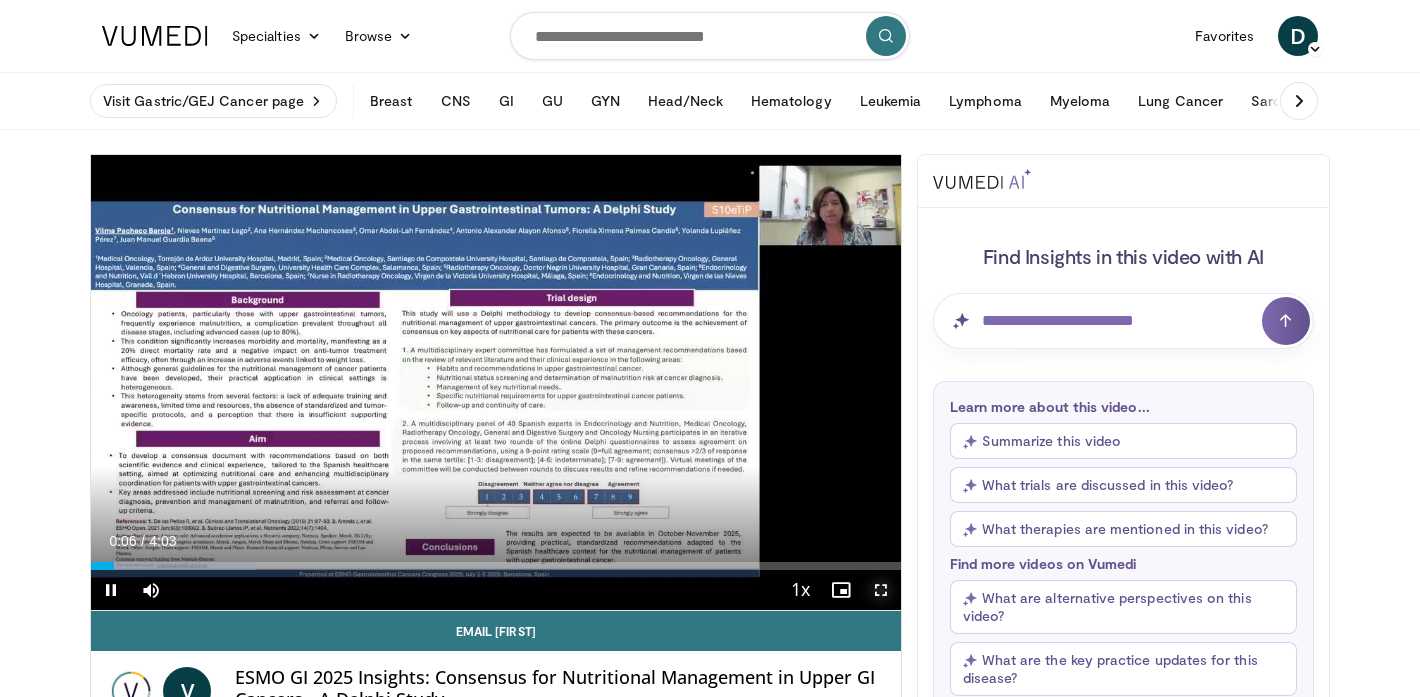click at bounding box center [881, 590] 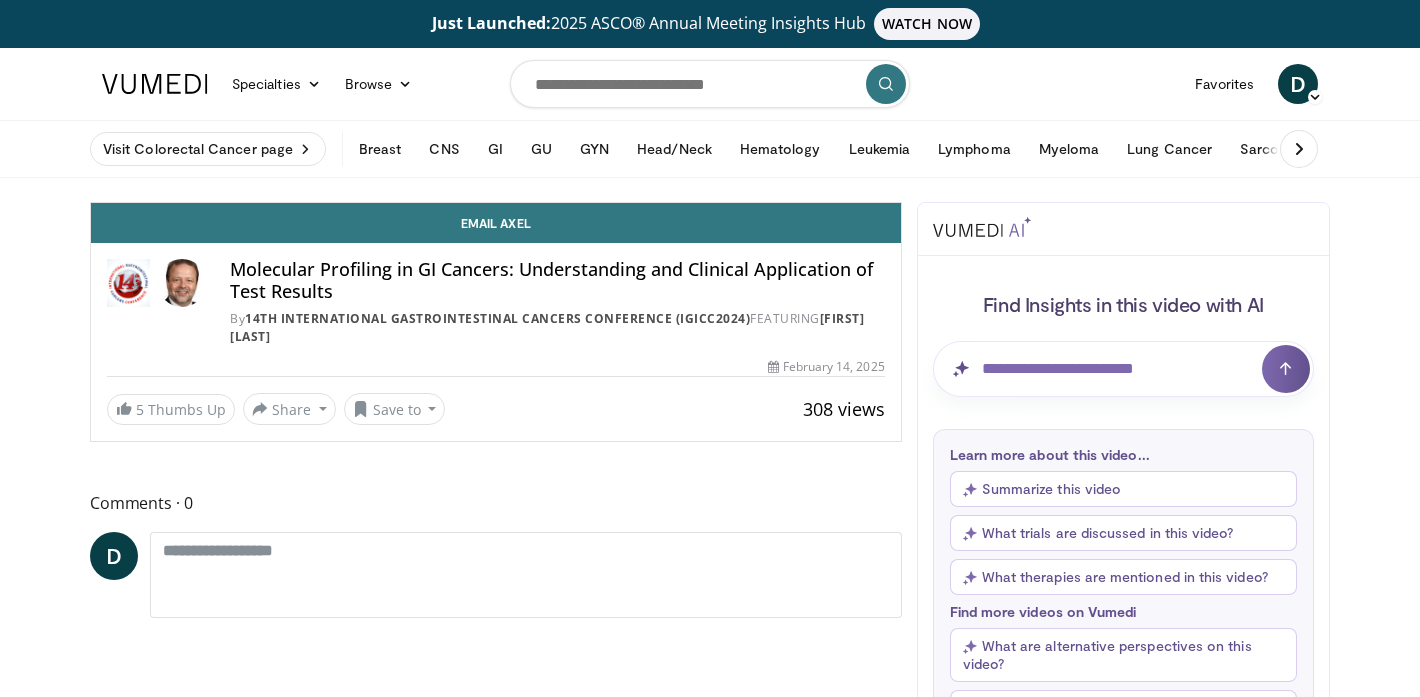 scroll, scrollTop: 0, scrollLeft: 0, axis: both 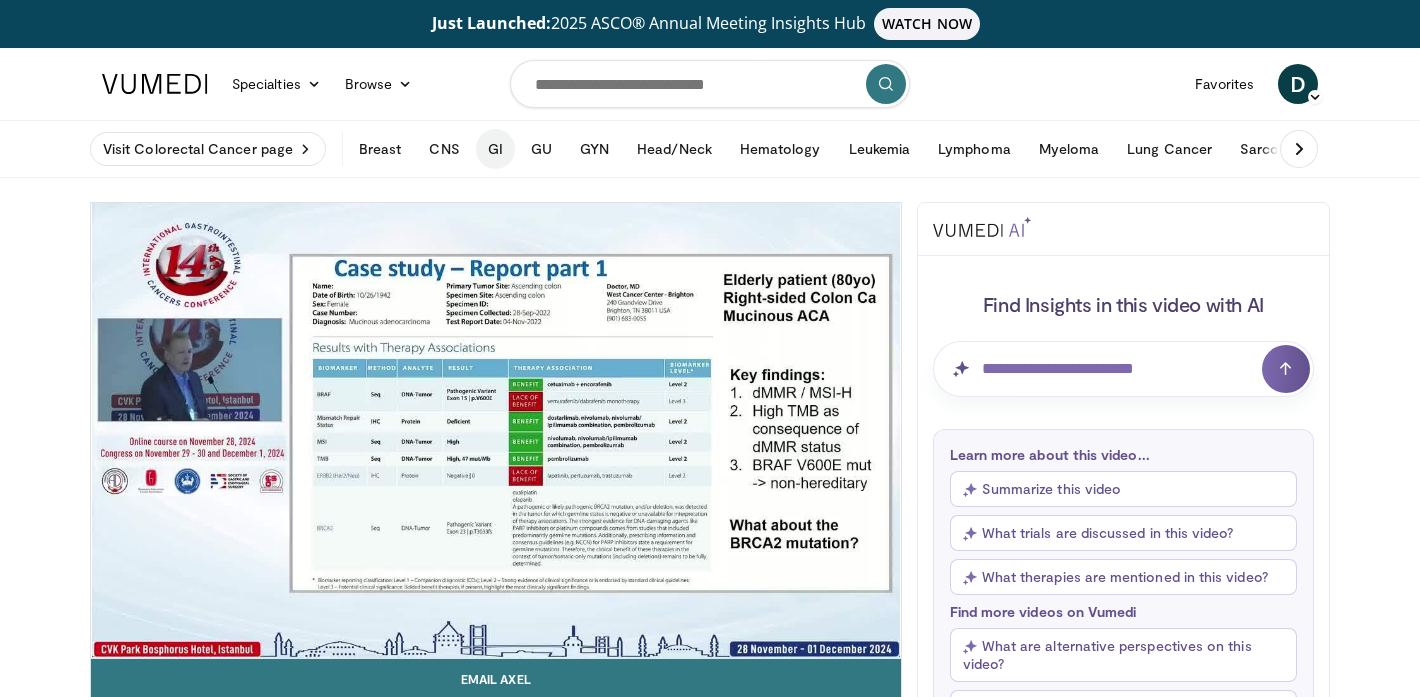click on "GI" at bounding box center (495, 149) 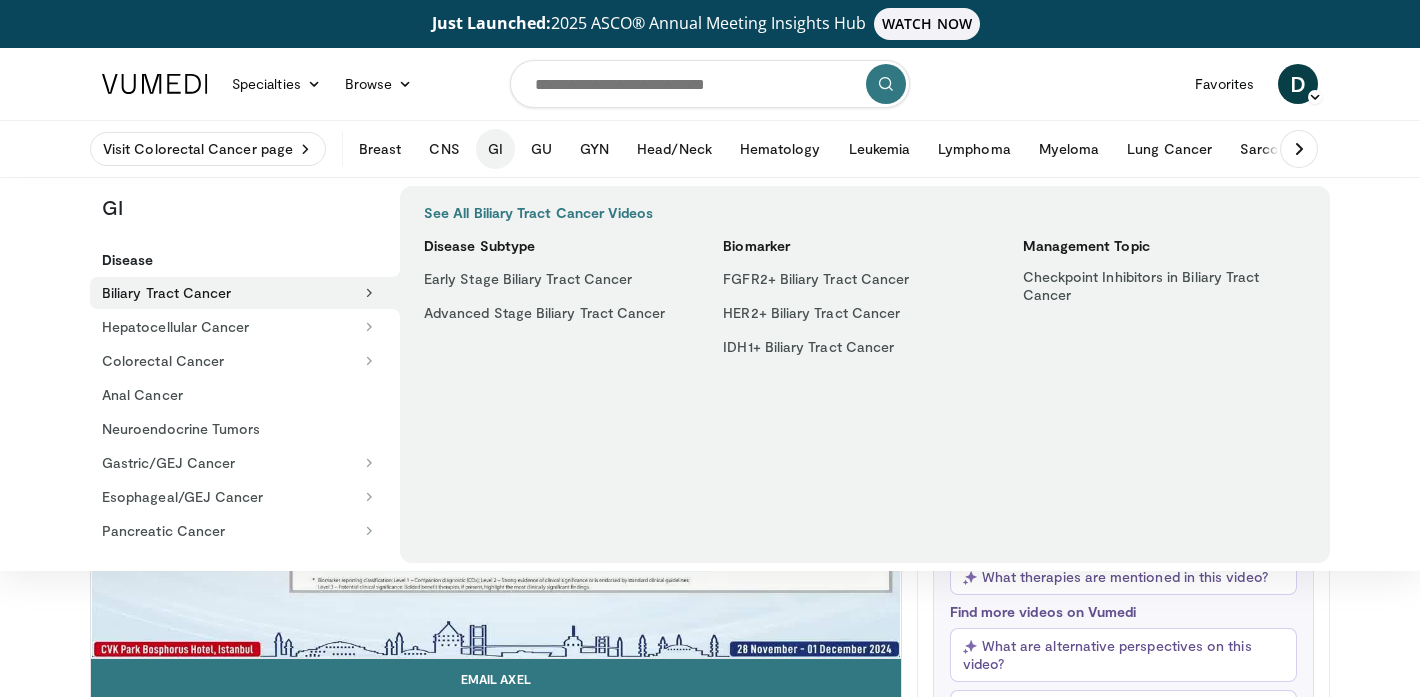 click on "See All Biliary Tract Cancer Videos" at bounding box center [538, 213] 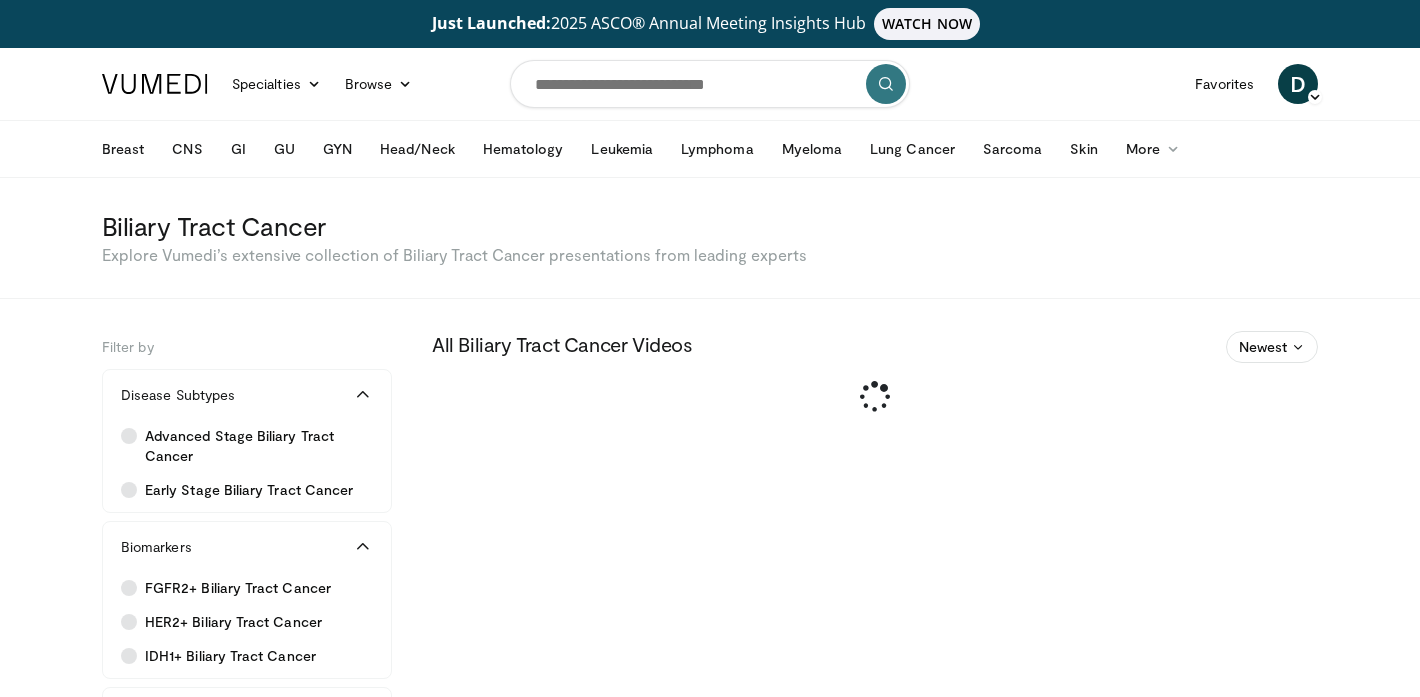 scroll, scrollTop: 0, scrollLeft: 0, axis: both 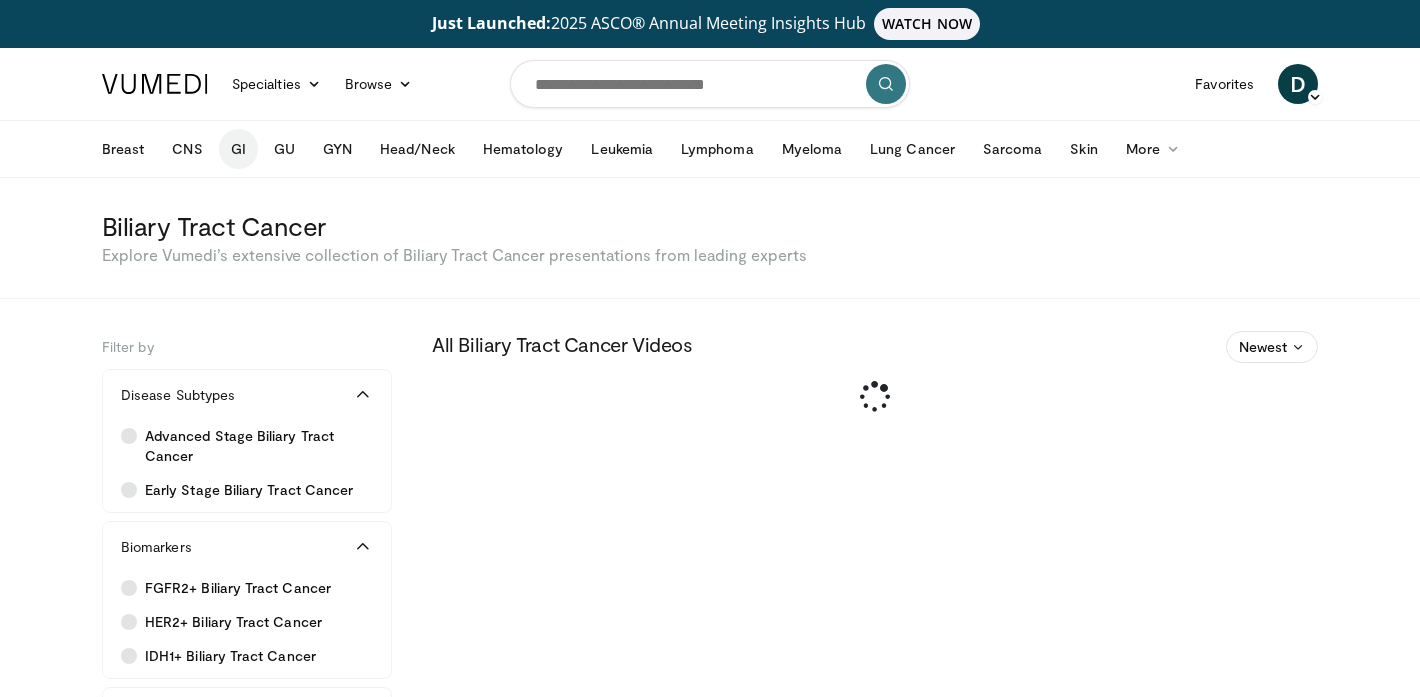 click on "GI" at bounding box center (238, 149) 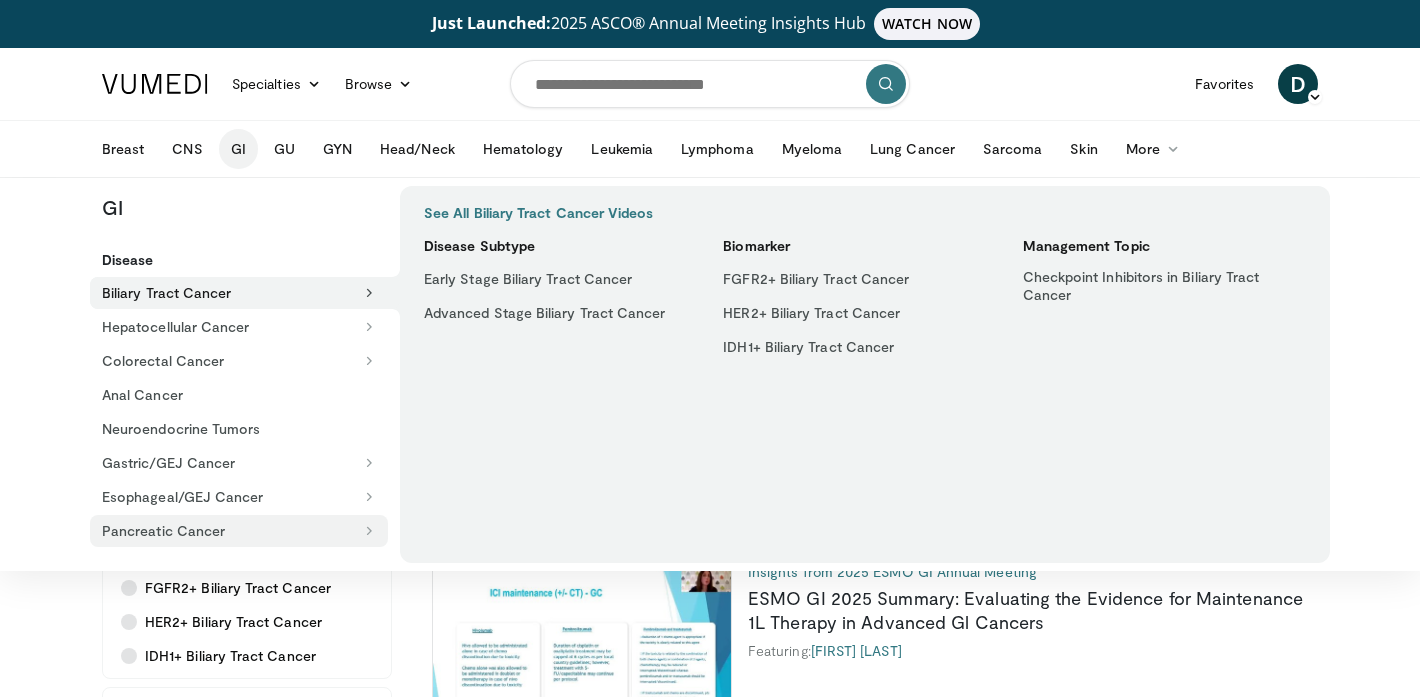 click on "Pancreatic Cancer" at bounding box center (239, 531) 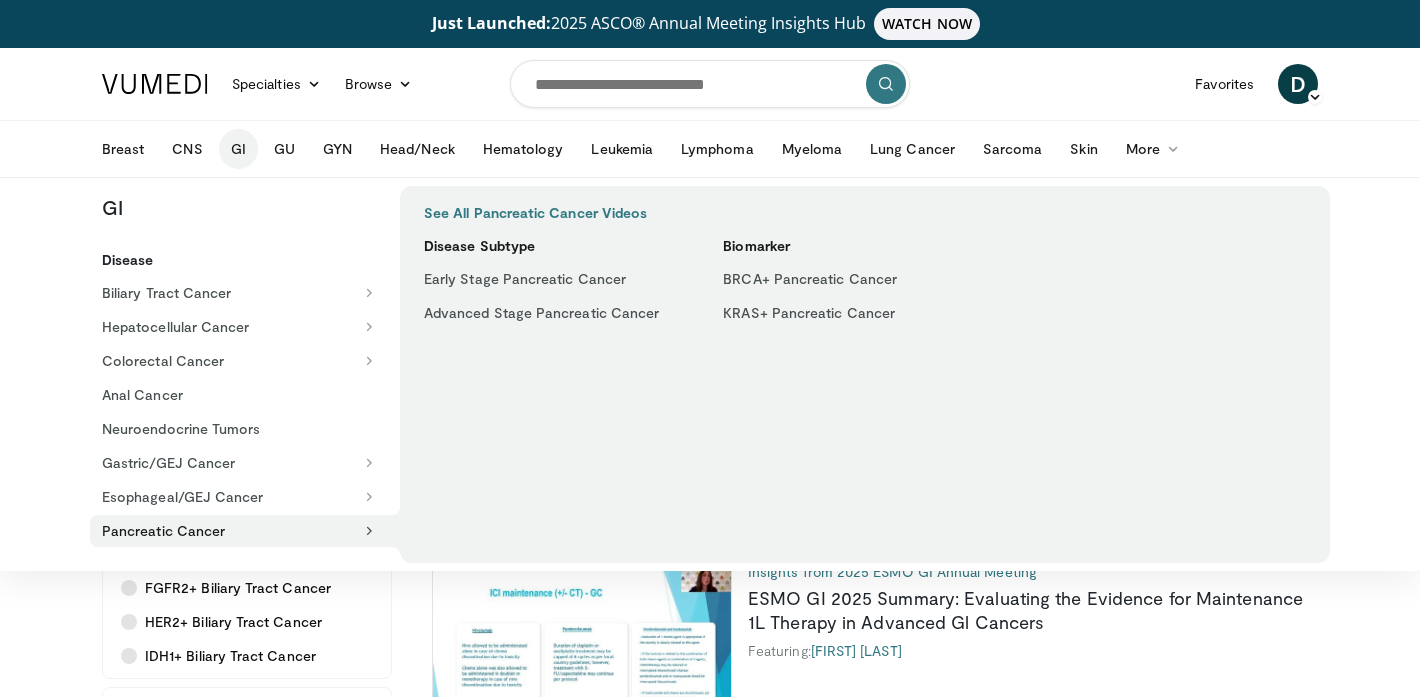 click on "See All Pancreatic Cancer Videos" at bounding box center (535, 213) 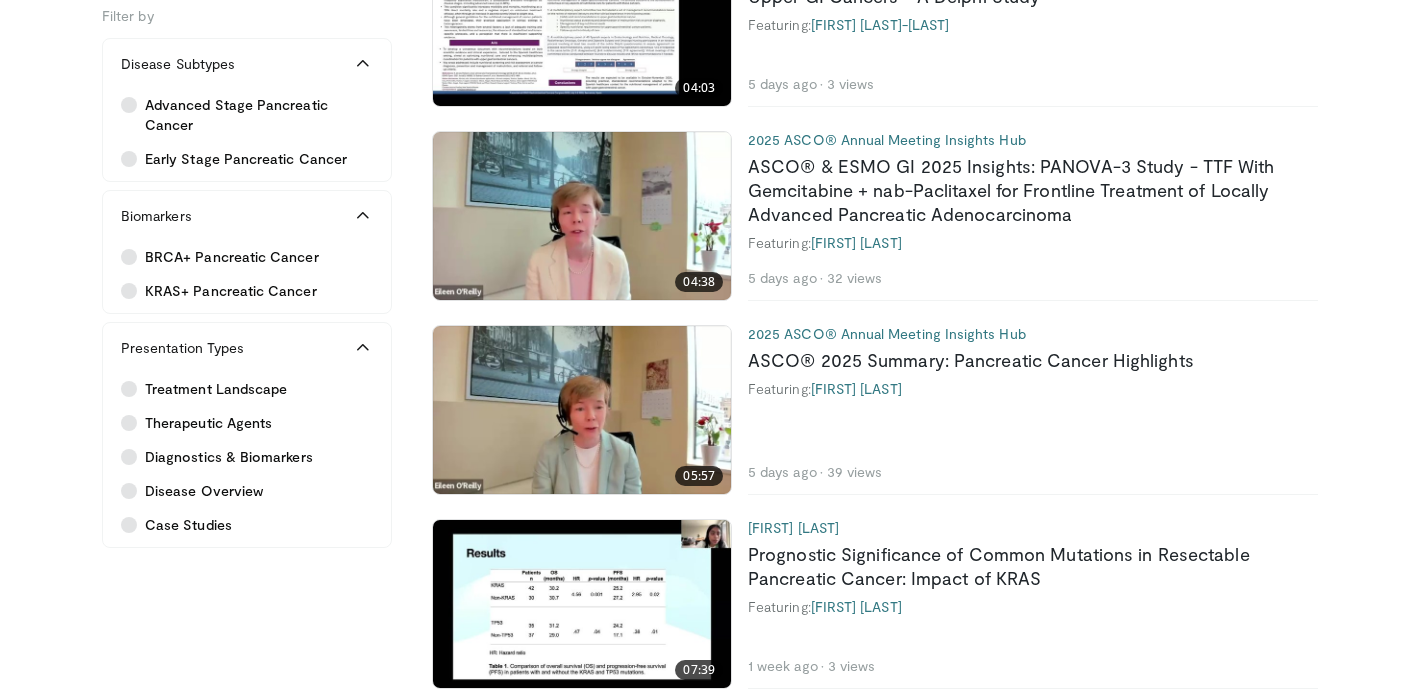 scroll, scrollTop: 833, scrollLeft: 0, axis: vertical 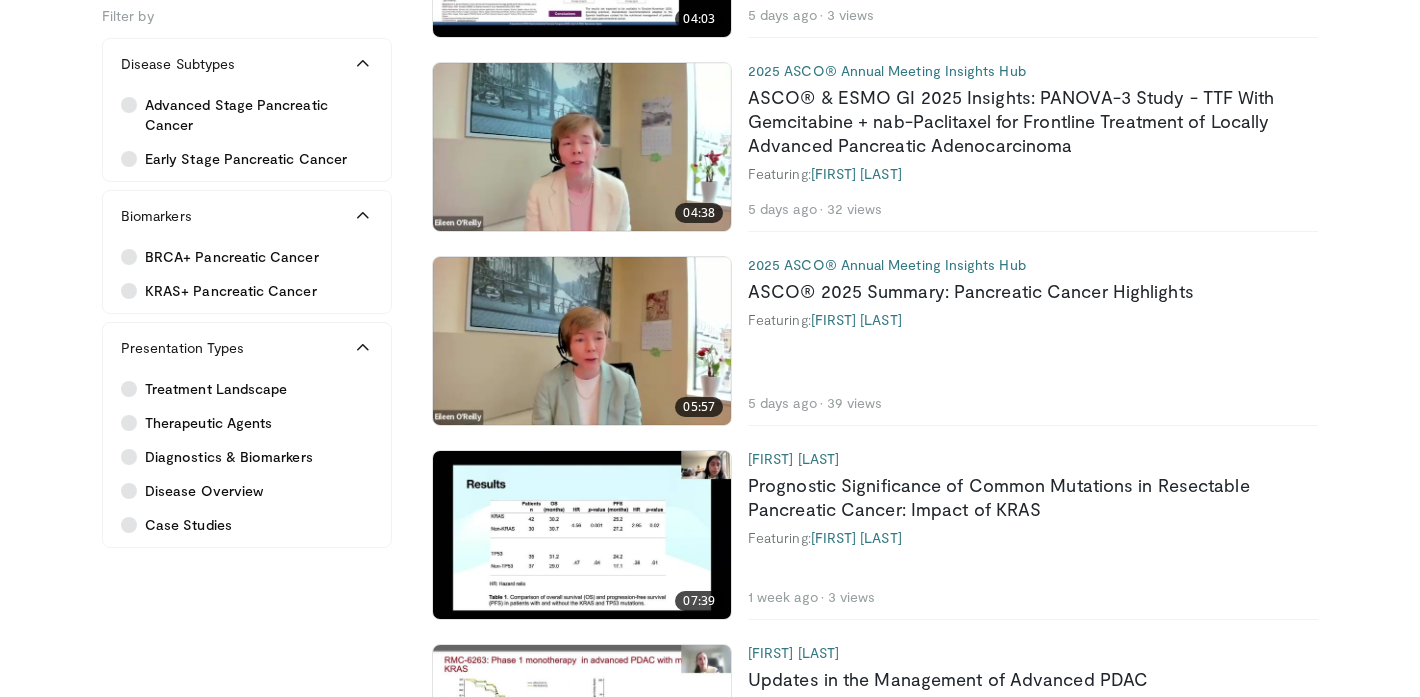 click at bounding box center [582, 341] 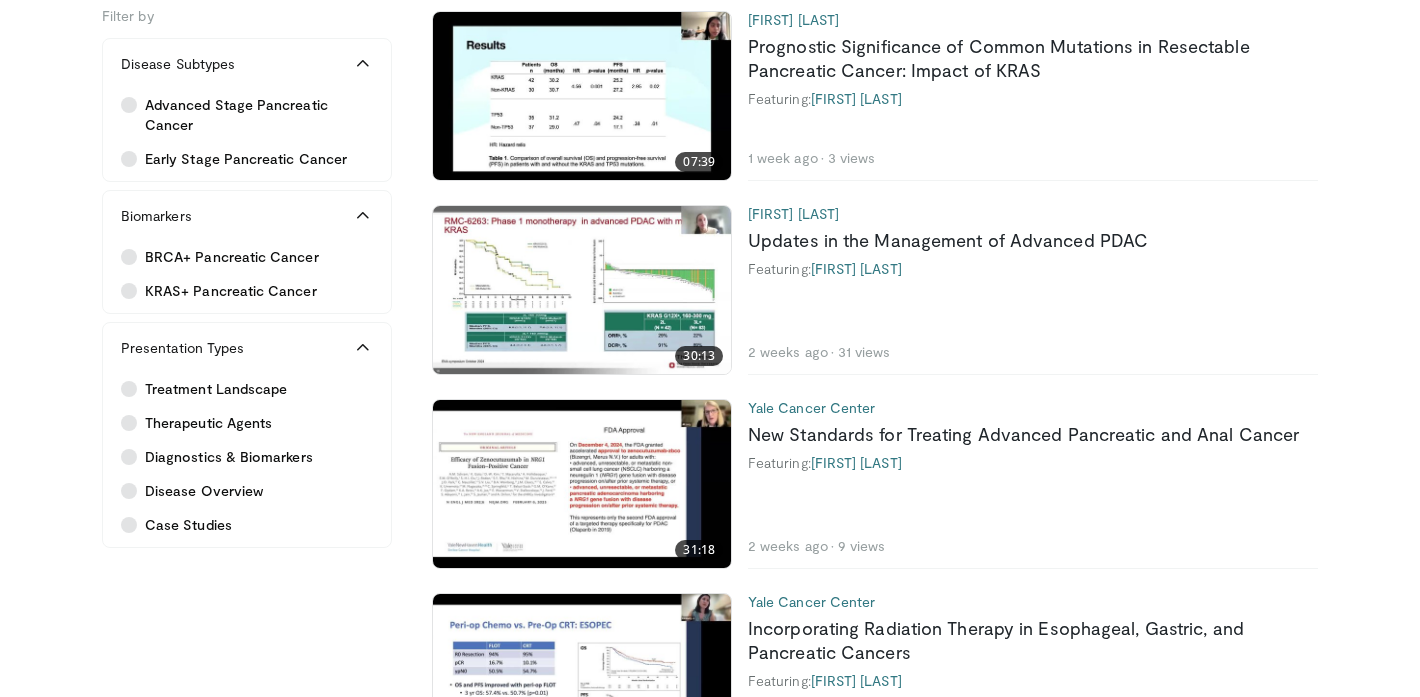 scroll, scrollTop: 1293, scrollLeft: 0, axis: vertical 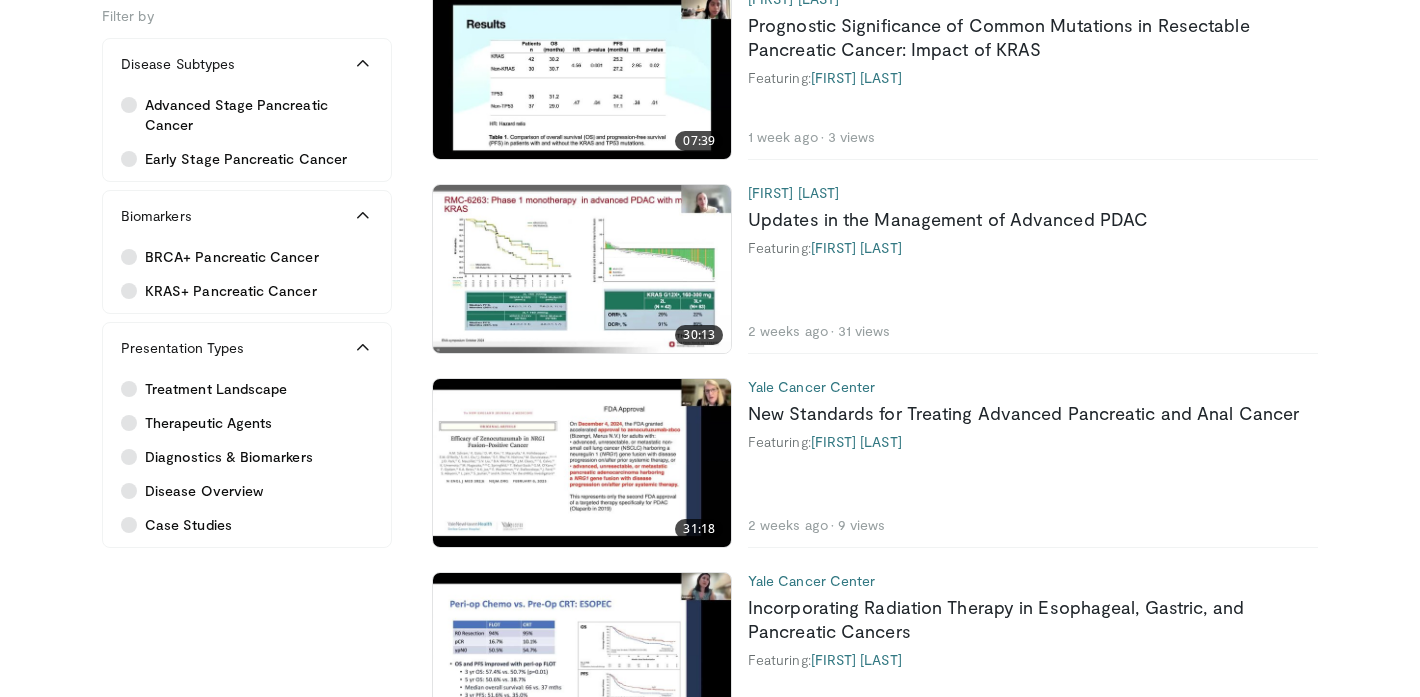click at bounding box center (582, 269) 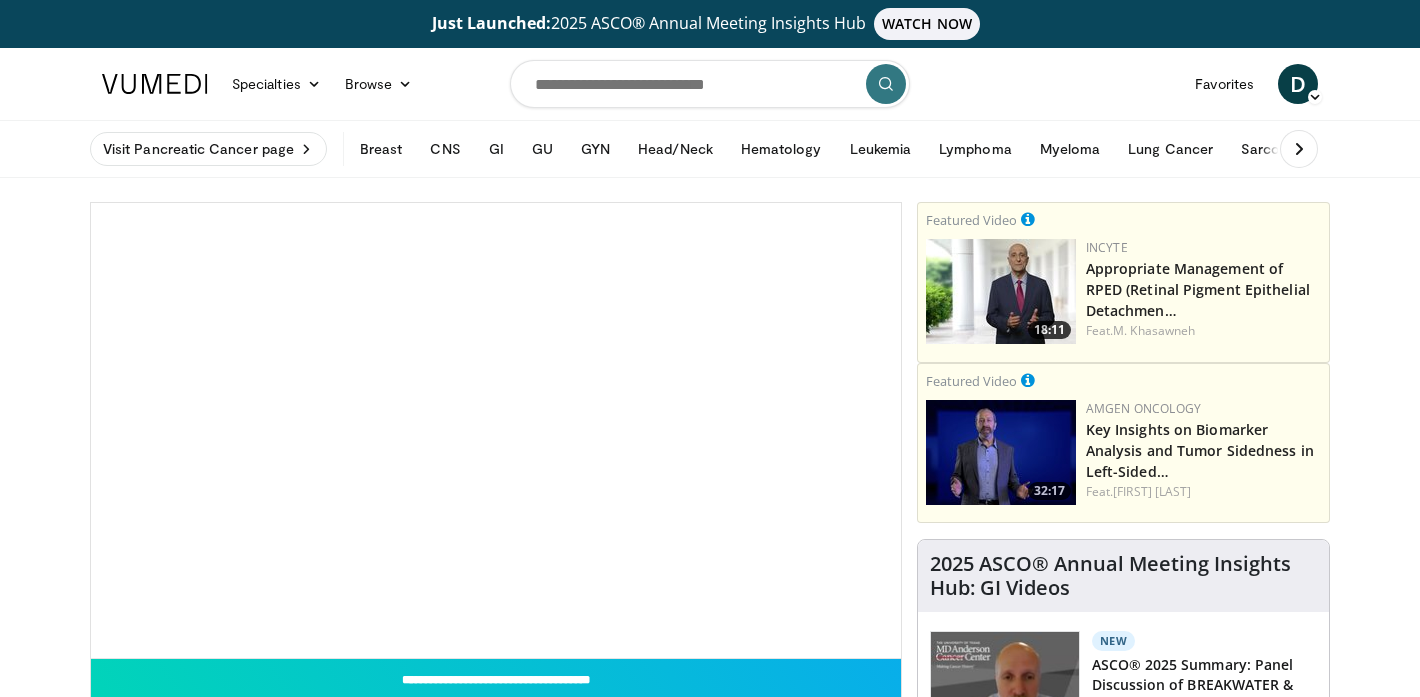 scroll, scrollTop: 0, scrollLeft: 0, axis: both 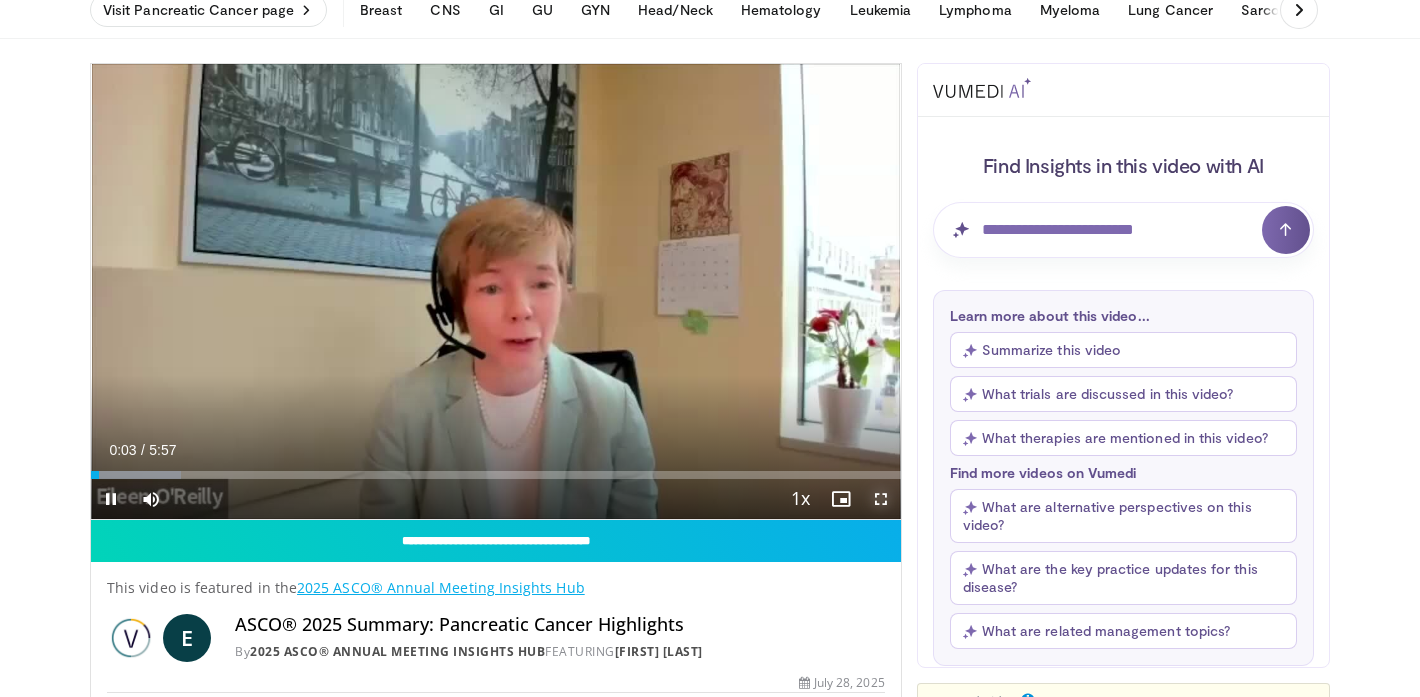 click at bounding box center [881, 499] 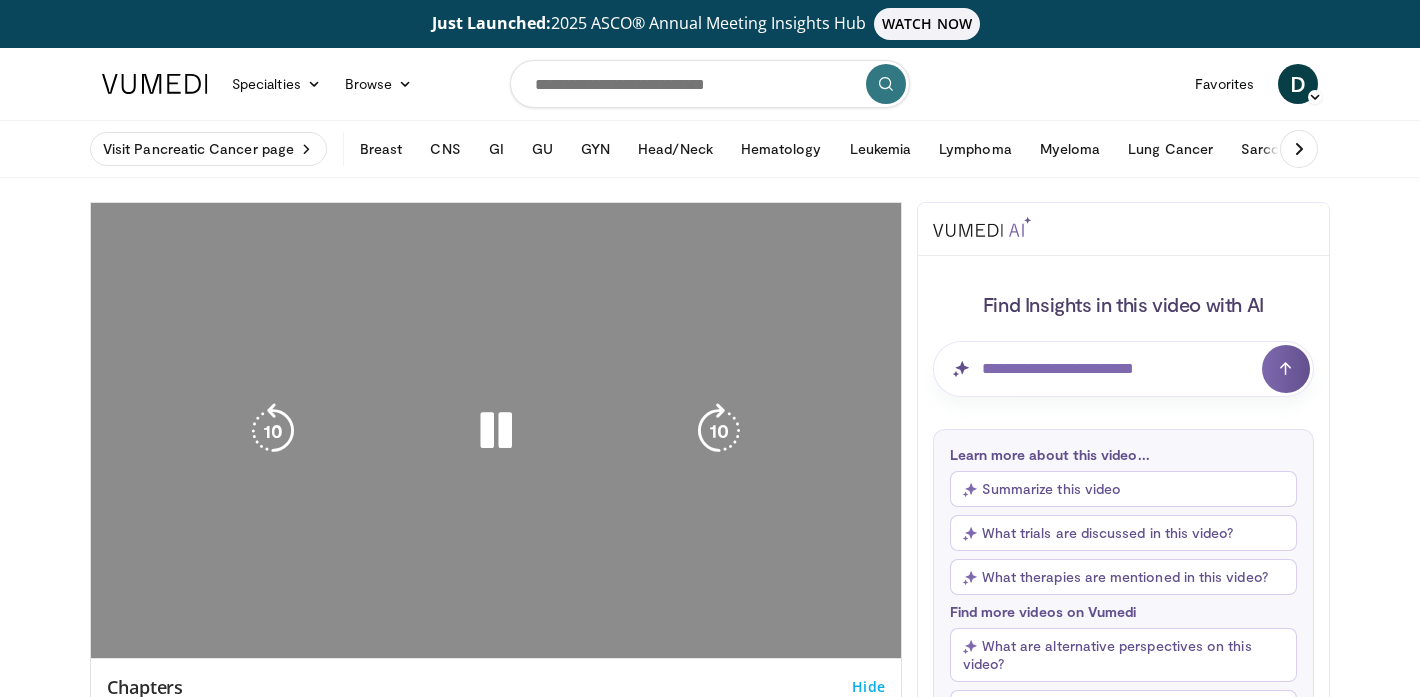 scroll, scrollTop: 0, scrollLeft: 0, axis: both 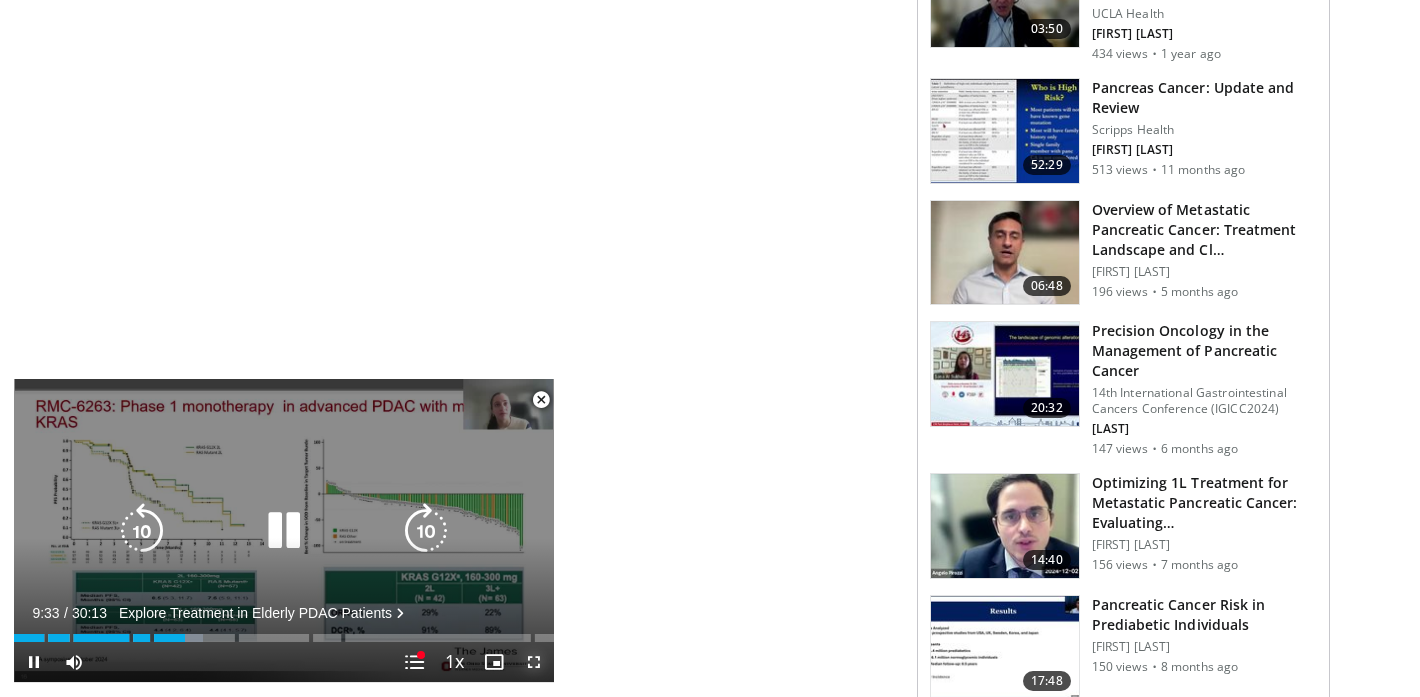 click at bounding box center [534, 662] 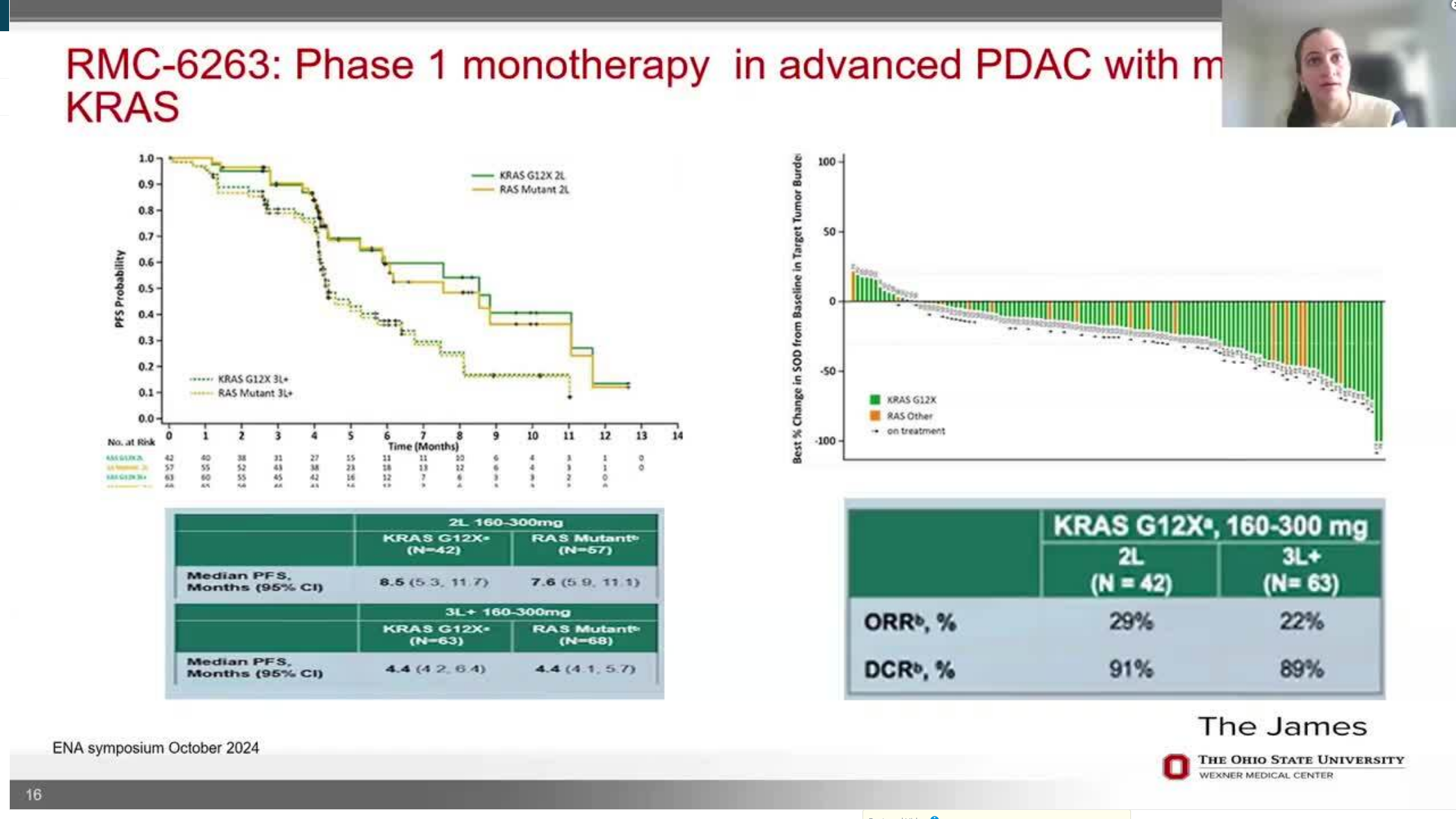 scroll, scrollTop: 1440, scrollLeft: 0, axis: vertical 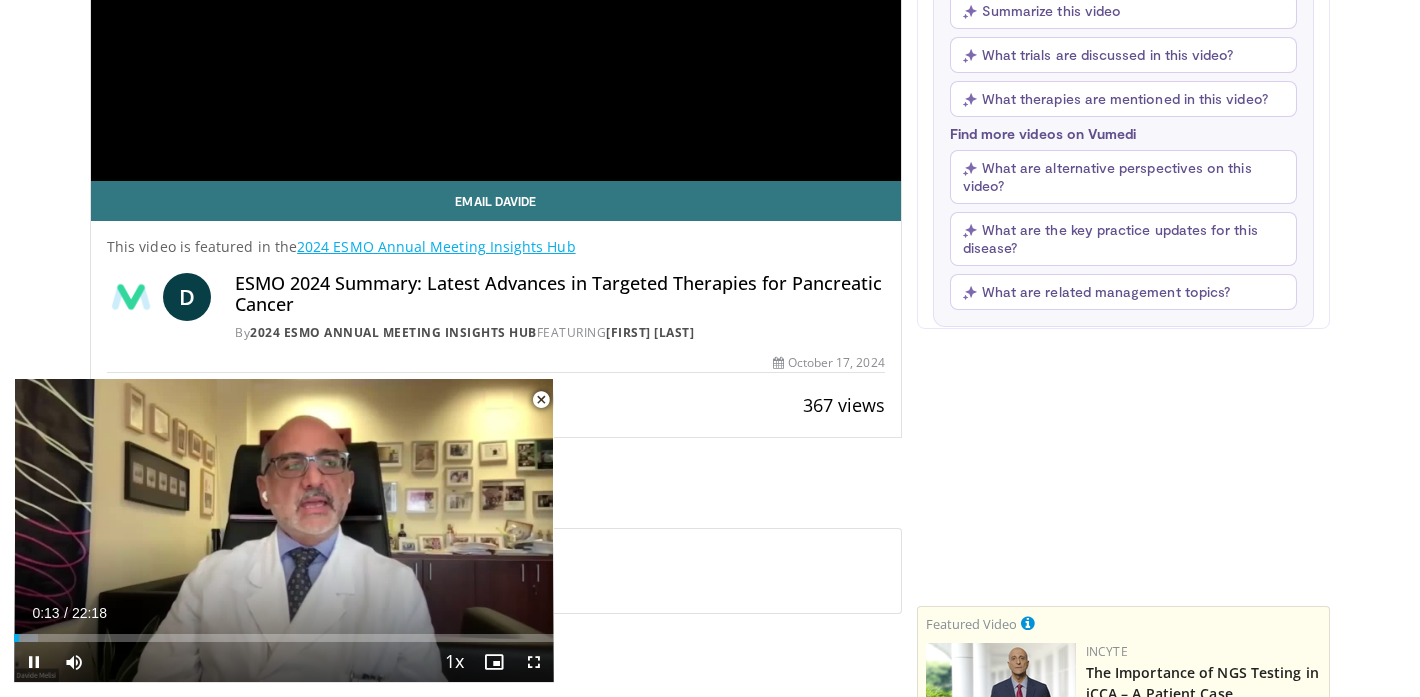 click at bounding box center (541, 400) 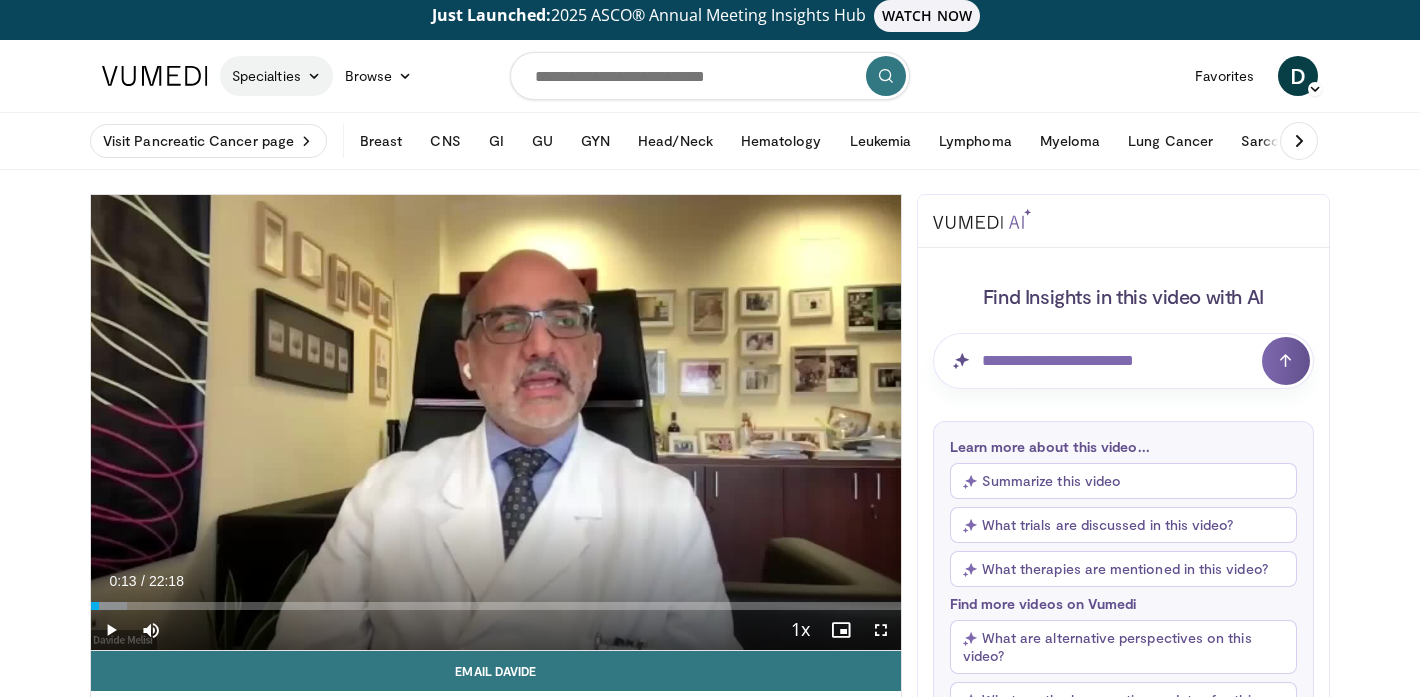 scroll, scrollTop: 0, scrollLeft: 0, axis: both 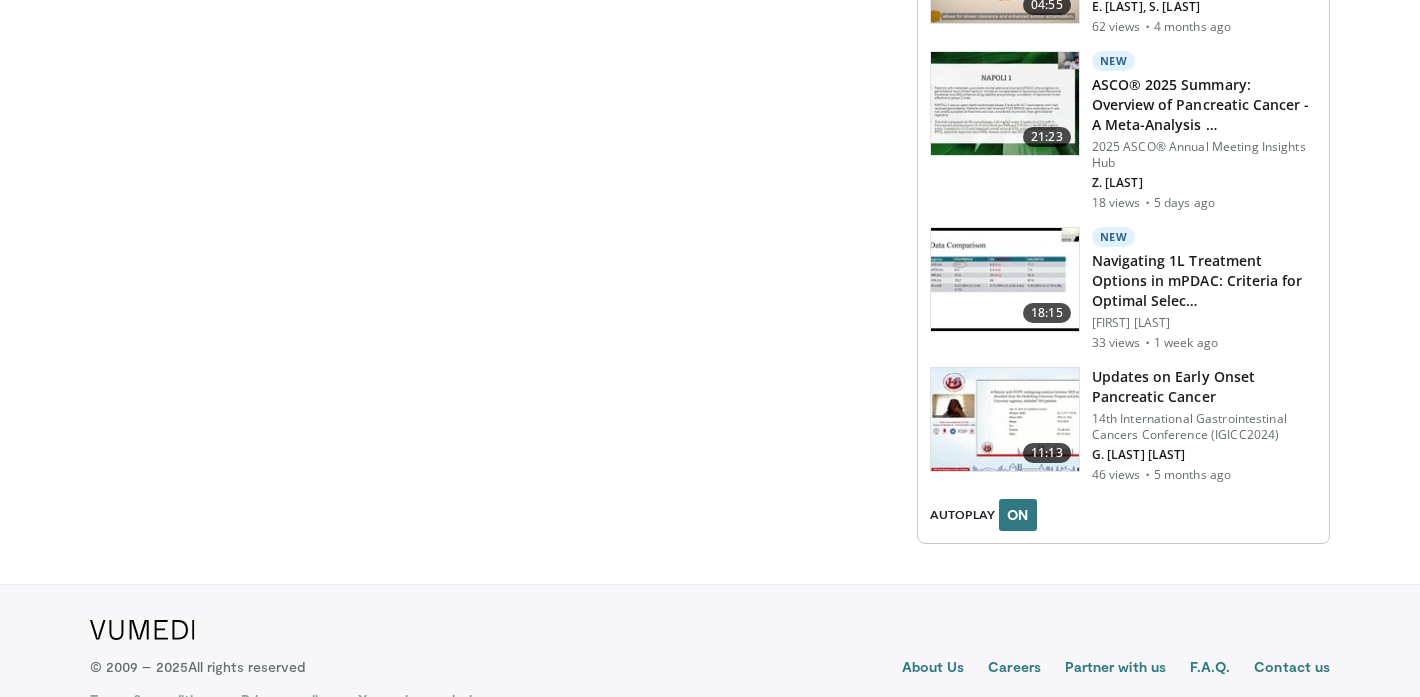 click at bounding box center (1005, 280) 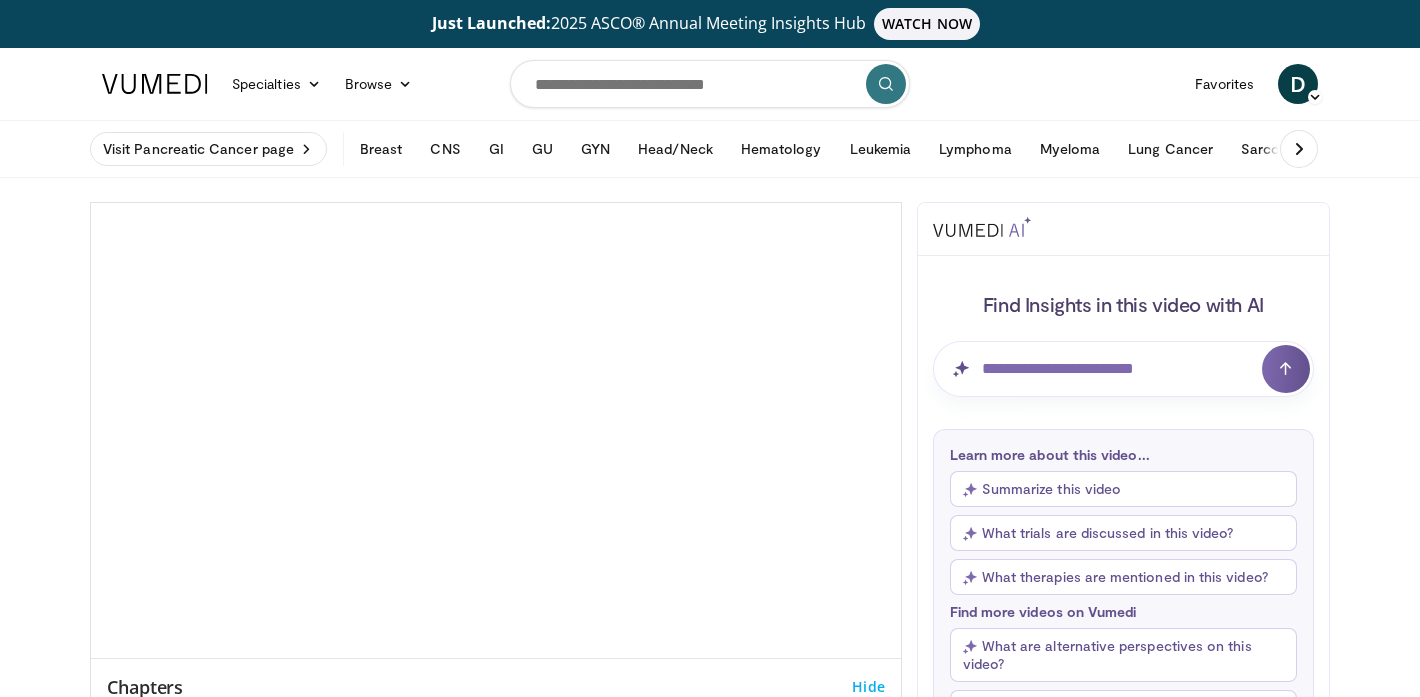 scroll, scrollTop: 0, scrollLeft: 0, axis: both 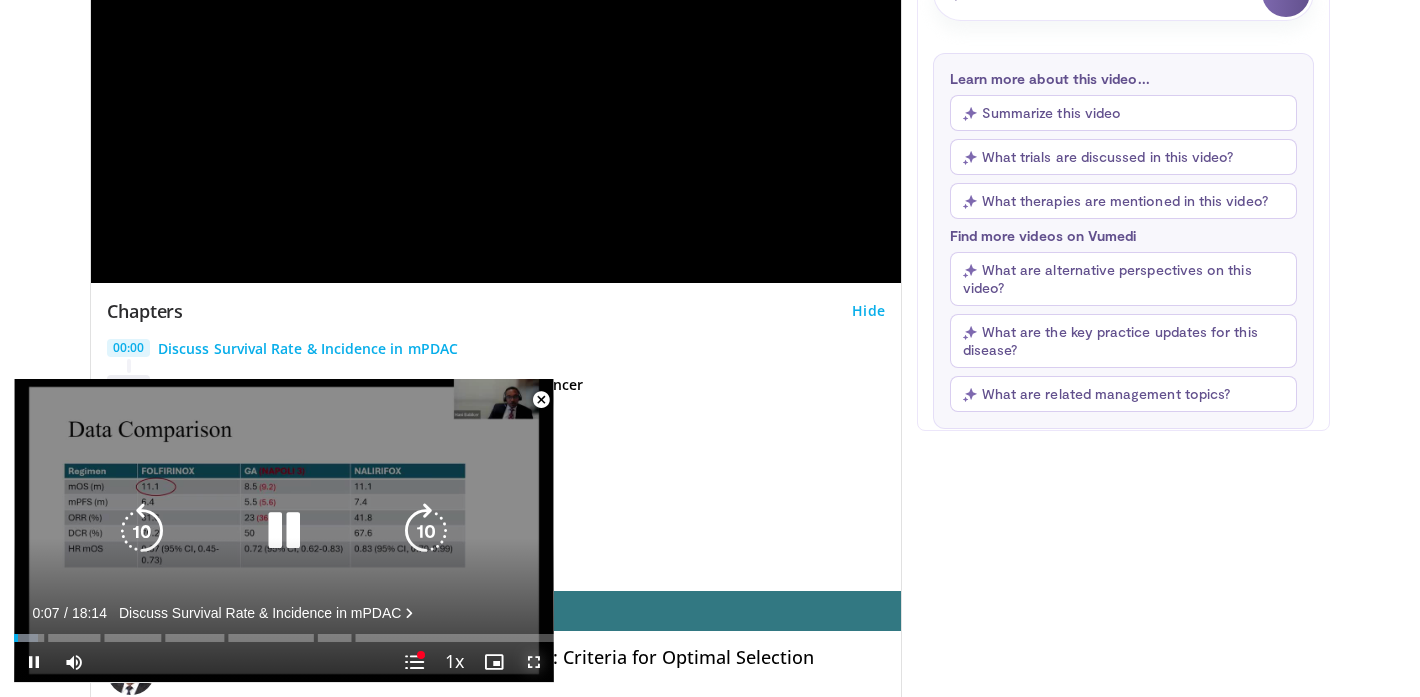 click at bounding box center (534, 662) 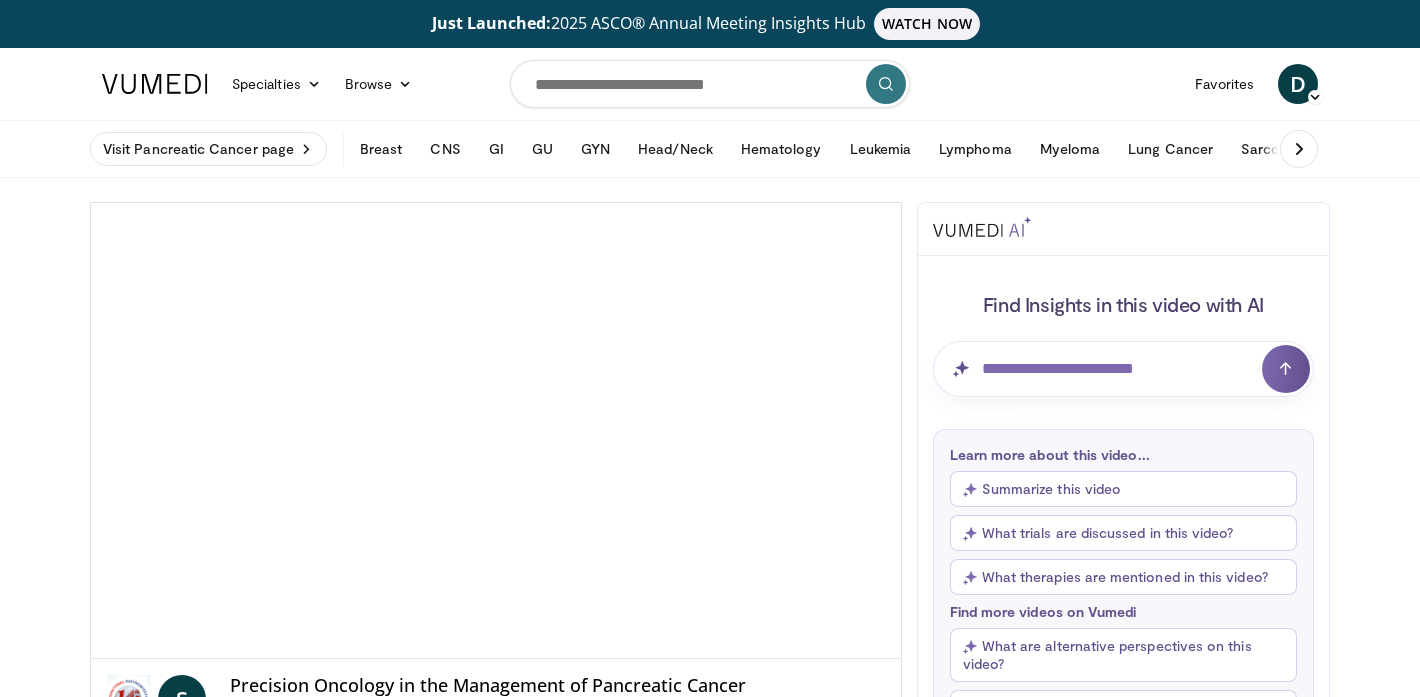 scroll, scrollTop: 0, scrollLeft: 0, axis: both 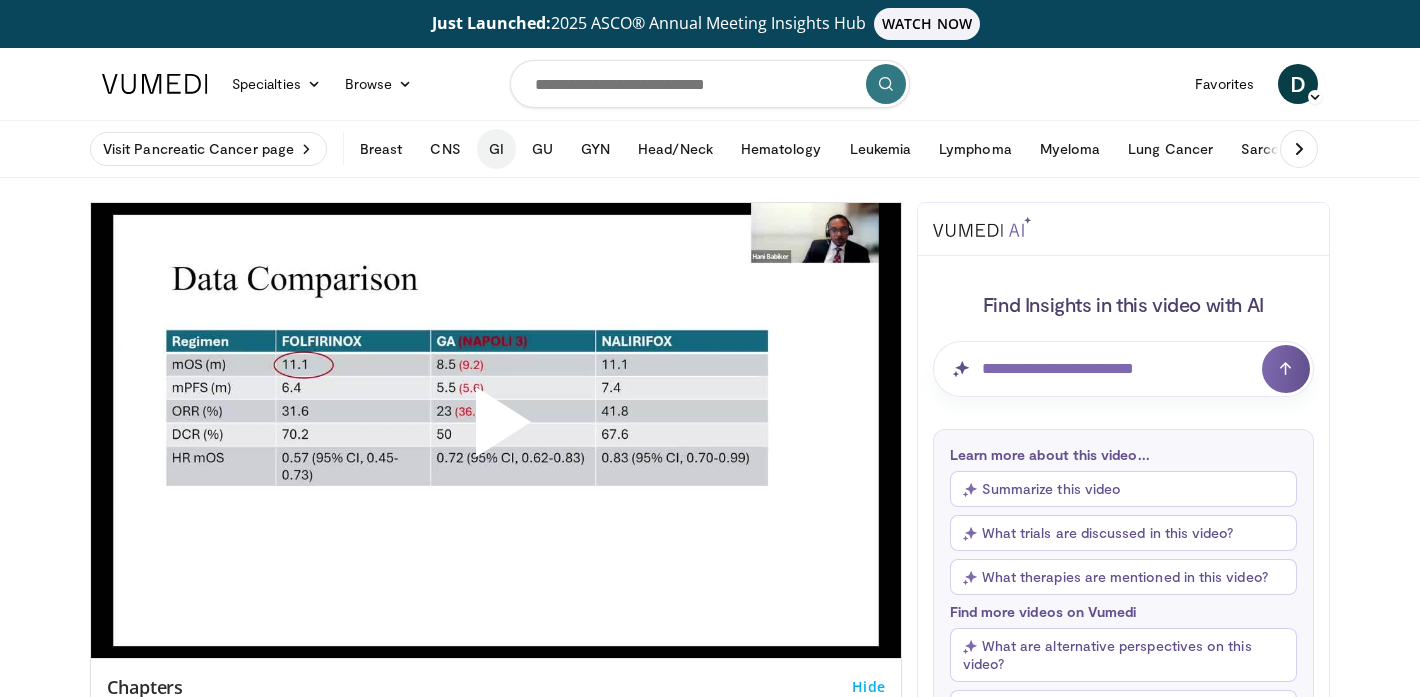click on "GI" at bounding box center (496, 149) 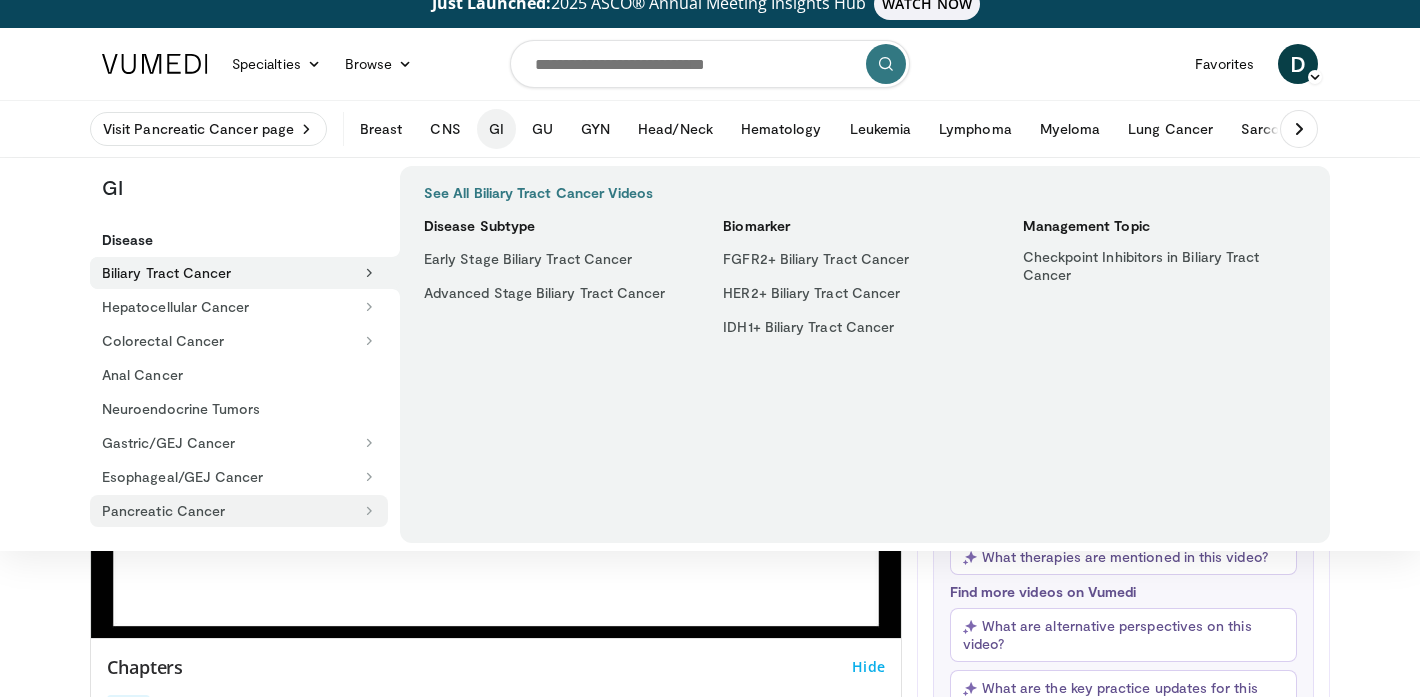 scroll, scrollTop: 122, scrollLeft: 0, axis: vertical 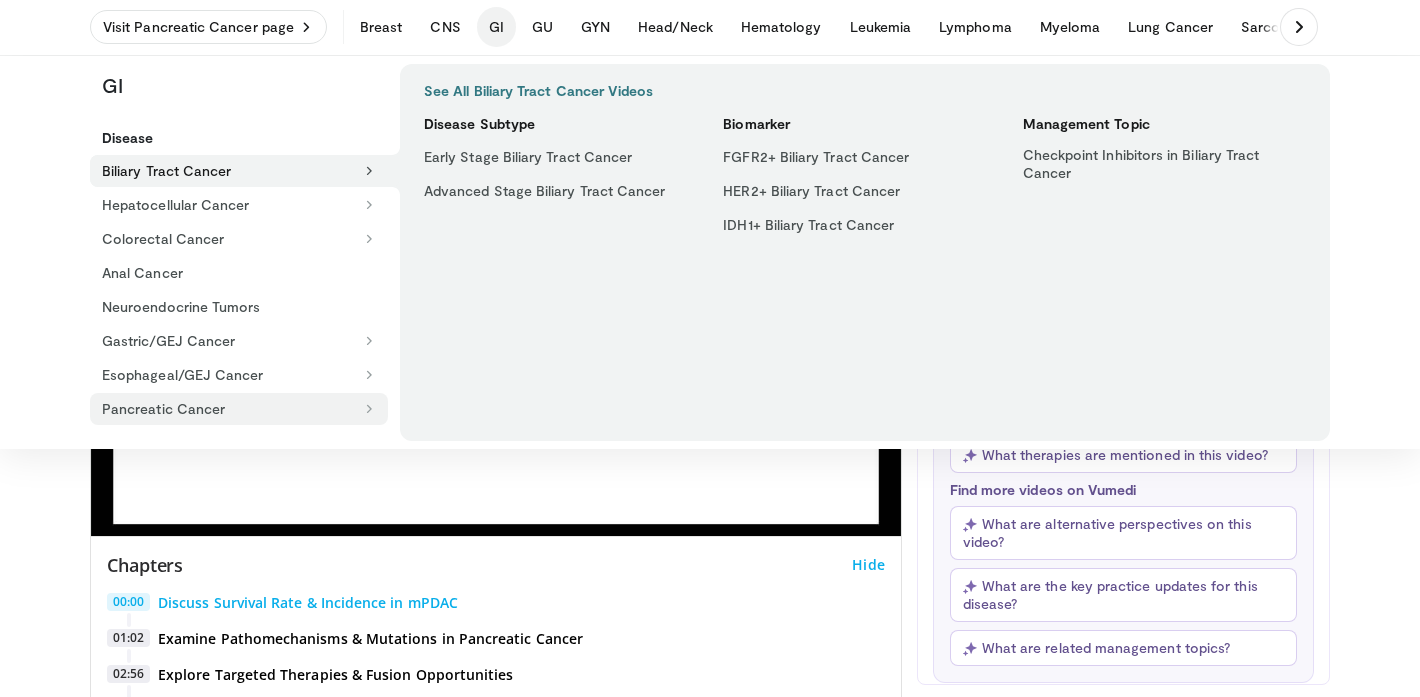 click on "Pancreatic Cancer" at bounding box center [239, 409] 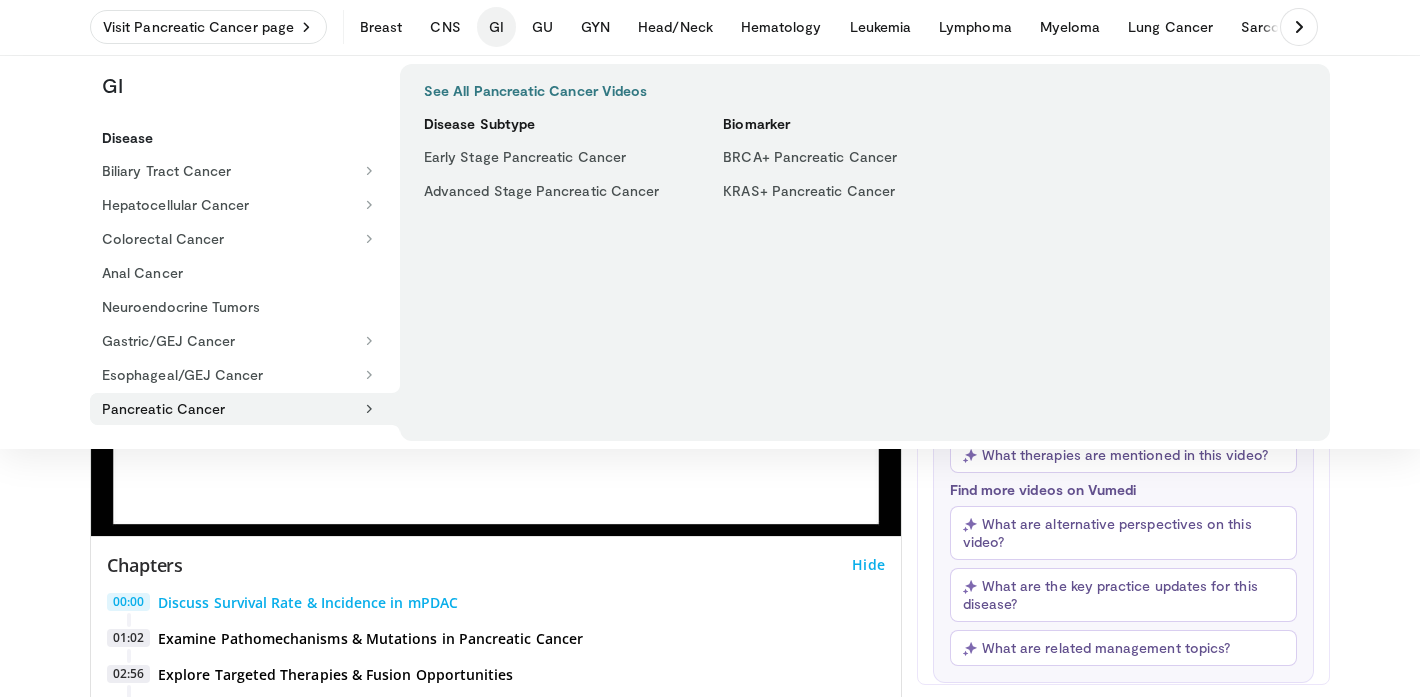 click on "See All Pancreatic Cancer Videos" at bounding box center (535, 91) 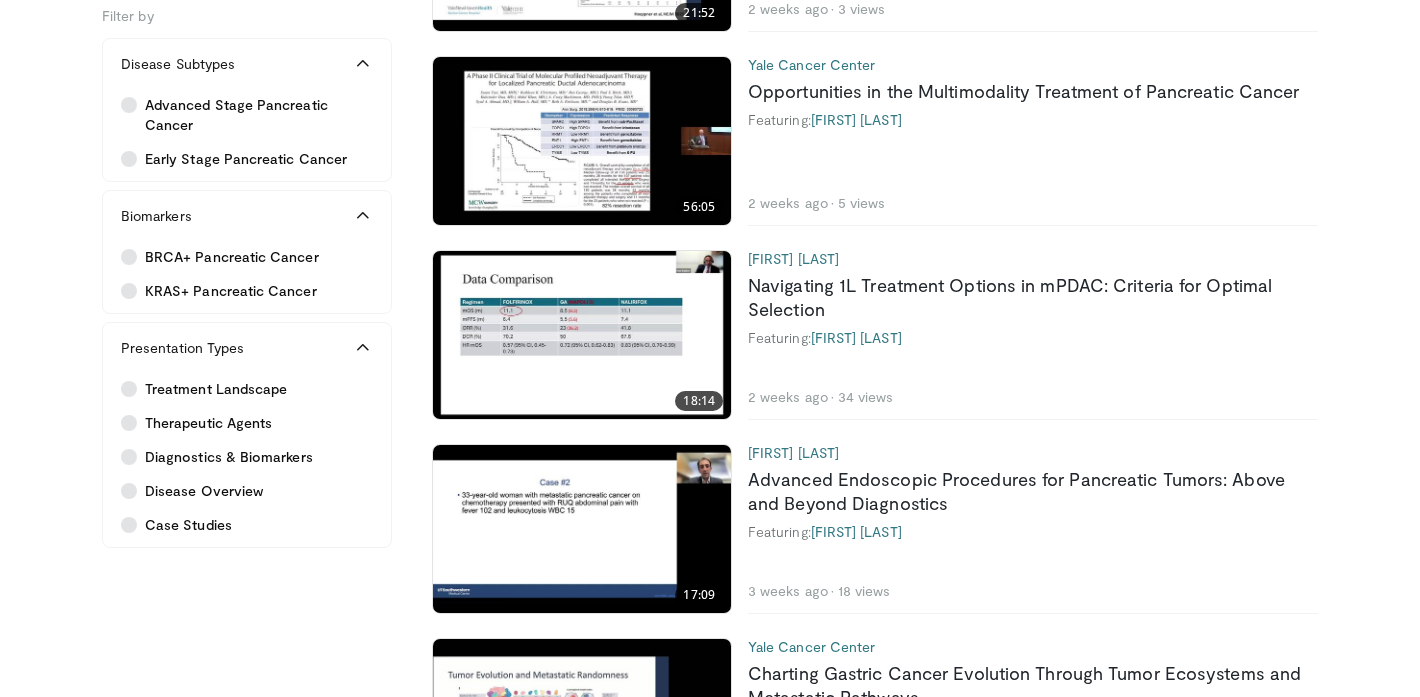 scroll, scrollTop: 1886, scrollLeft: 0, axis: vertical 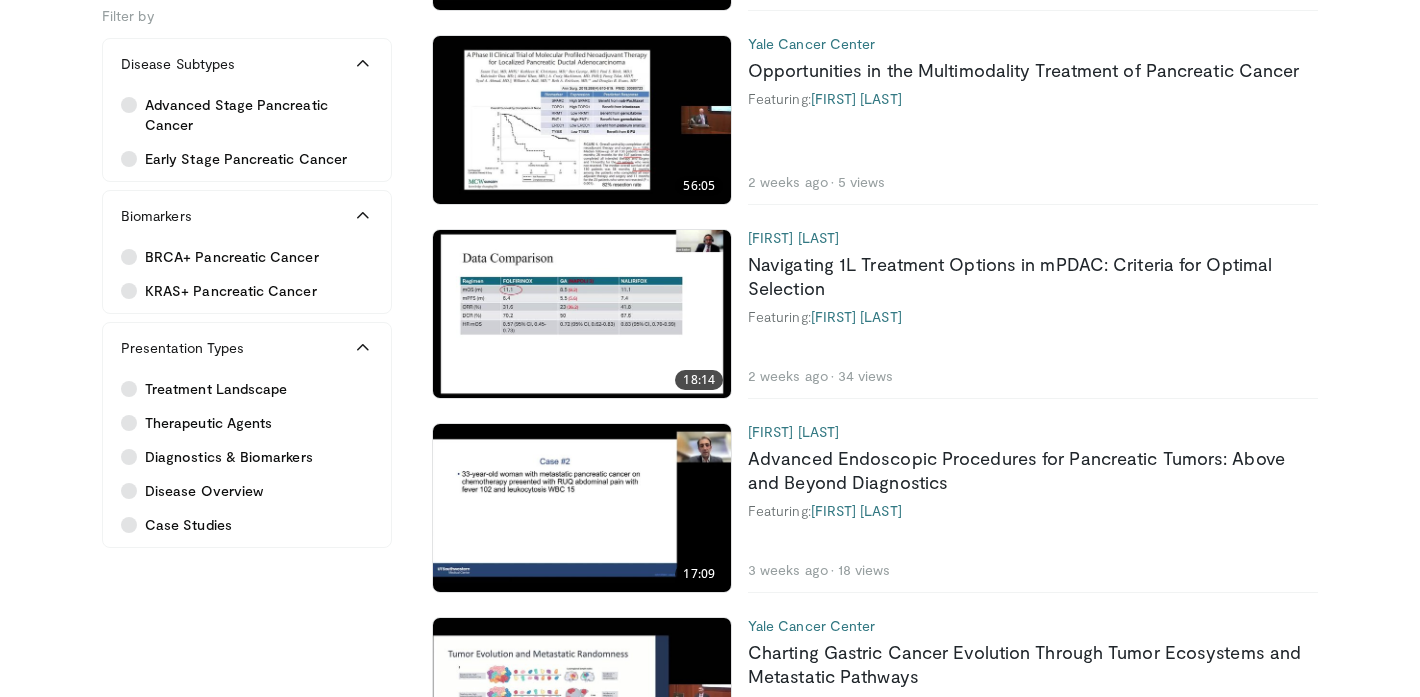 click at bounding box center (582, 120) 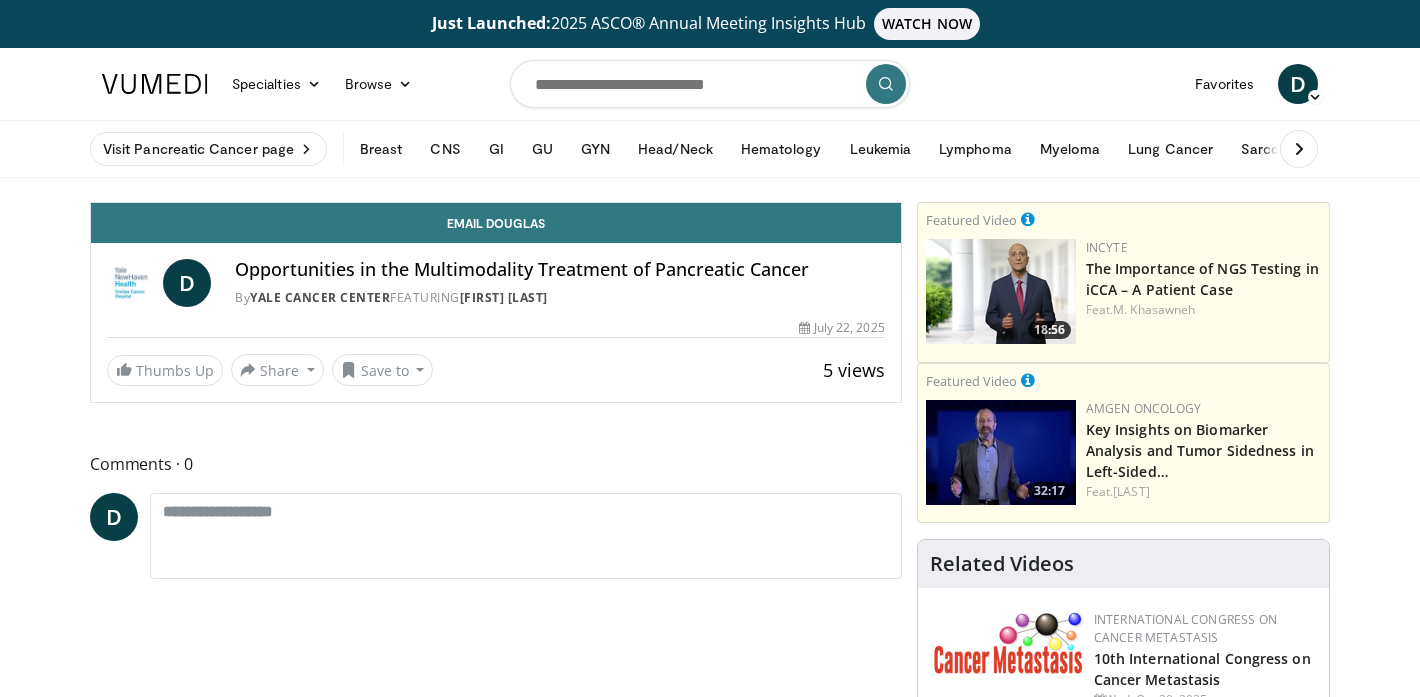scroll, scrollTop: 0, scrollLeft: 0, axis: both 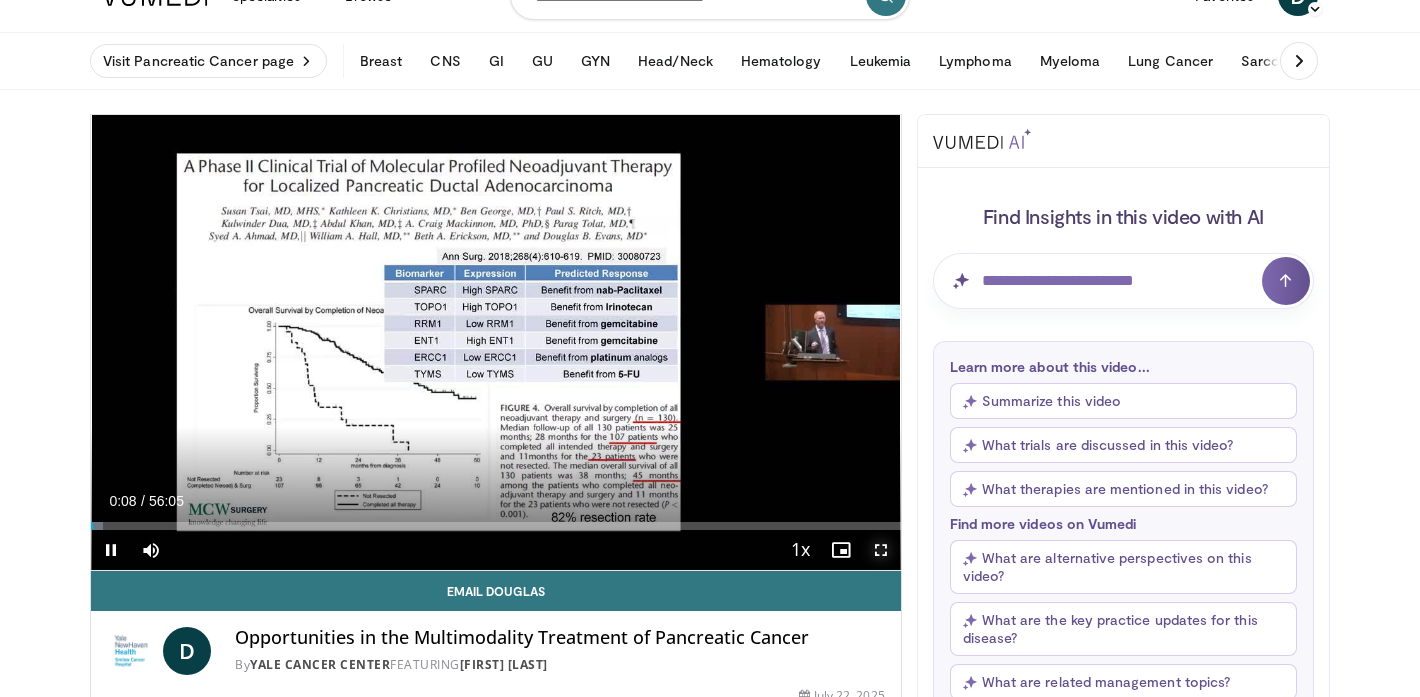 click at bounding box center (881, 550) 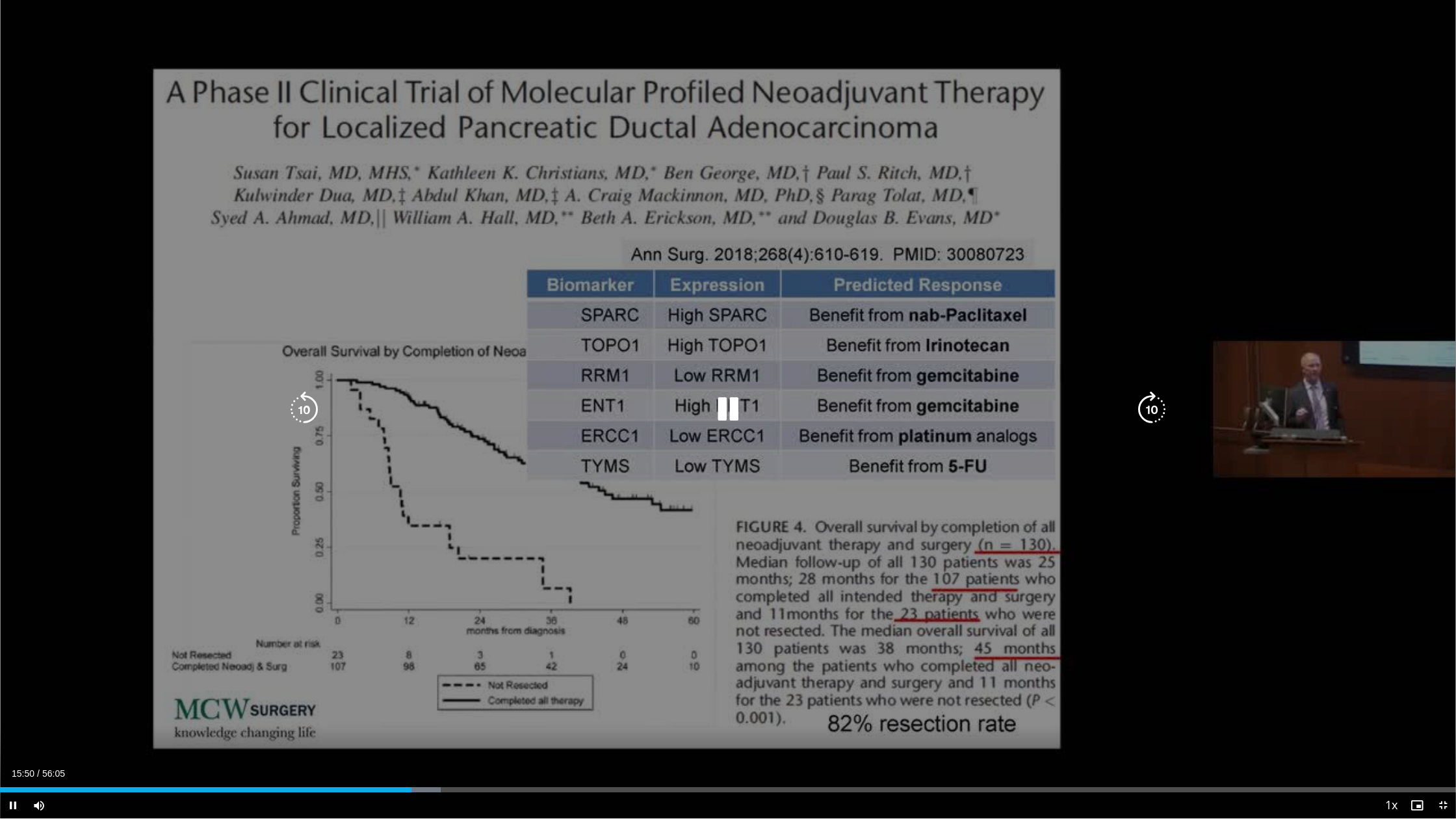 click on "10 seconds
Tap to unmute" at bounding box center [728, 409] 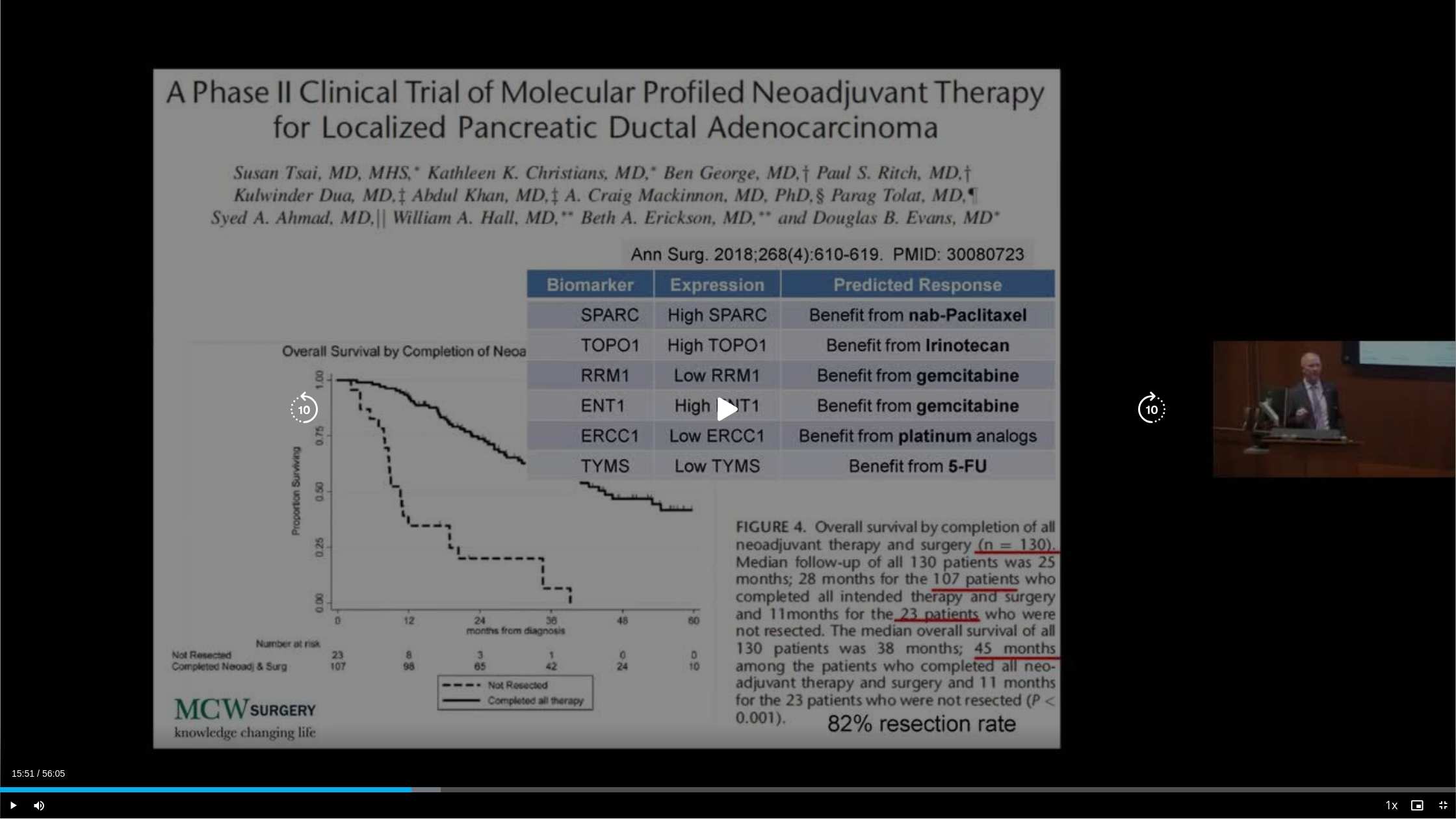 click on "10 seconds
Tap to unmute" at bounding box center [728, 409] 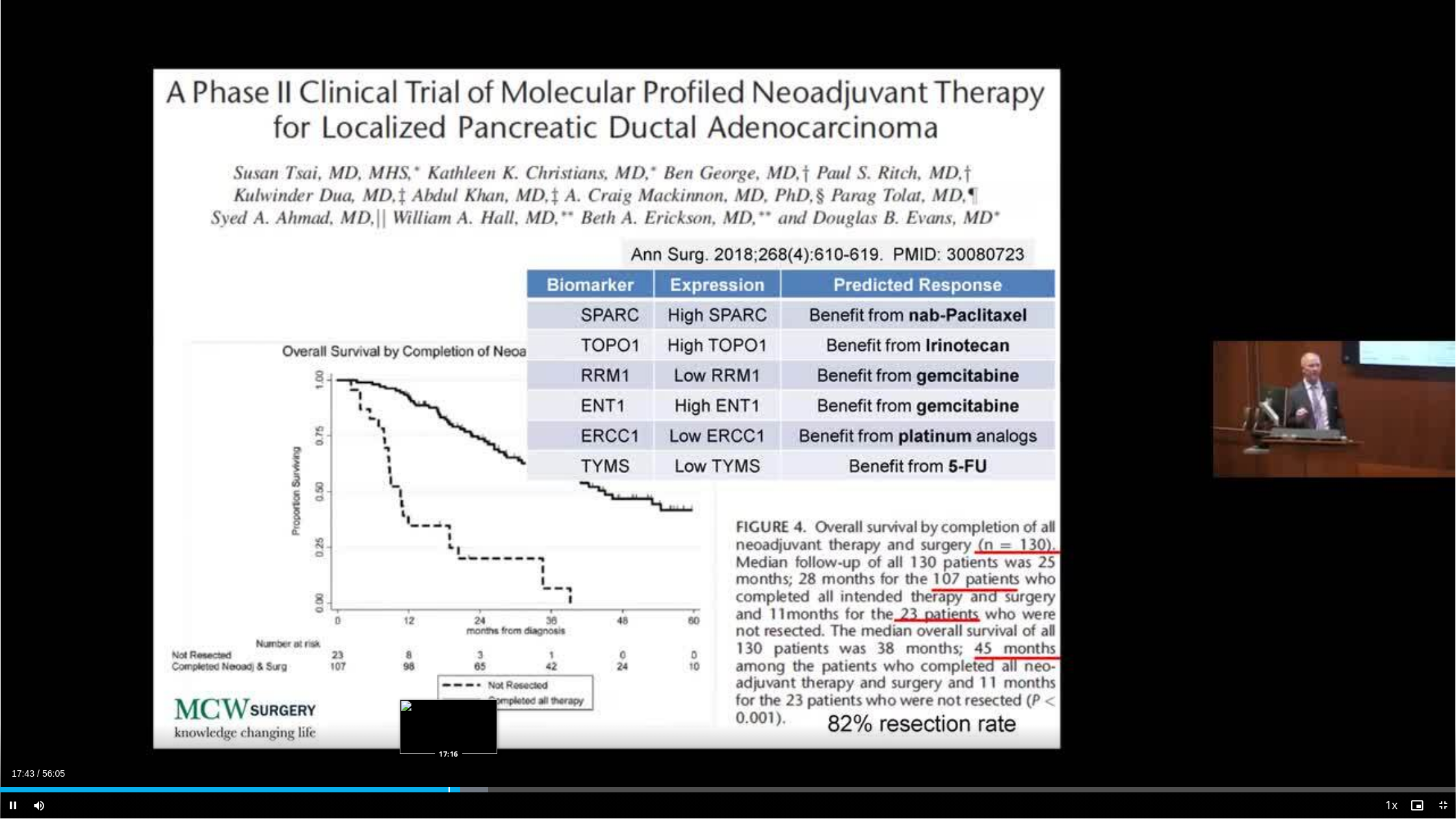 click at bounding box center [449, 790] 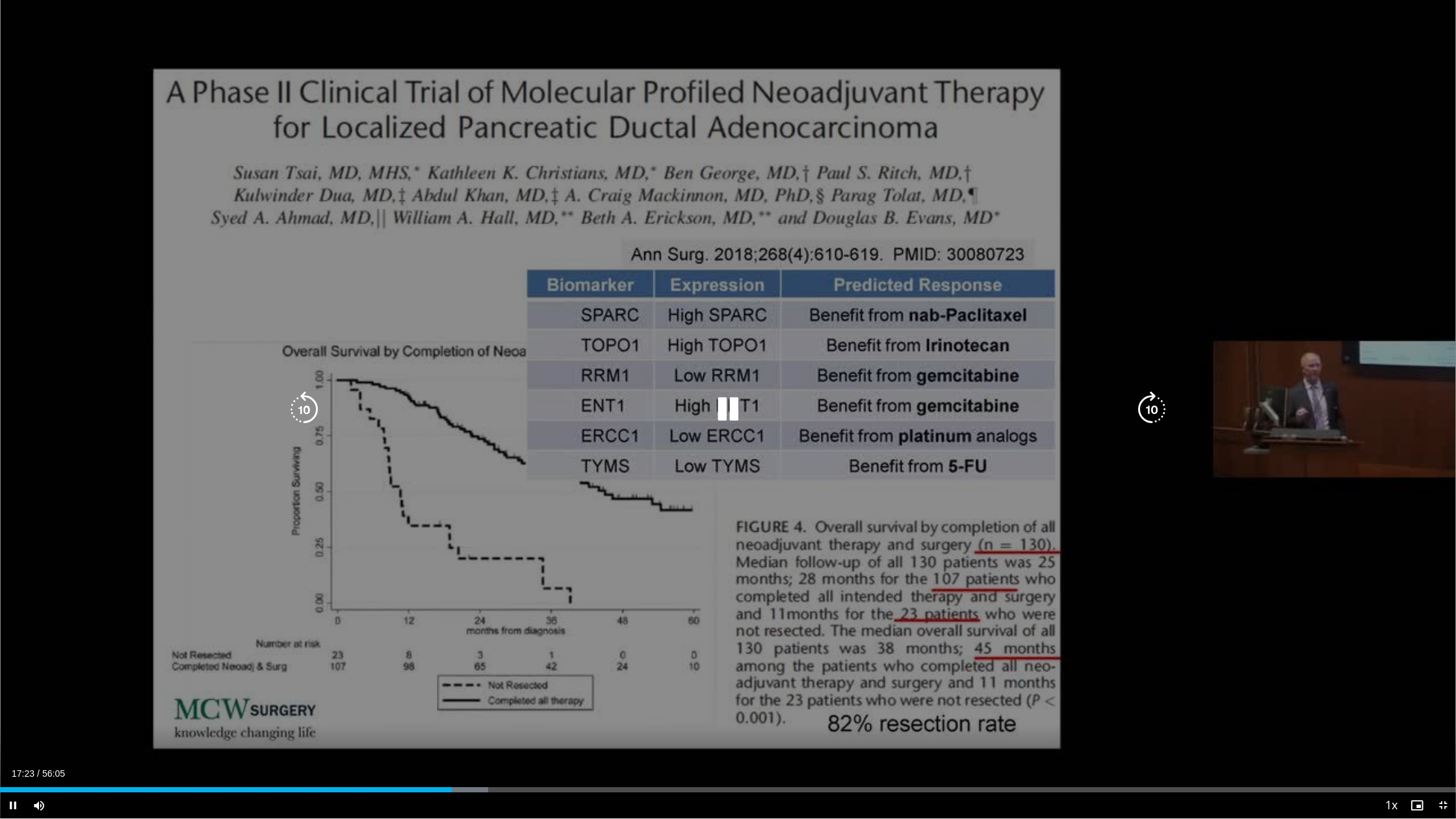 click on "10 seconds
Tap to unmute" at bounding box center [728, 409] 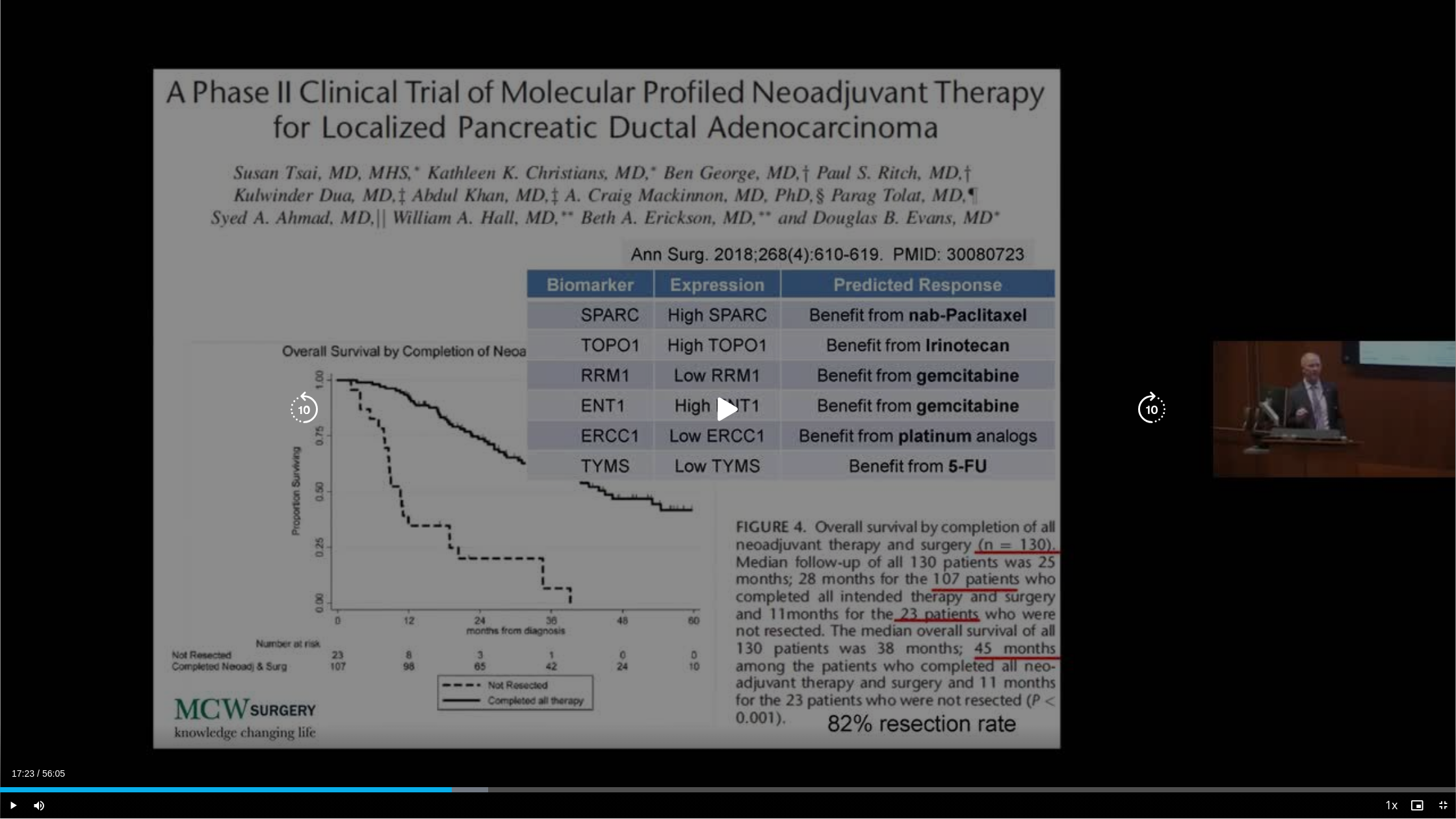 click at bounding box center [728, 410] 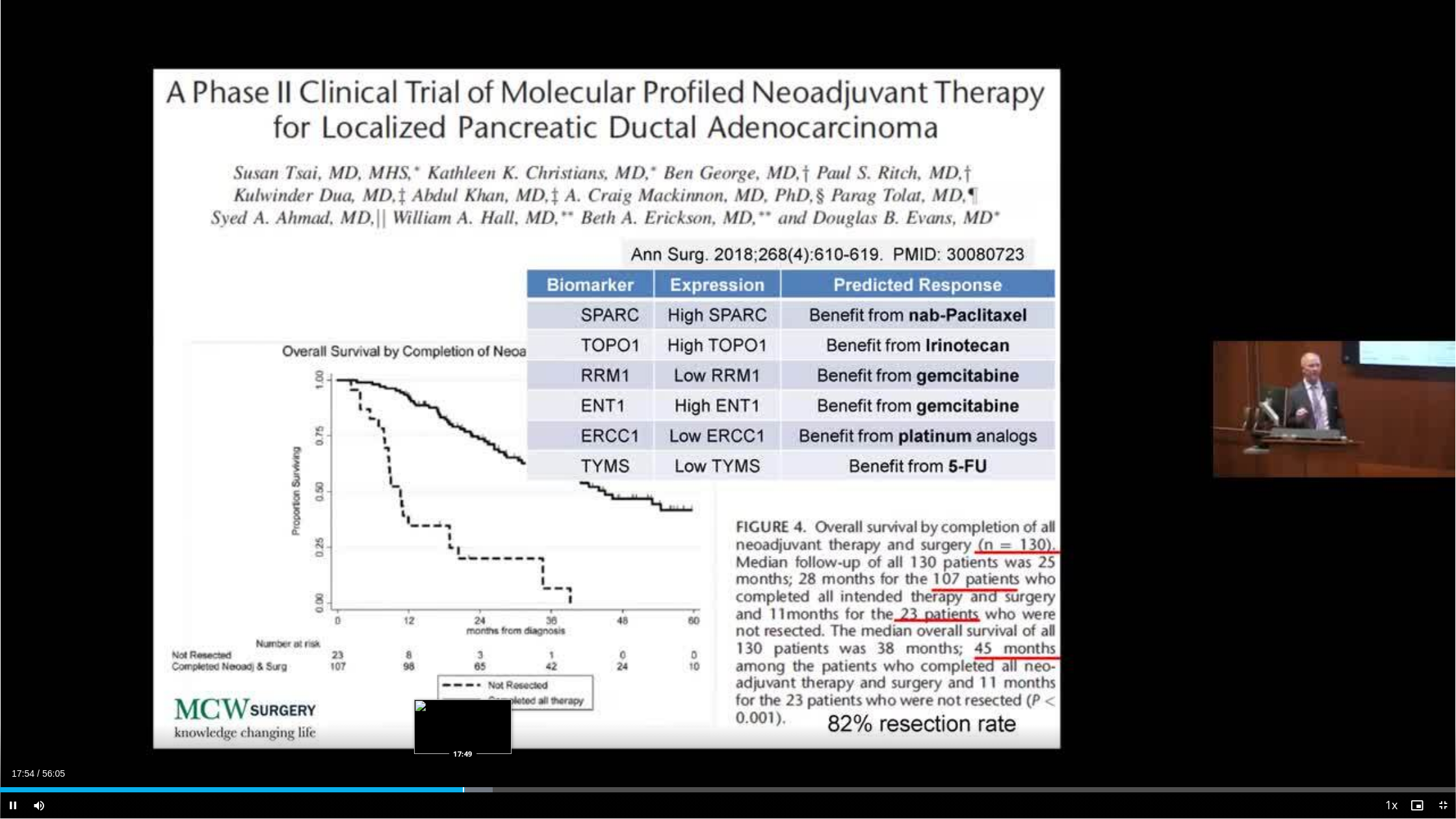 click at bounding box center (463, 790) 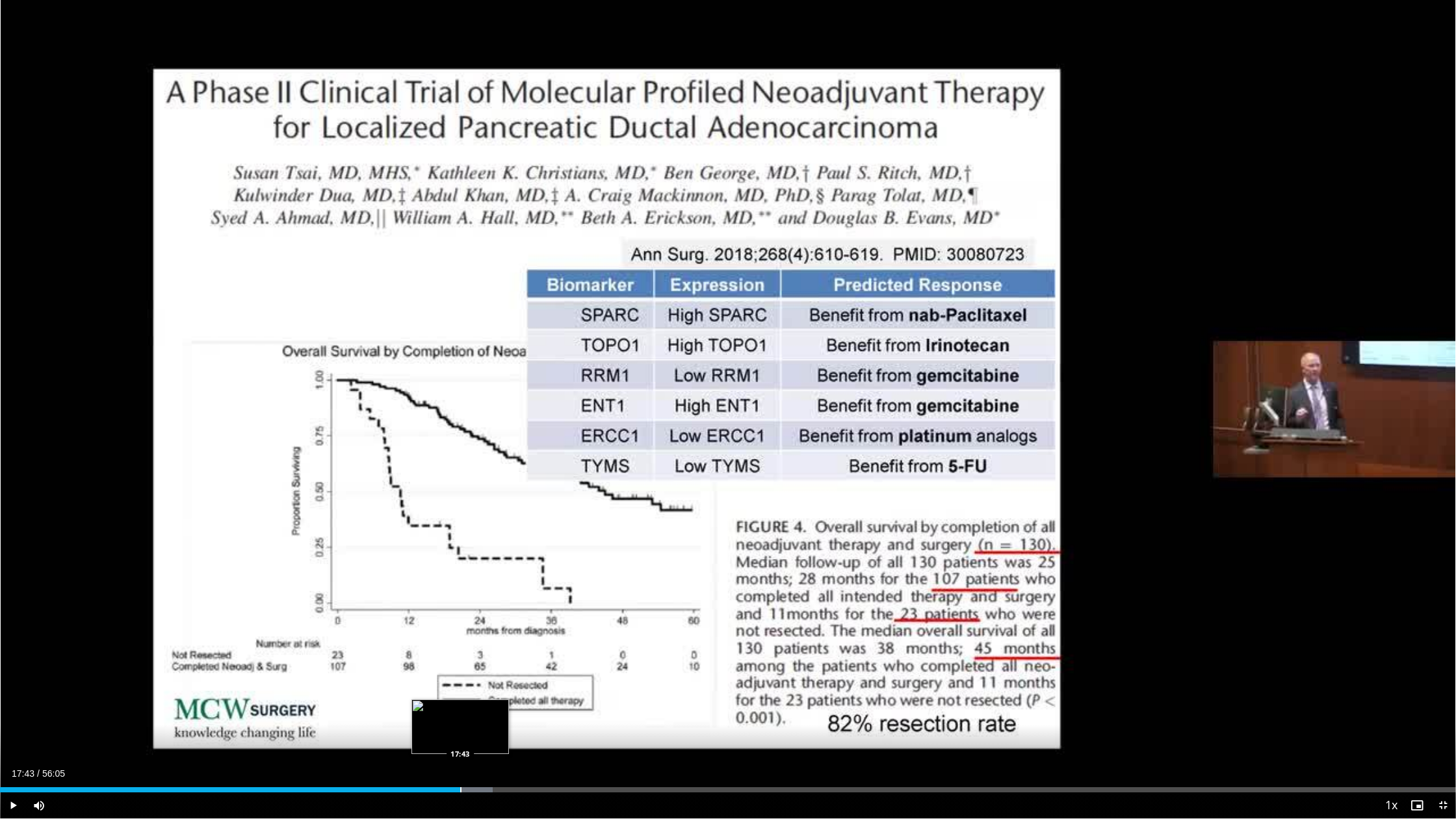 click at bounding box center (461, 790) 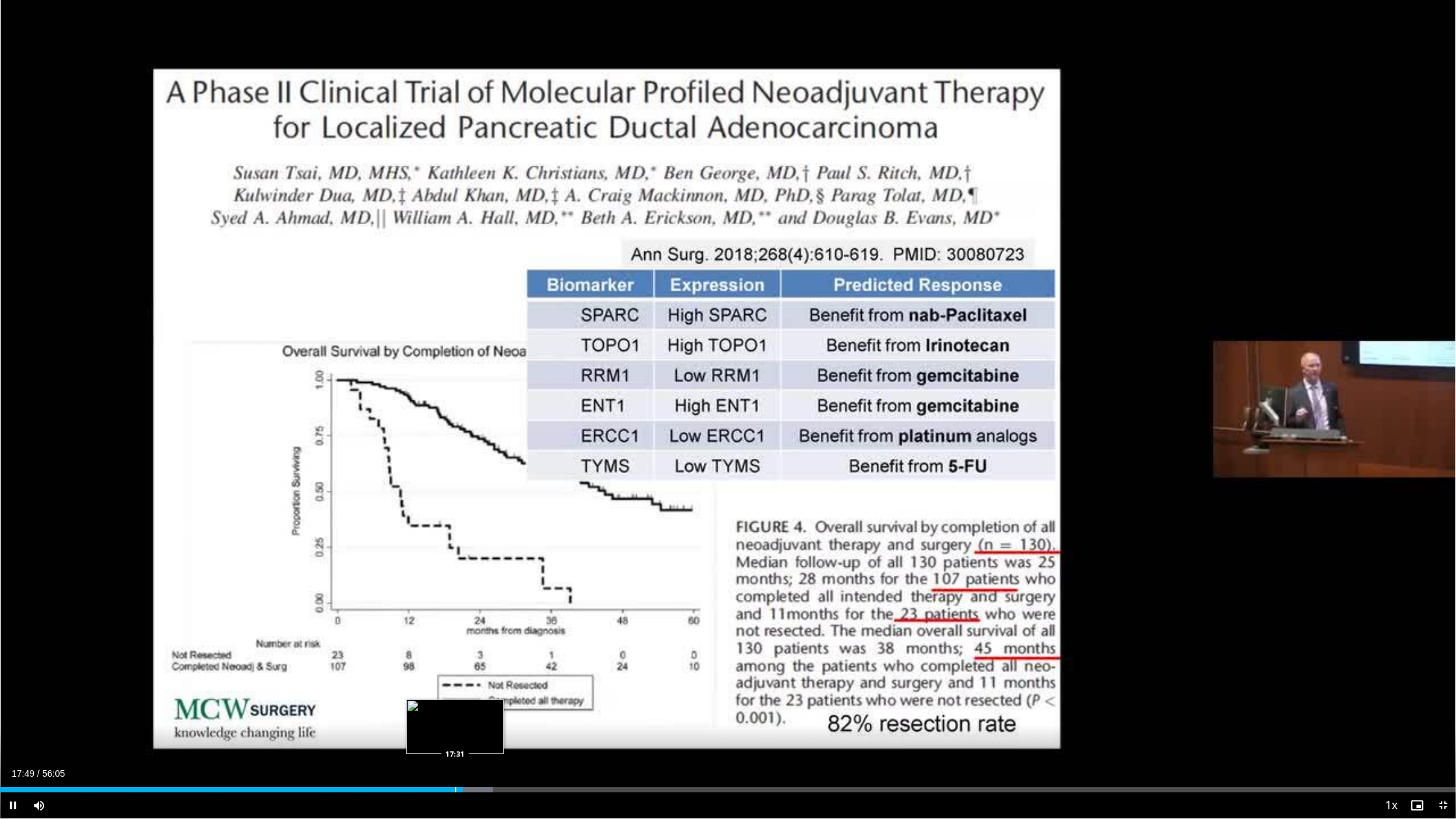 click at bounding box center (456, 790) 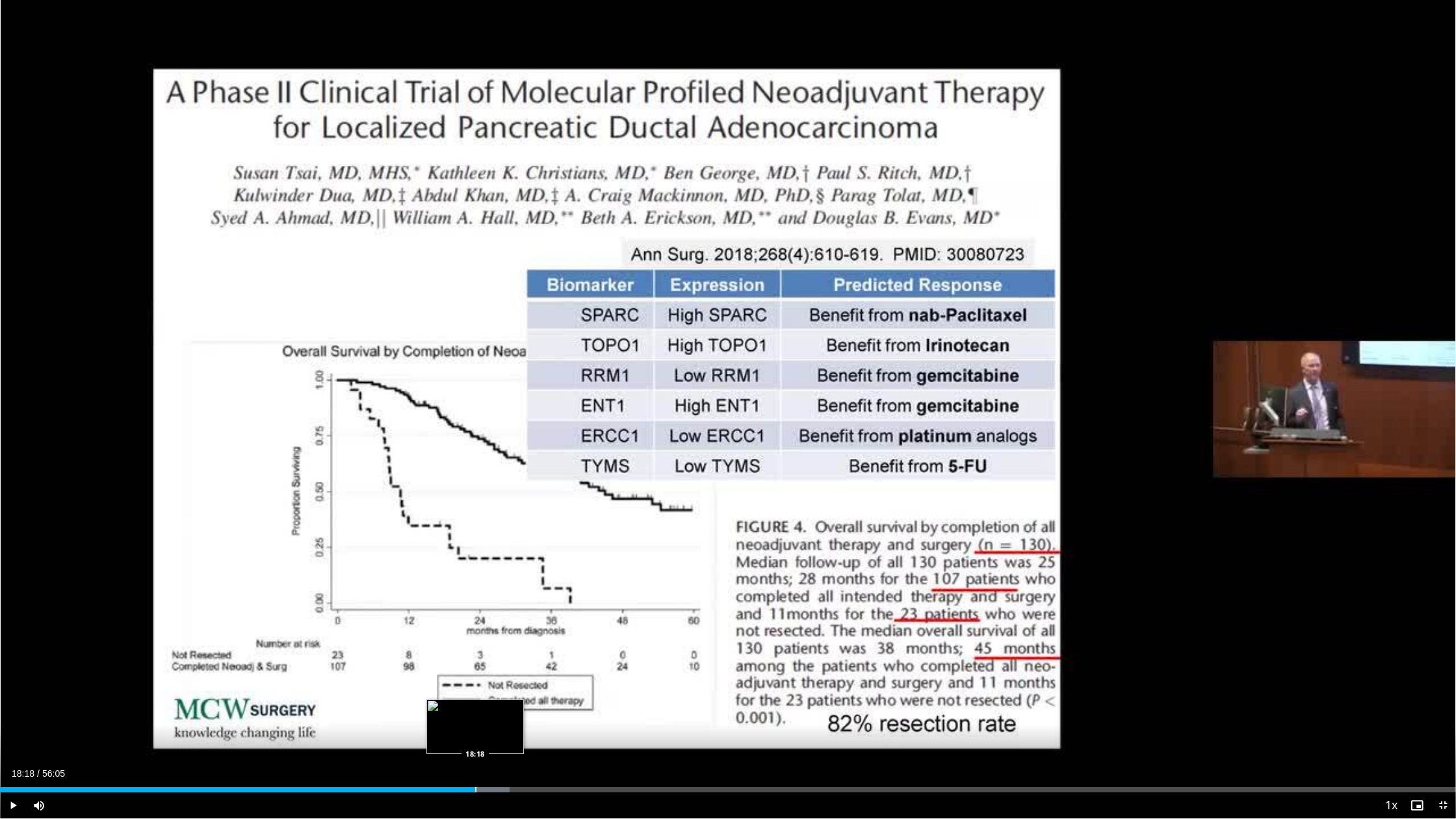click at bounding box center [476, 790] 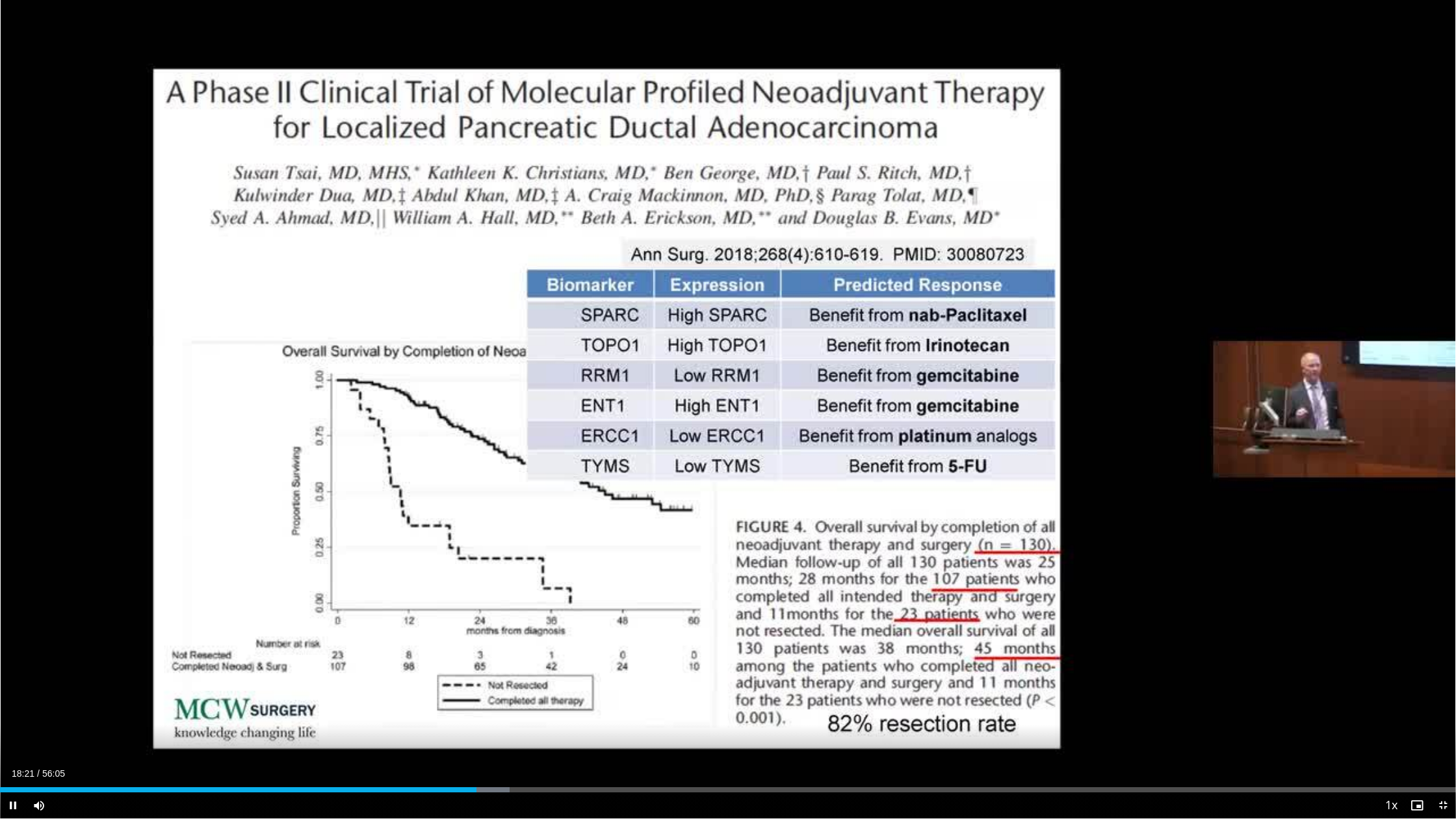 click on "Current Time  18:21 / Duration  56:05 Pause Skip Backward Skip Forward Mute Loaded :  35.01% 18:21 18:04 Stream Type  LIVE Seek to live, currently behind live LIVE   1x Playback Rate 0.5x 0.75x 1x , selected 1.25x 1.5x 1.75x 2x Chapters Chapters Descriptions descriptions off , selected Captions captions settings , opens captions settings dialog captions off , selected Audio Track en (Main) , selected Exit Fullscreen Enable picture-in-picture mode" at bounding box center (728, 805) 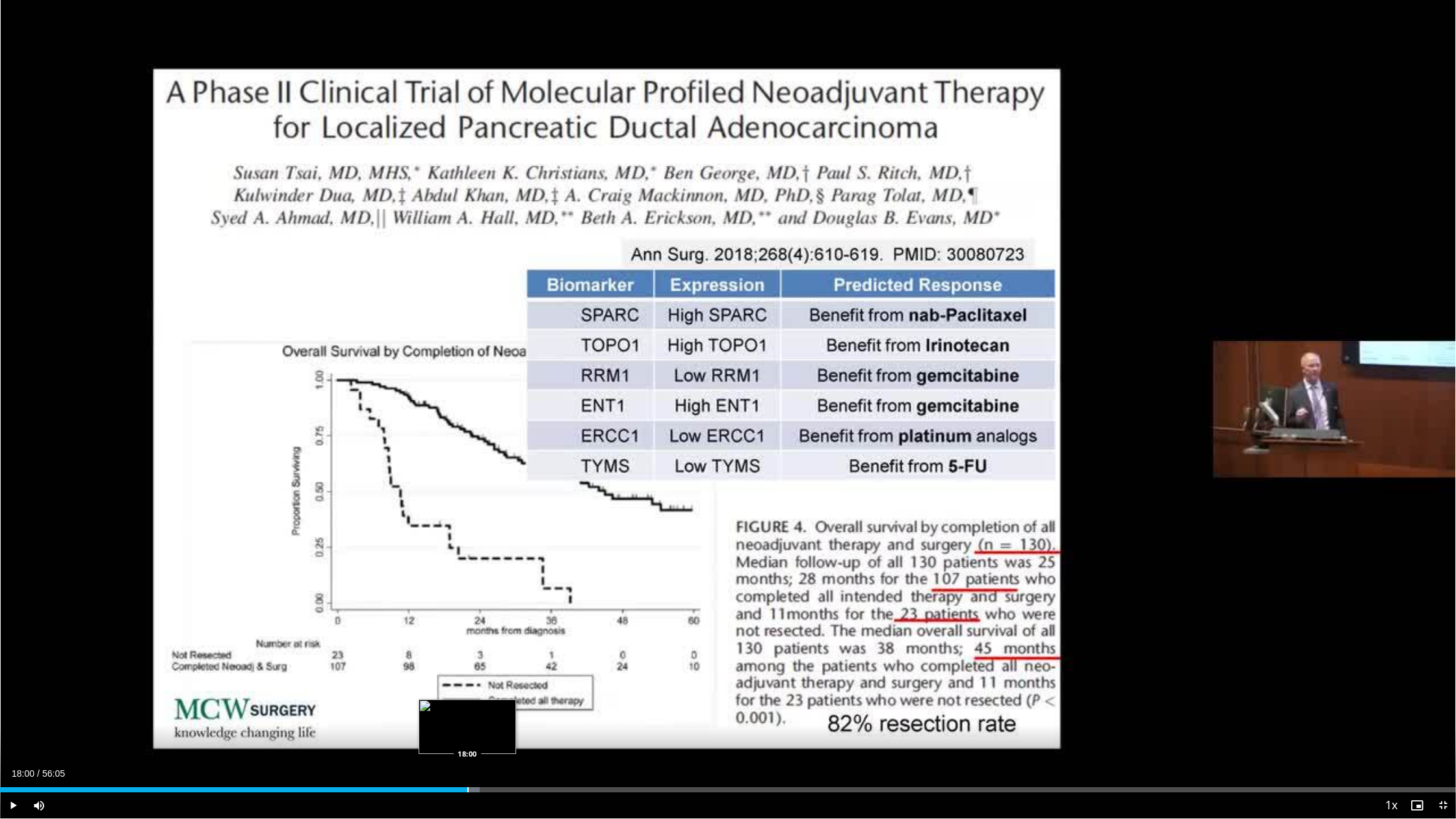 click at bounding box center [468, 790] 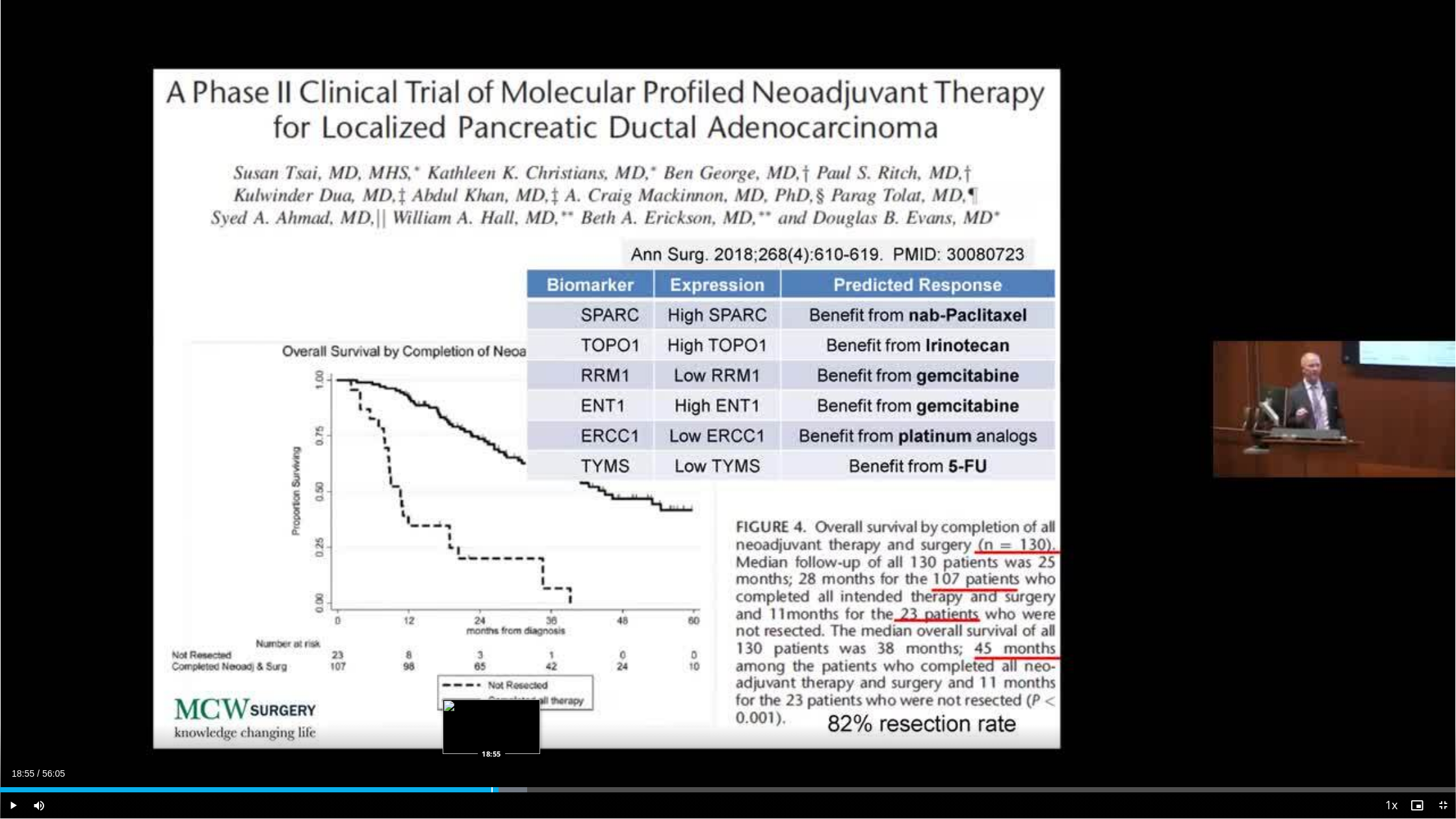 click at bounding box center [492, 790] 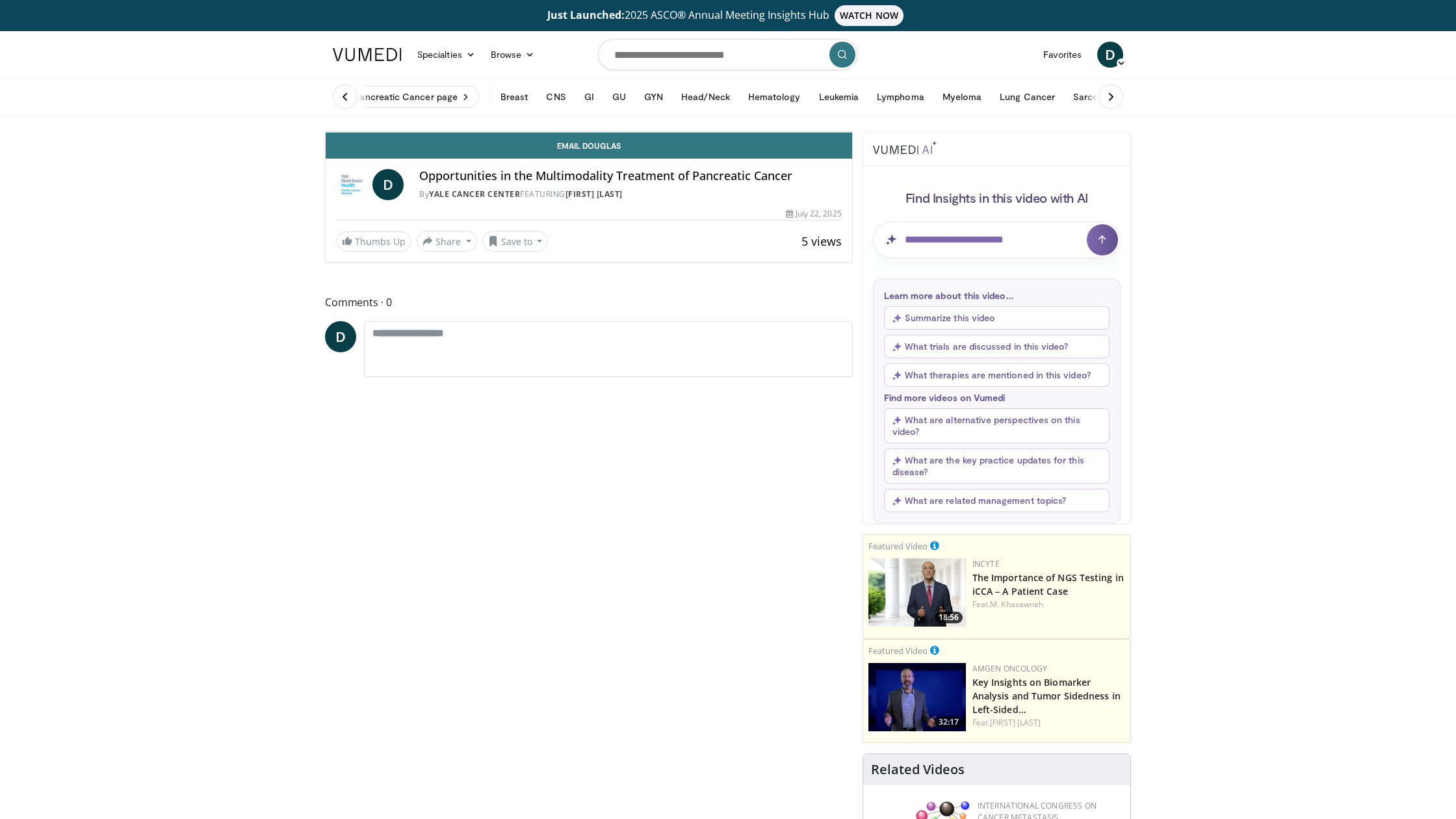scroll, scrollTop: 57, scrollLeft: 0, axis: vertical 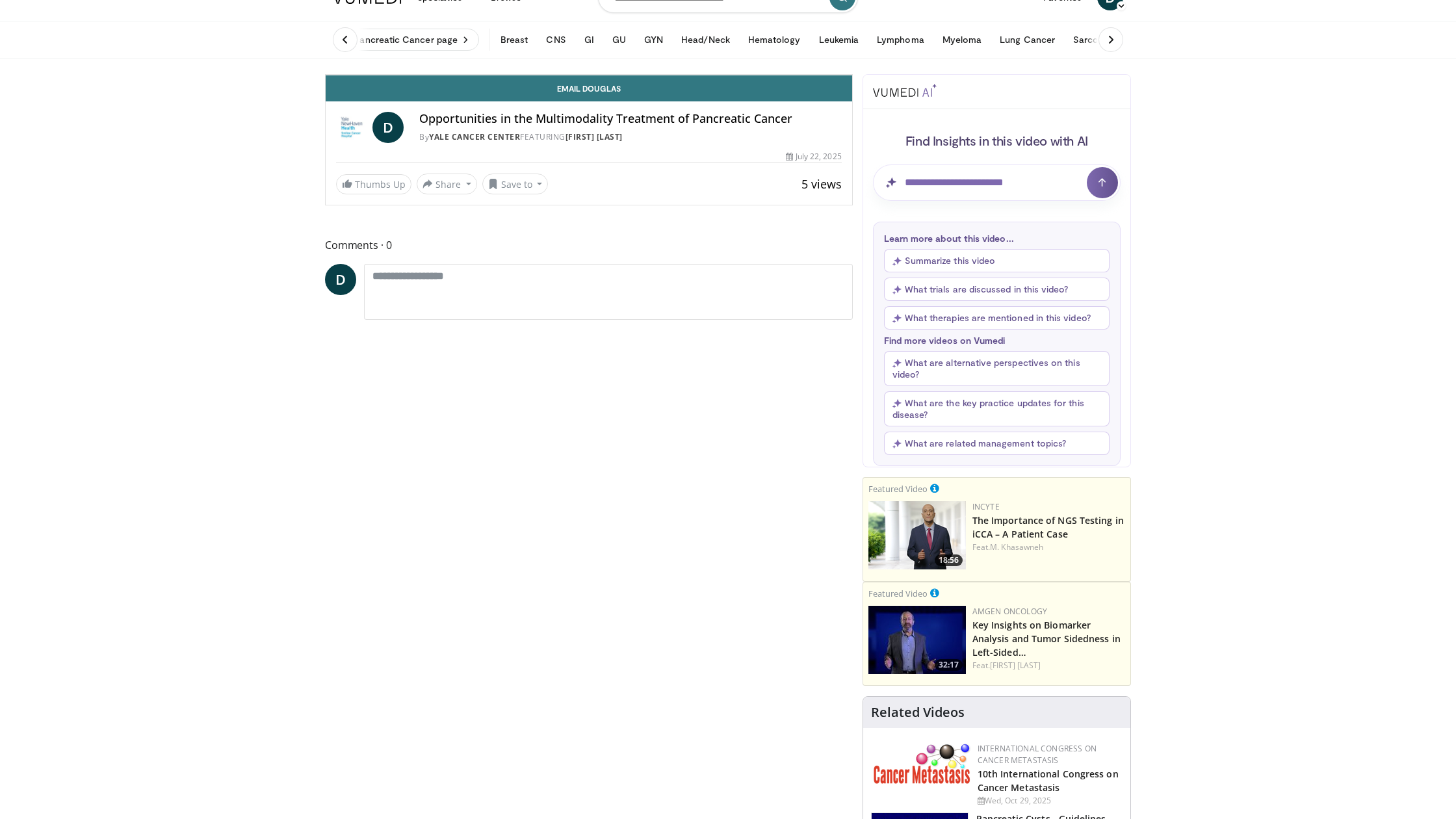 click at bounding box center [1433, 46] 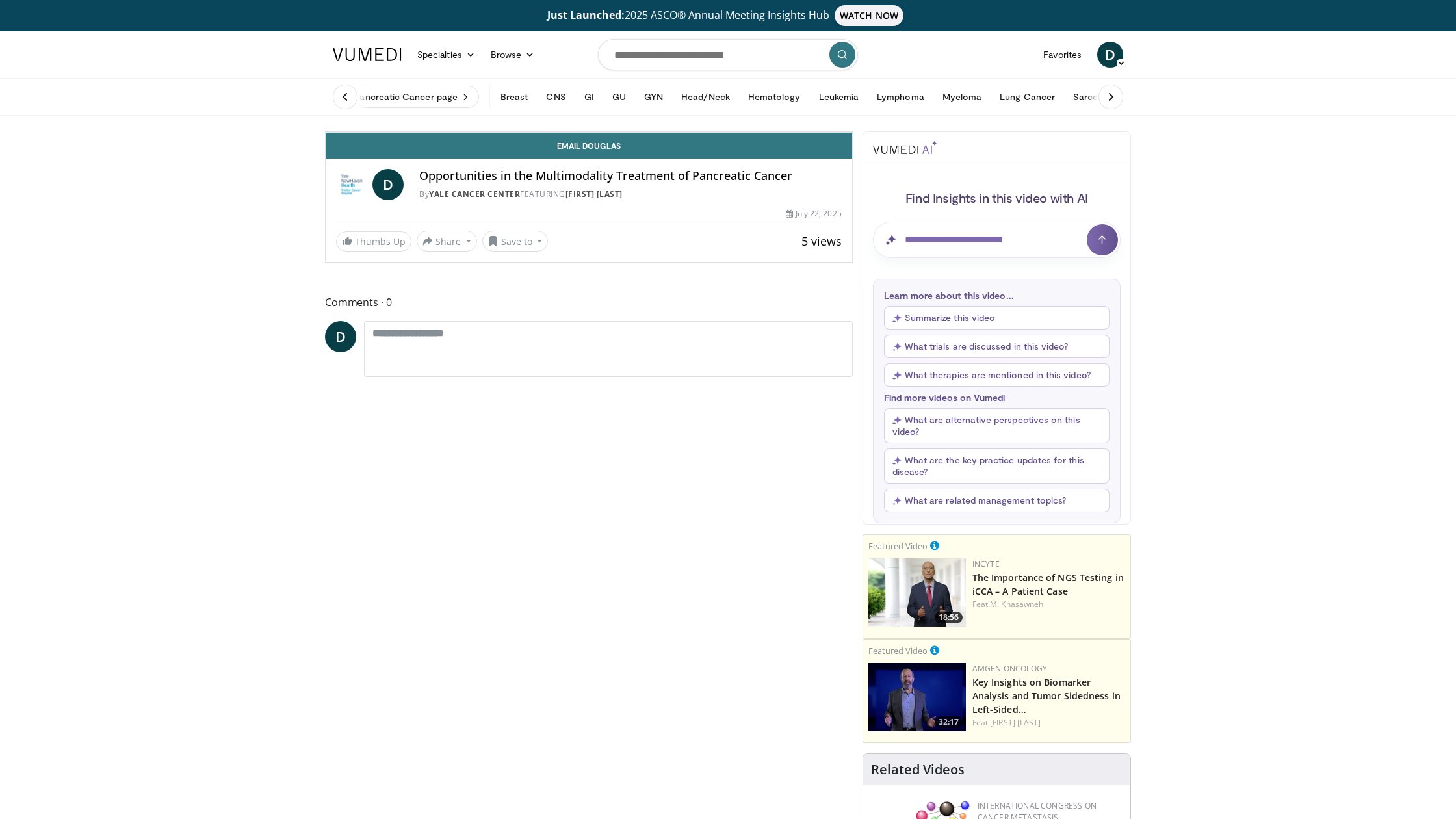 scroll, scrollTop: 57, scrollLeft: 0, axis: vertical 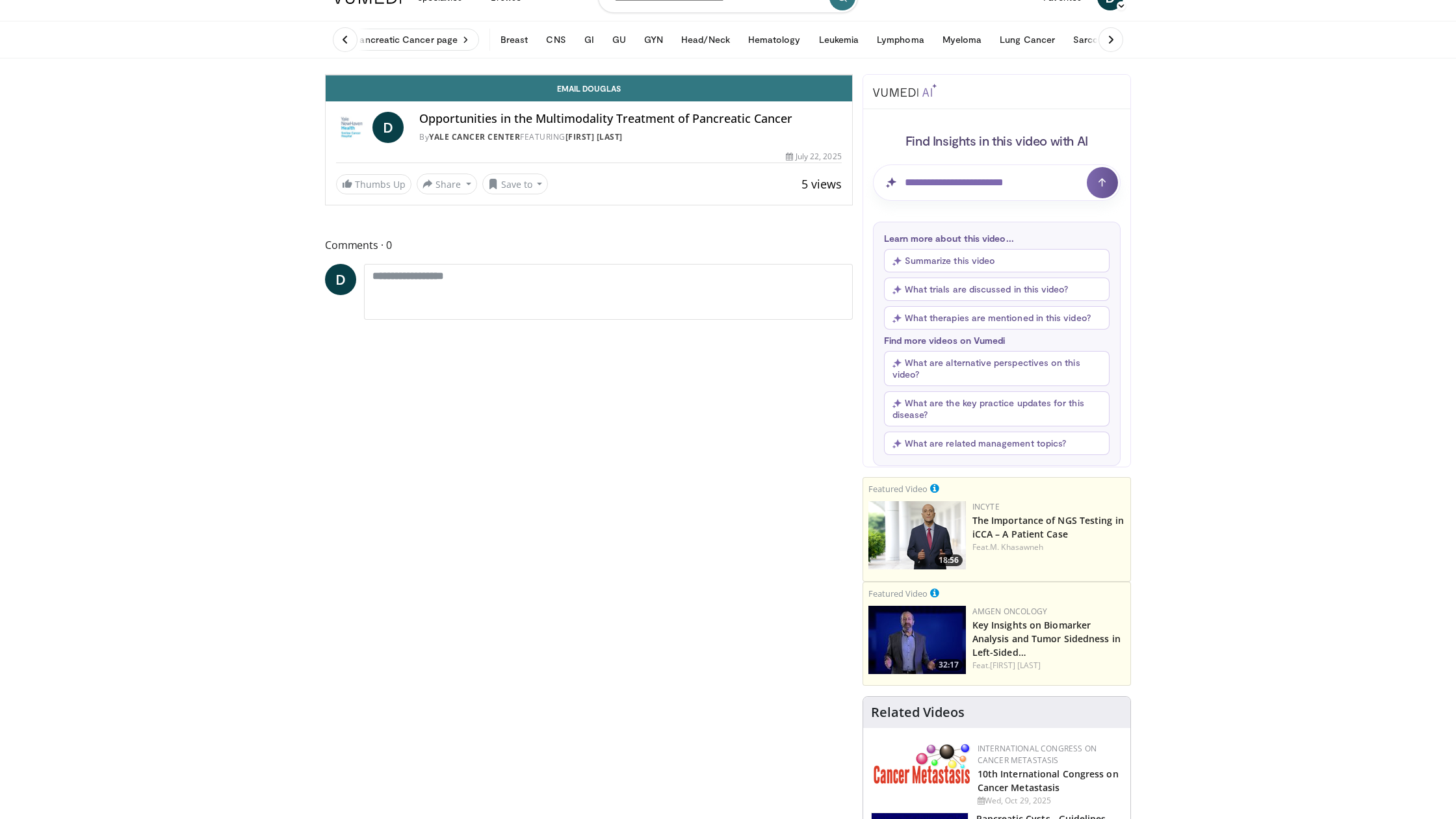 click at bounding box center [1594, 46] 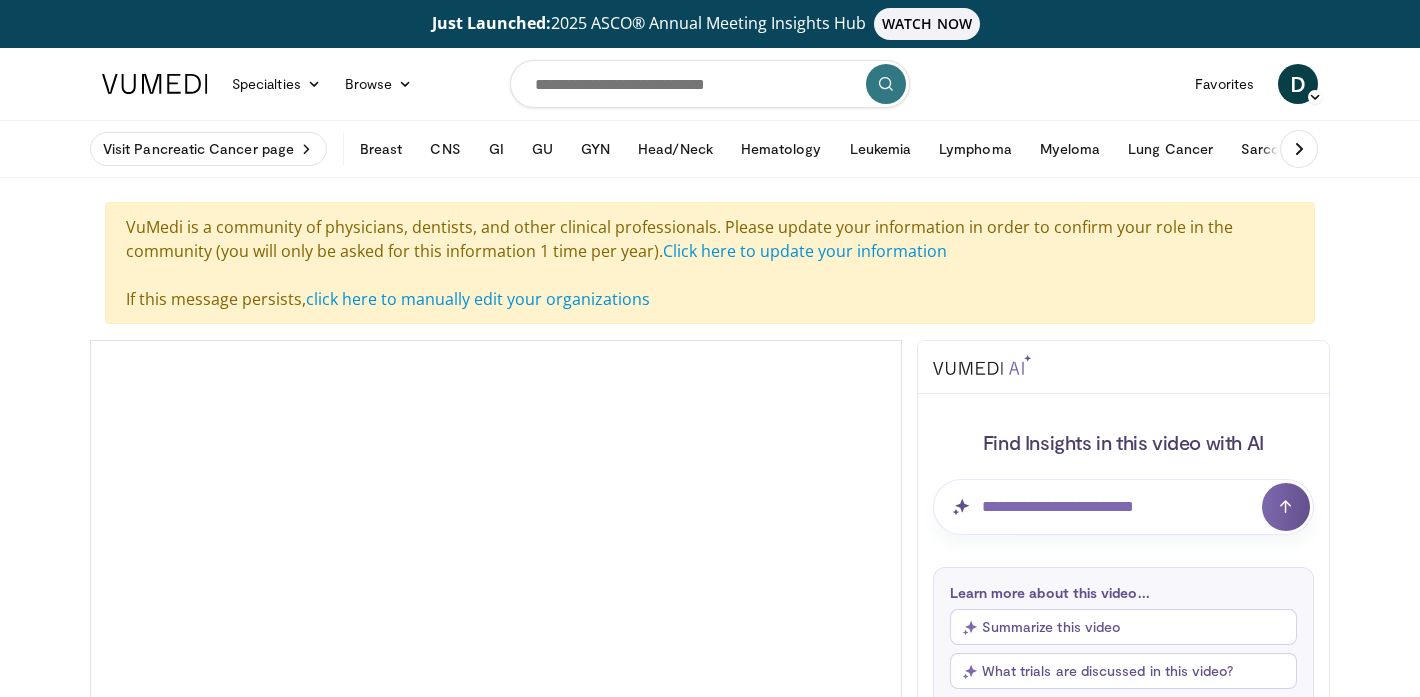 scroll, scrollTop: 0, scrollLeft: 0, axis: both 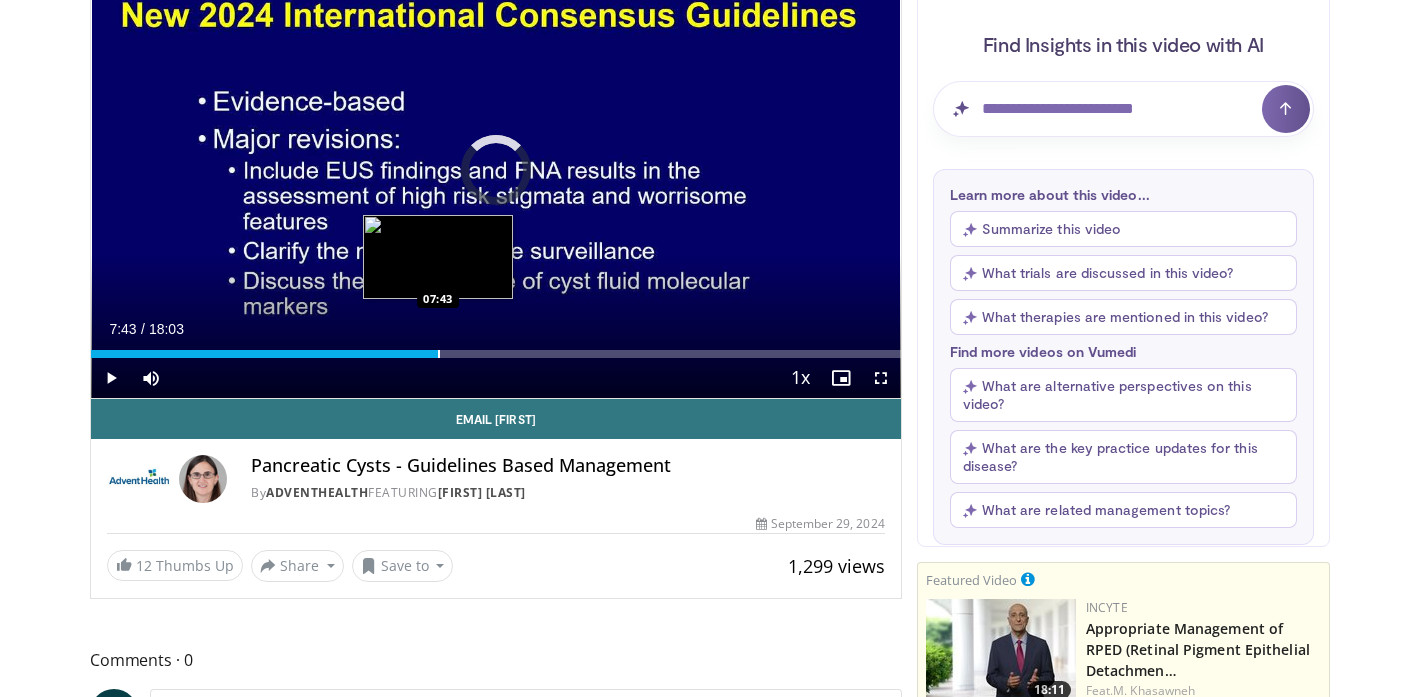 click at bounding box center (439, 354) 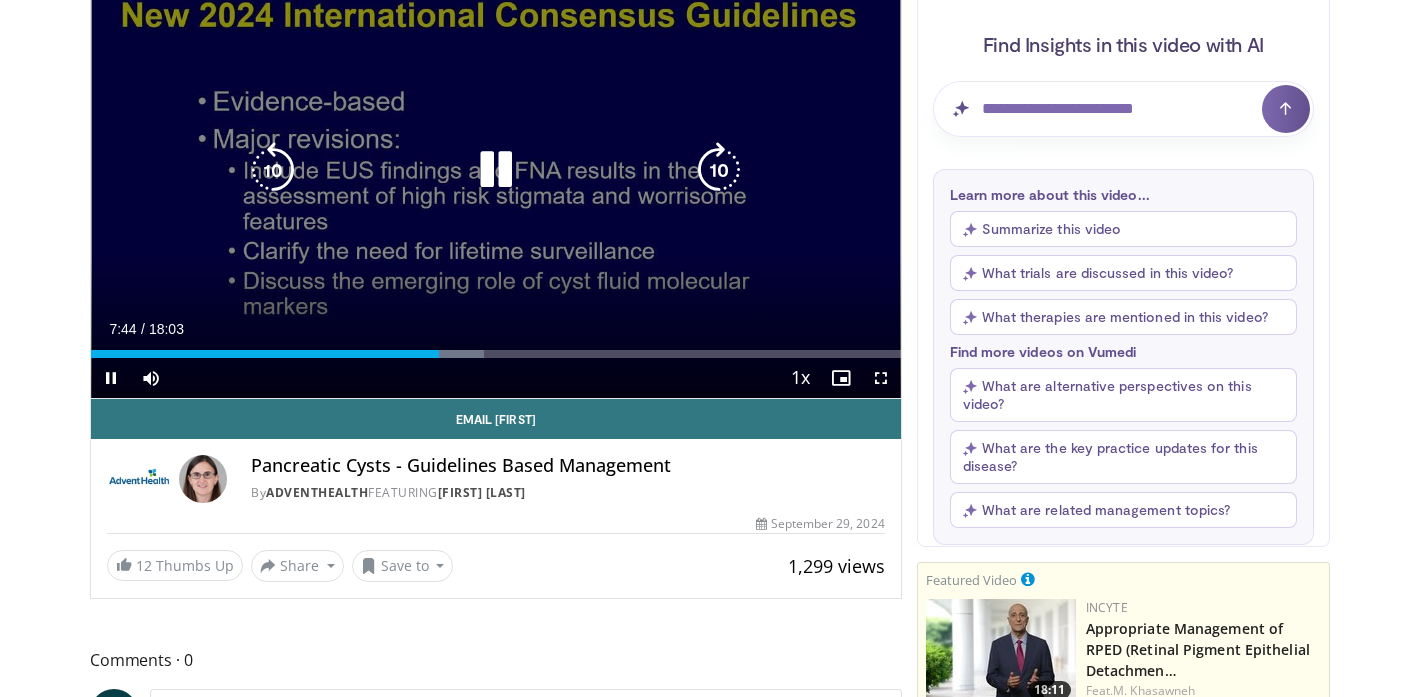 scroll, scrollTop: 128, scrollLeft: 0, axis: vertical 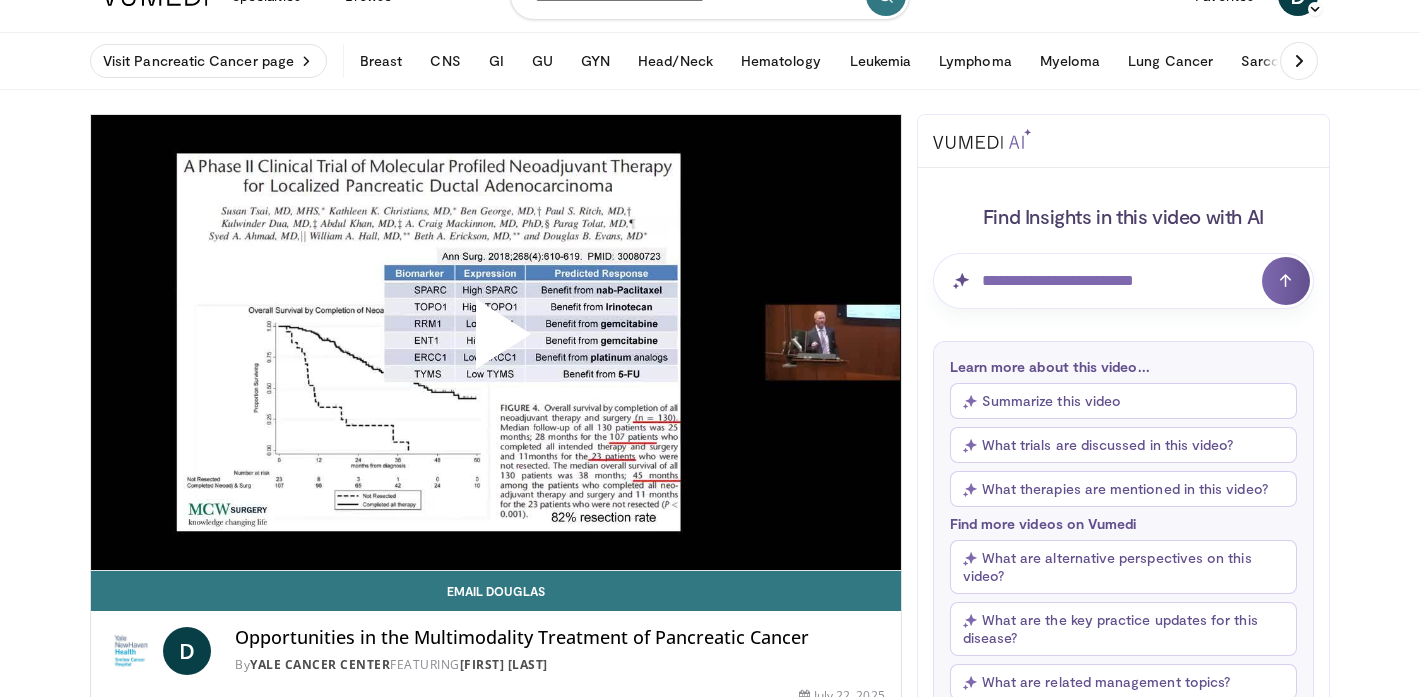 click at bounding box center (496, 342) 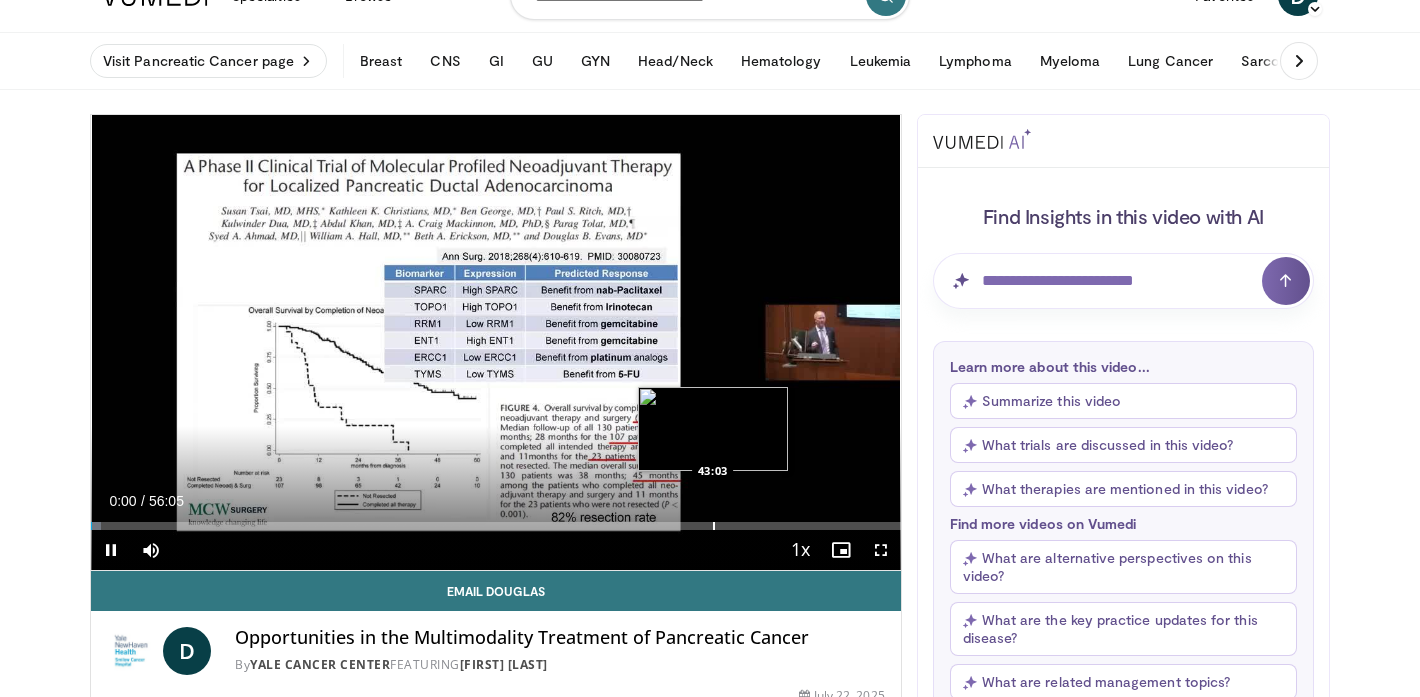click at bounding box center [714, 526] 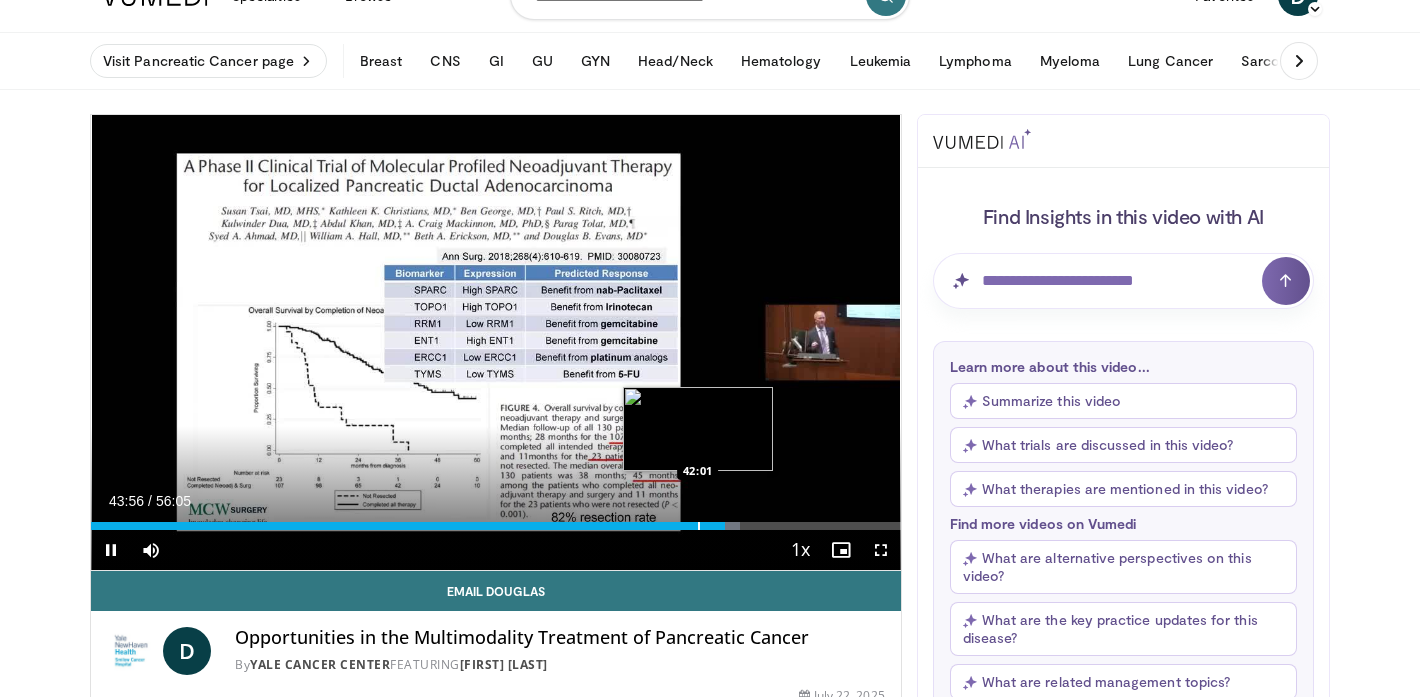 click at bounding box center (699, 526) 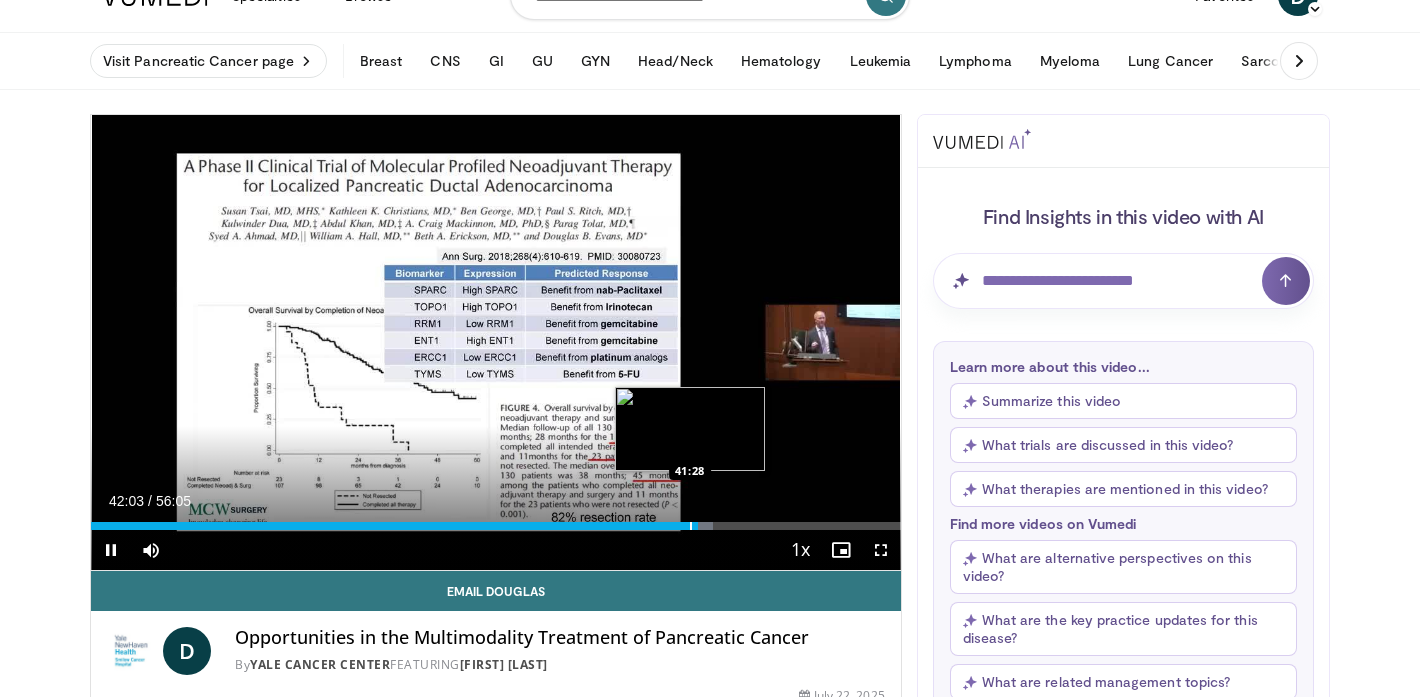 click at bounding box center [691, 526] 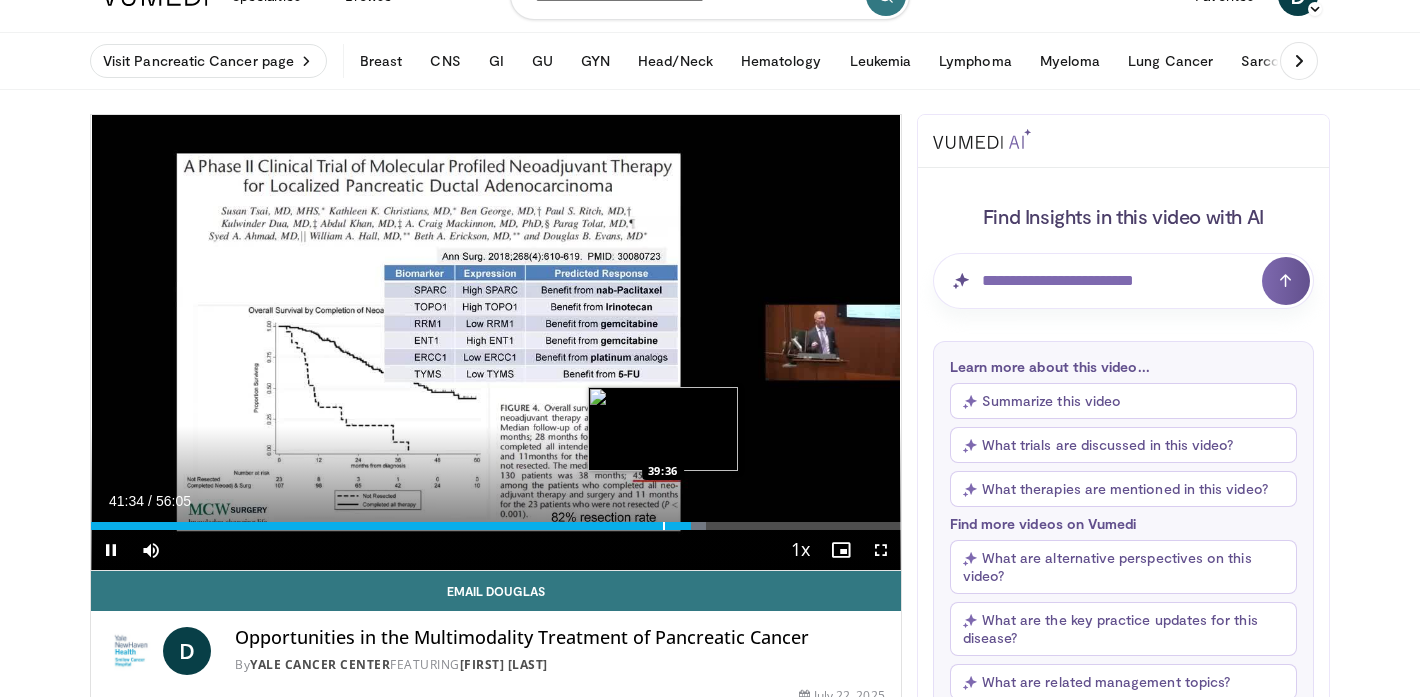 click at bounding box center [664, 526] 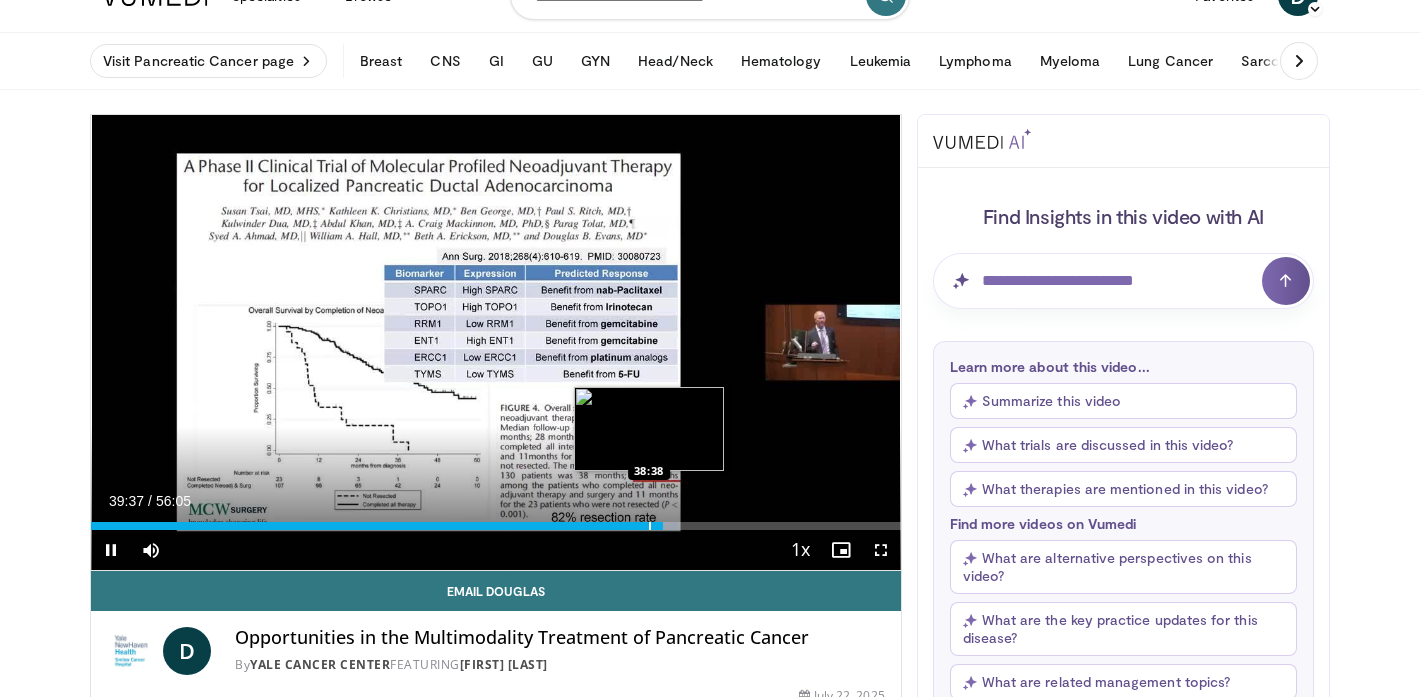 click on "Loaded :  72.51% 39:37 38:38" at bounding box center (496, 526) 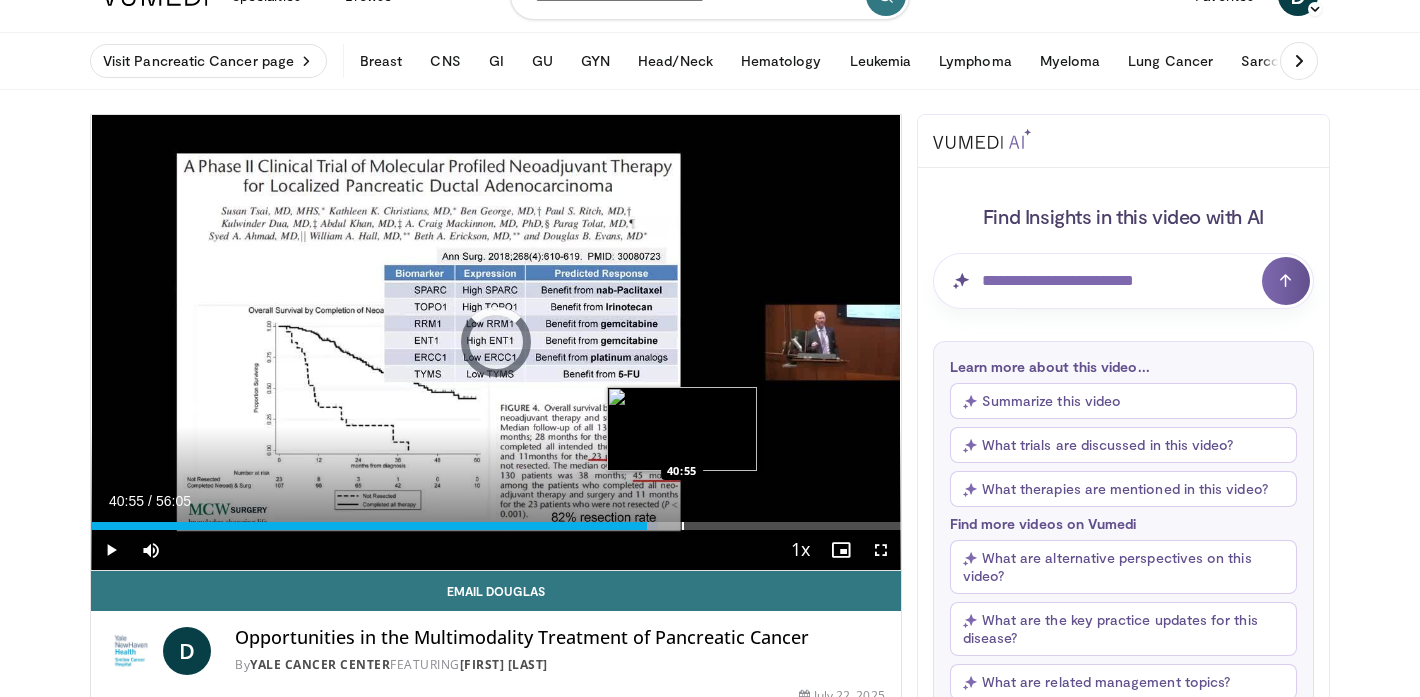 click at bounding box center (683, 526) 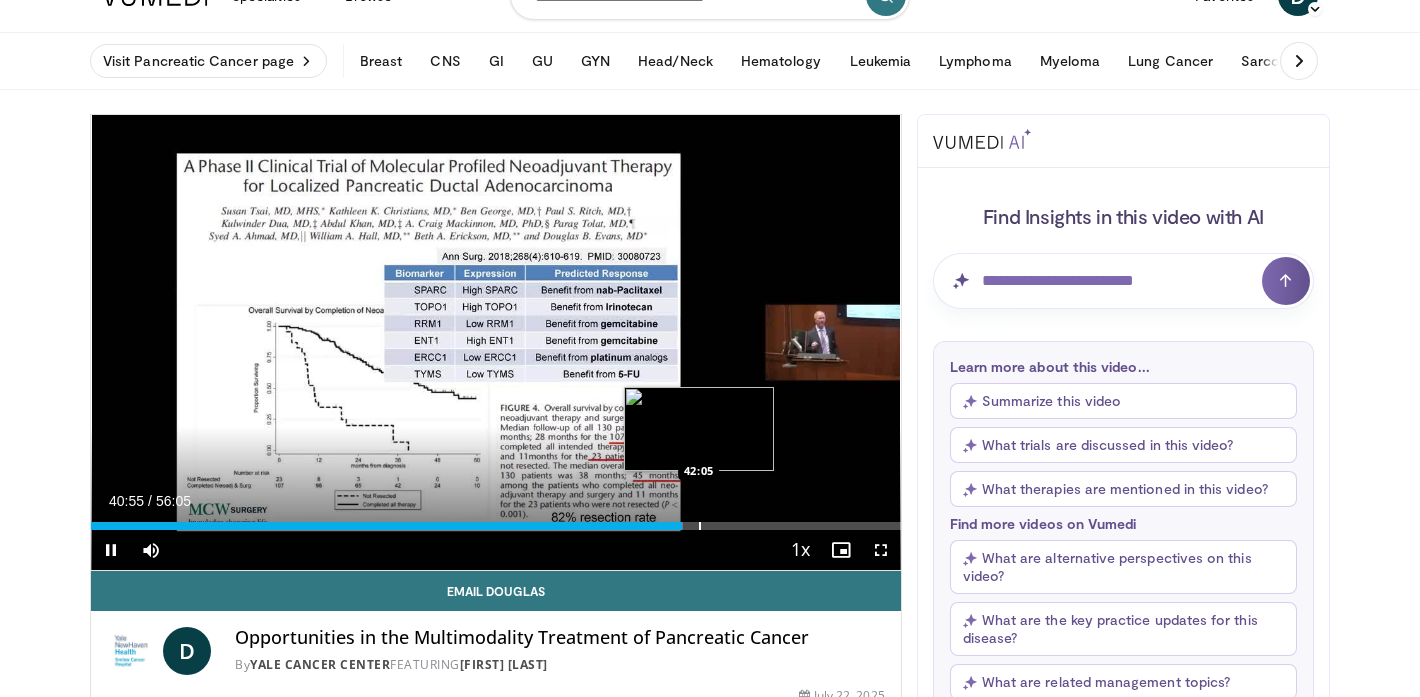 click at bounding box center [700, 526] 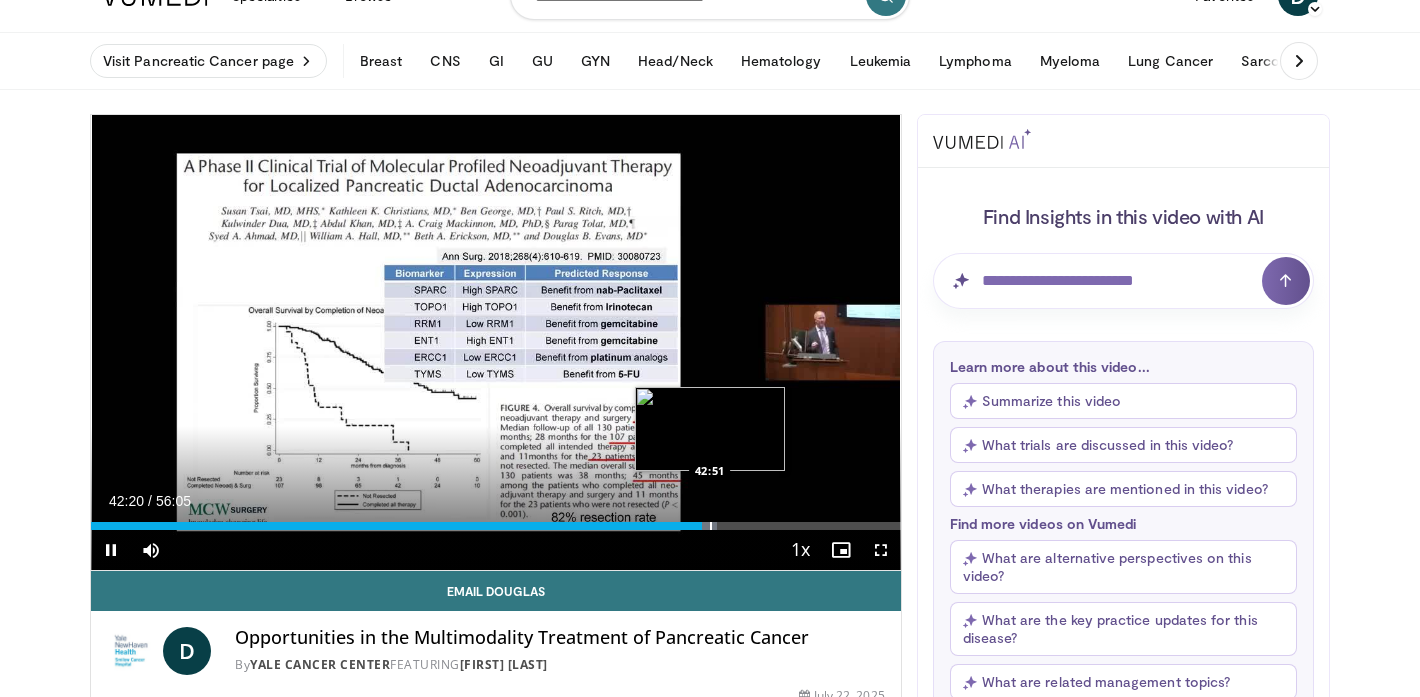 click at bounding box center (711, 526) 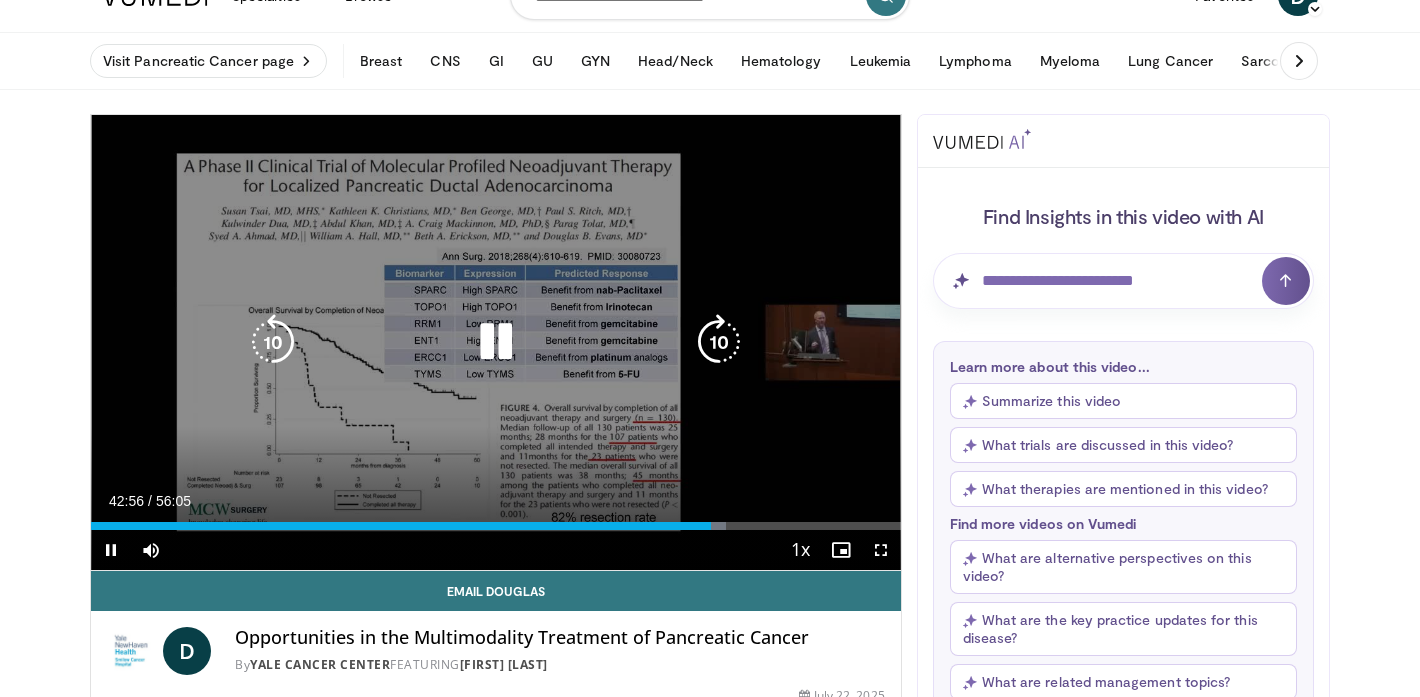 click on "**********" at bounding box center [496, 343] 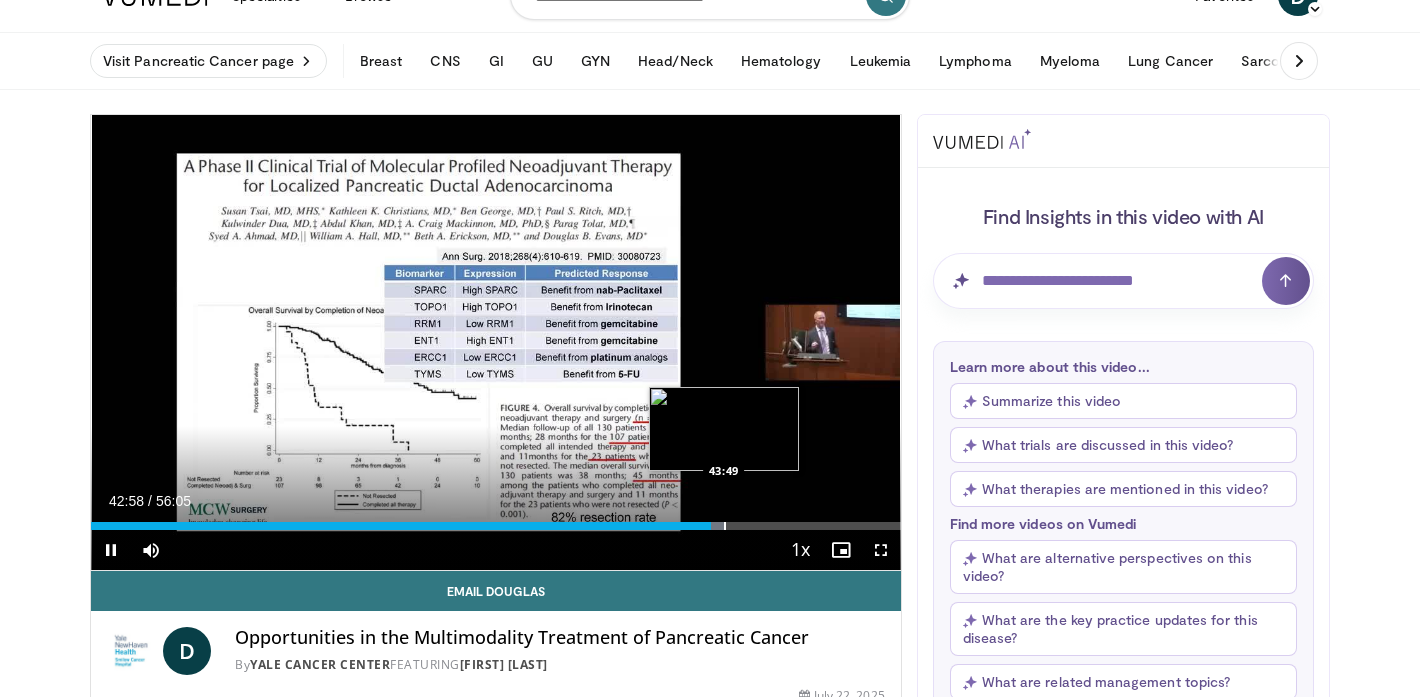 click at bounding box center (725, 526) 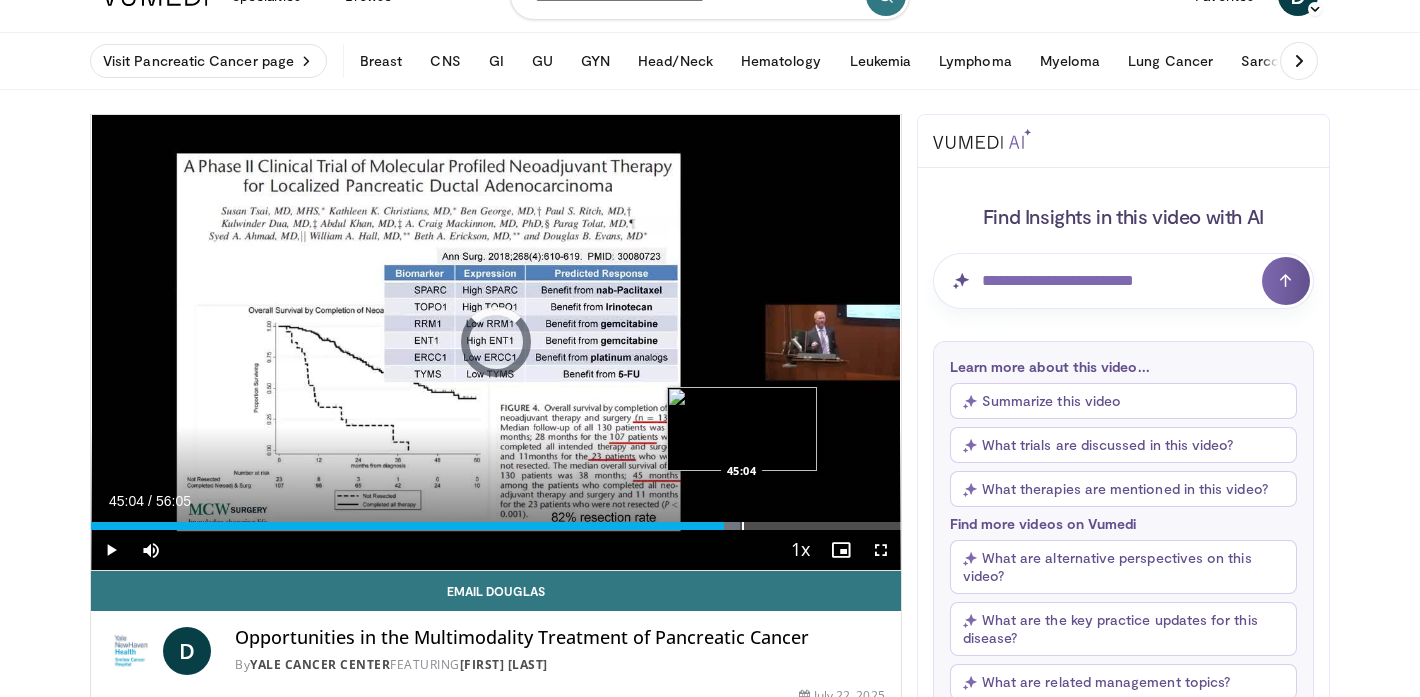 click at bounding box center [743, 526] 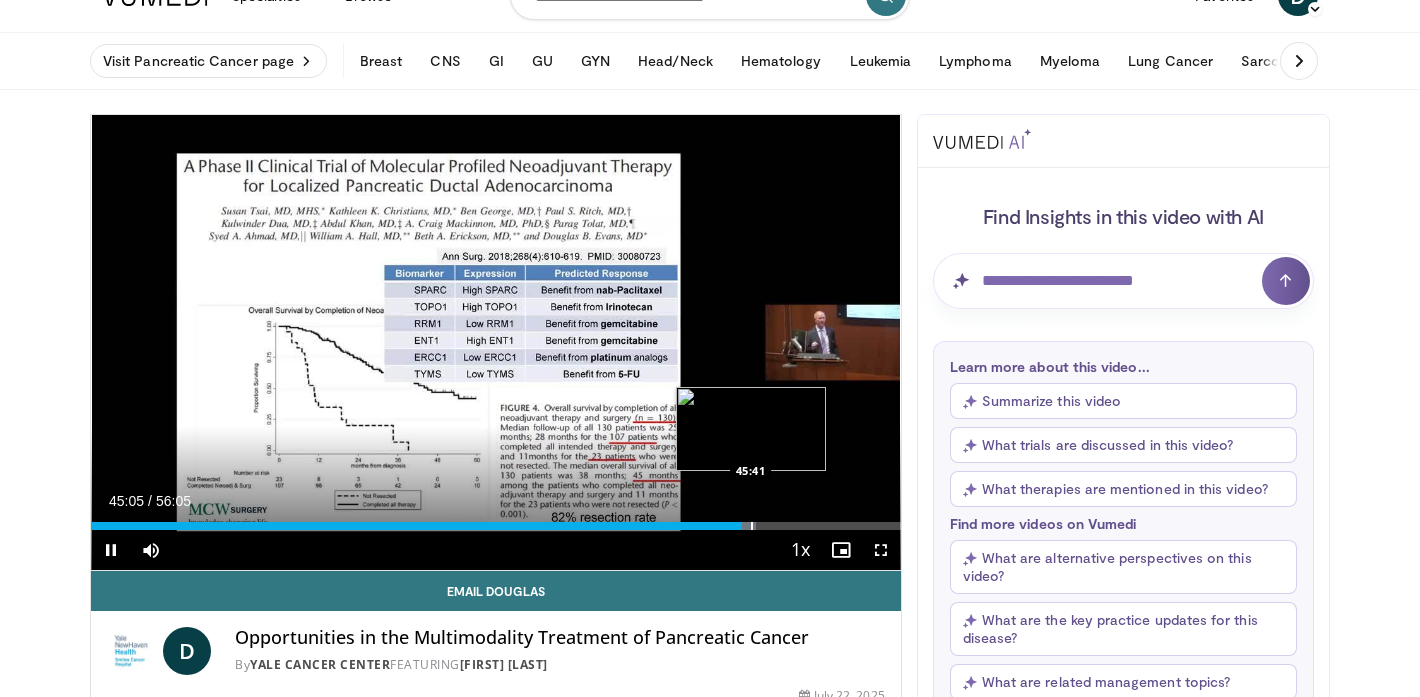 click at bounding box center [752, 526] 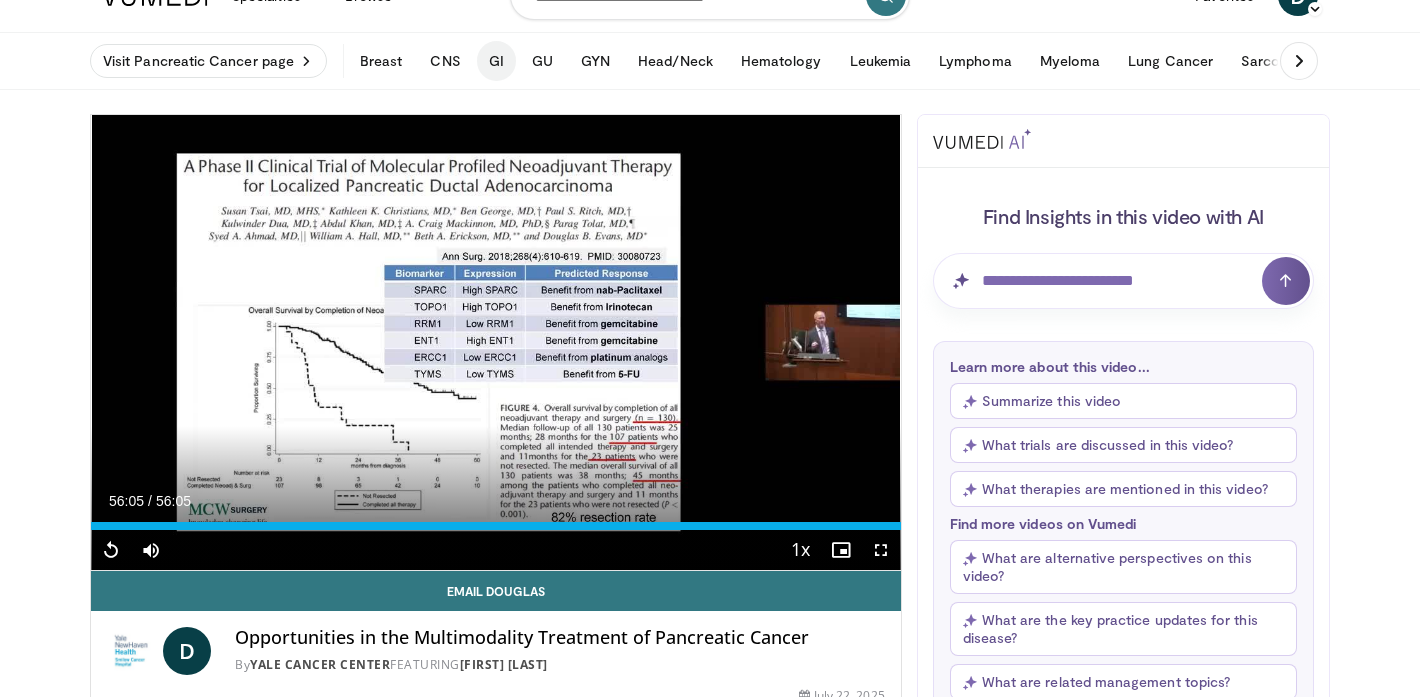 click on "GI" at bounding box center [496, 61] 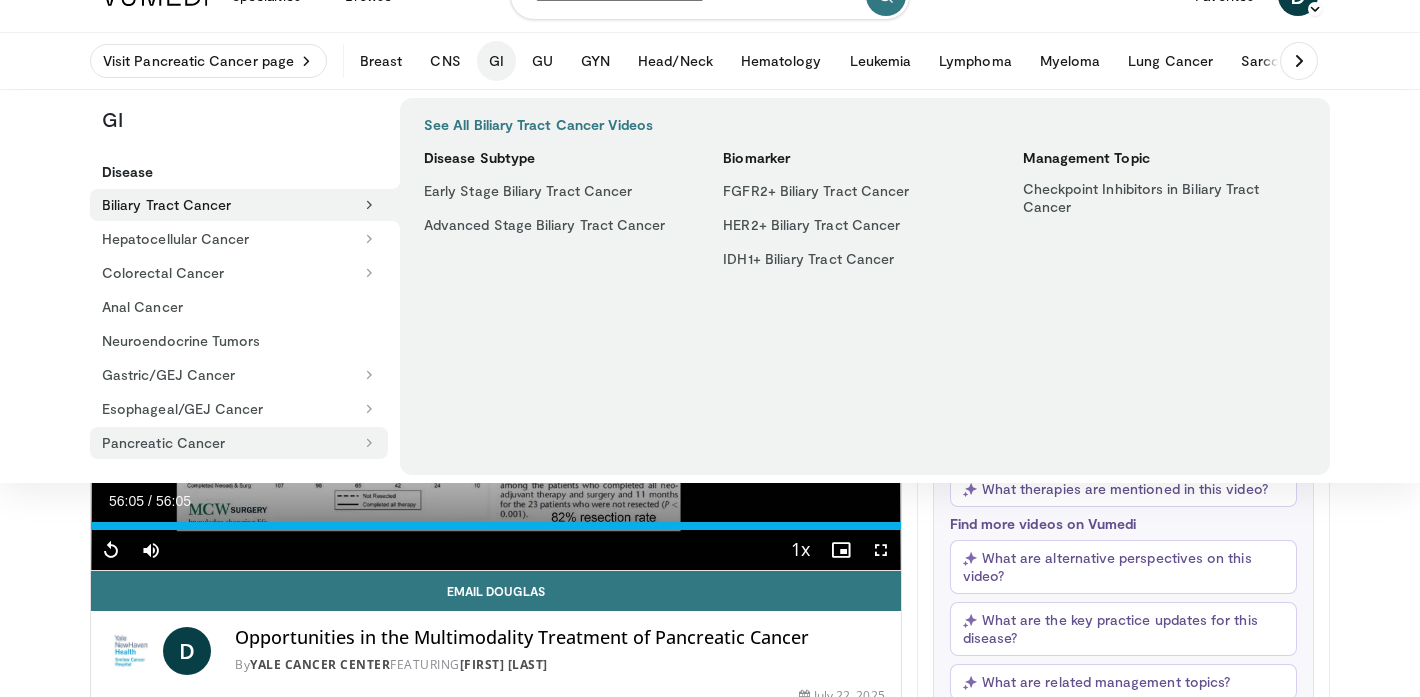 click on "Pancreatic Cancer" at bounding box center [239, 443] 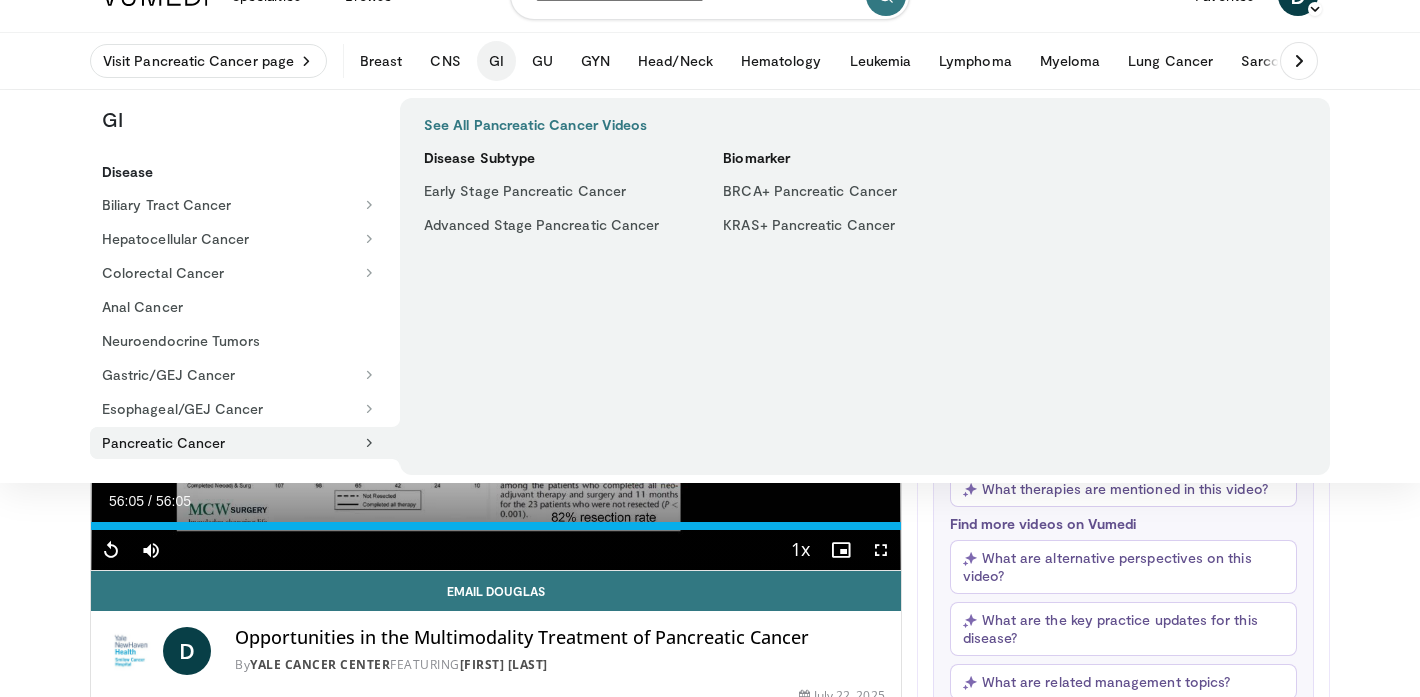 click on "See All Pancreatic Cancer Videos" at bounding box center [535, 125] 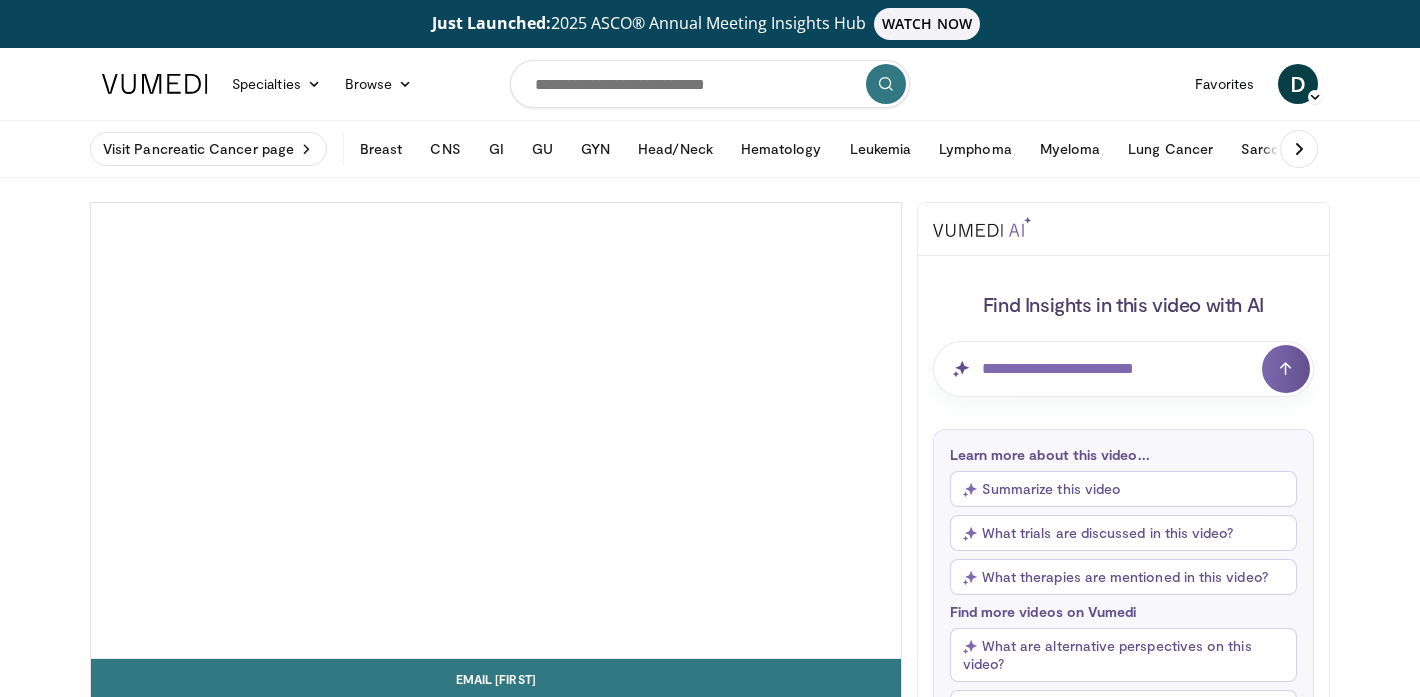 scroll, scrollTop: 0, scrollLeft: 0, axis: both 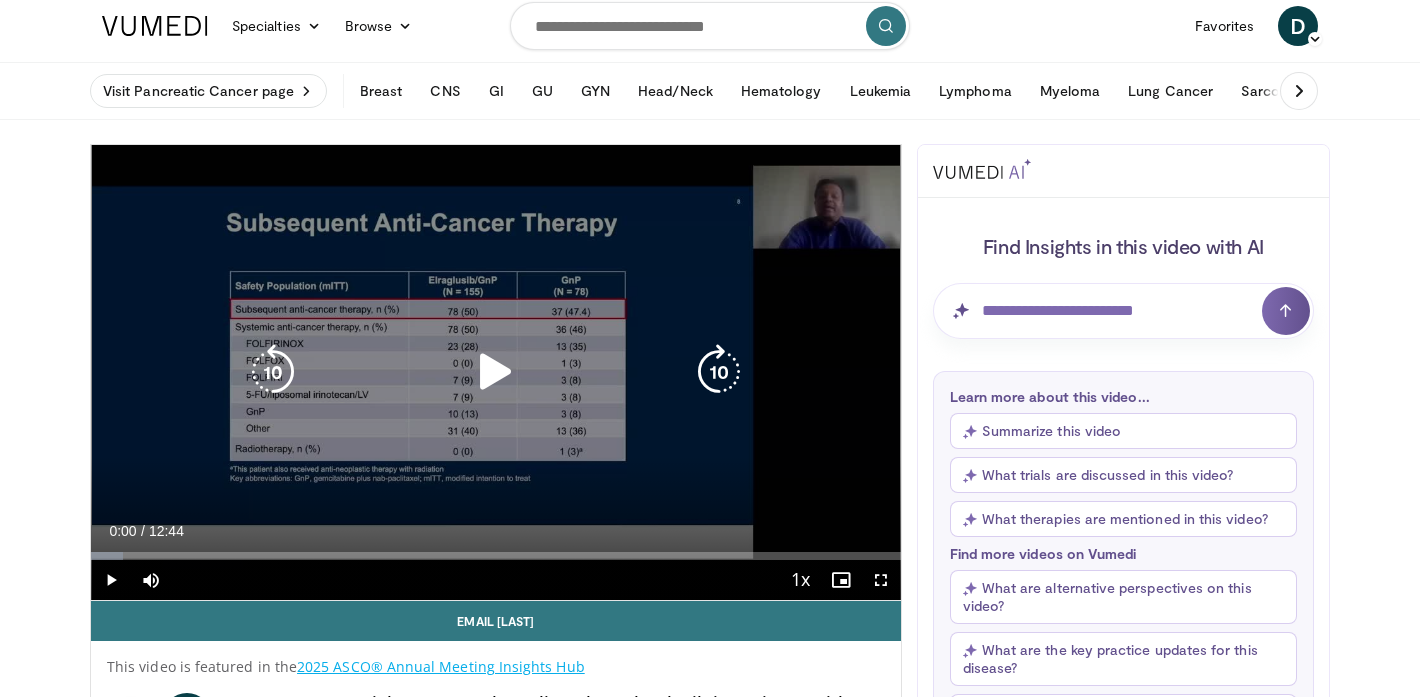 click at bounding box center [496, 372] 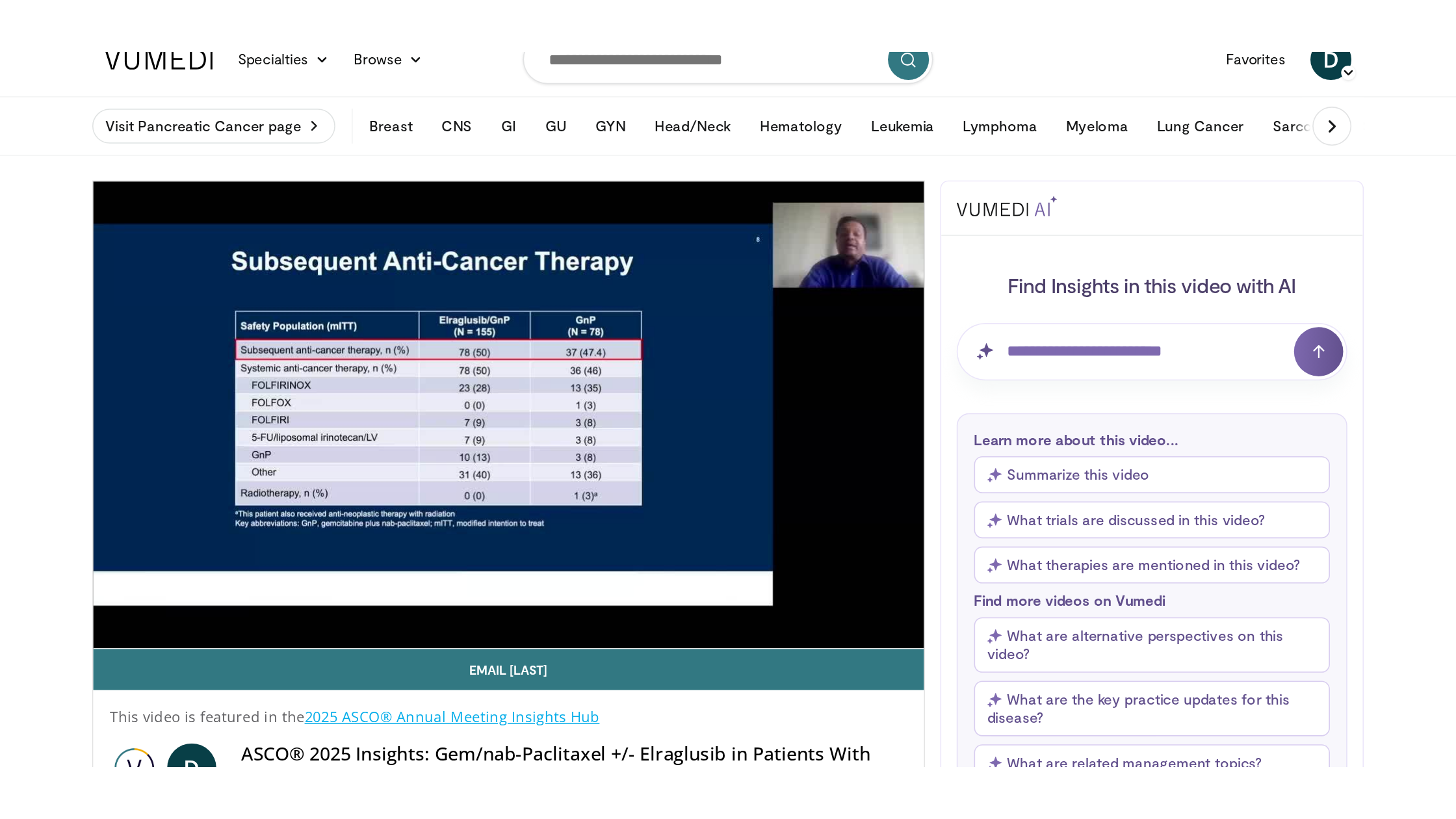 scroll, scrollTop: 51, scrollLeft: 0, axis: vertical 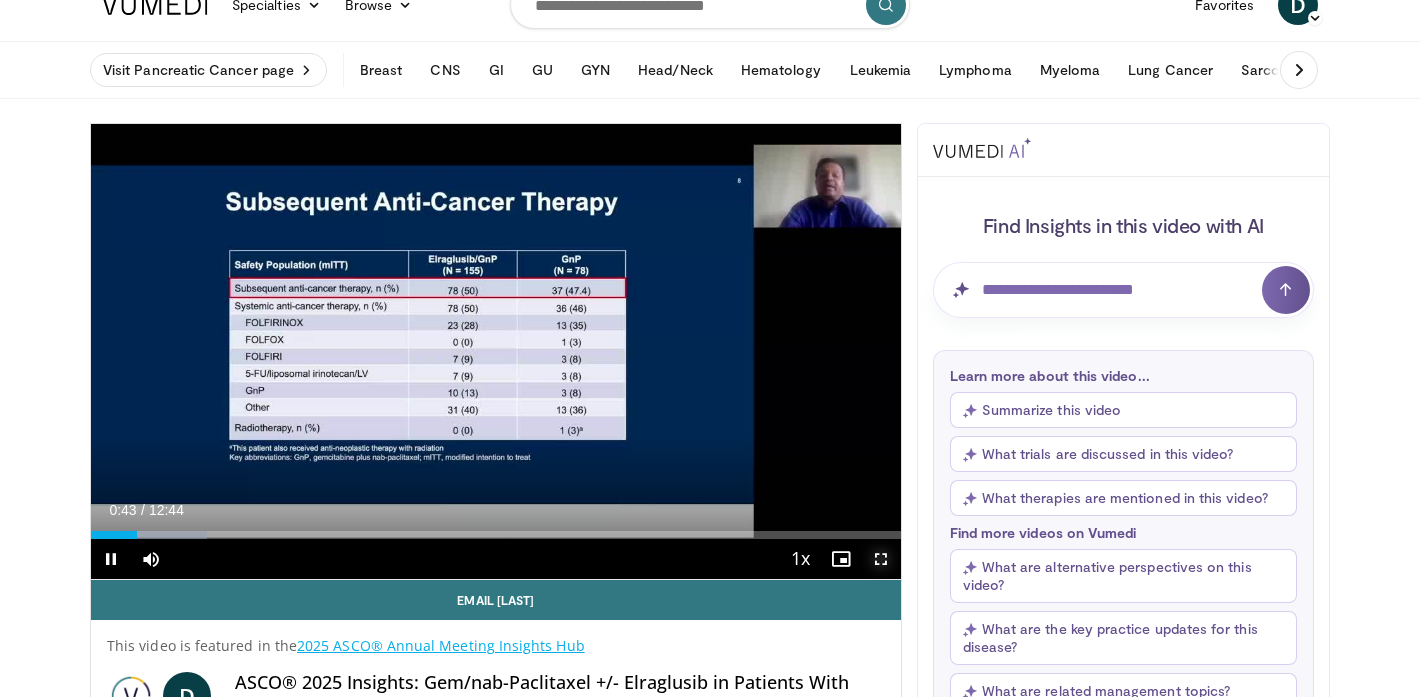 click at bounding box center (881, 559) 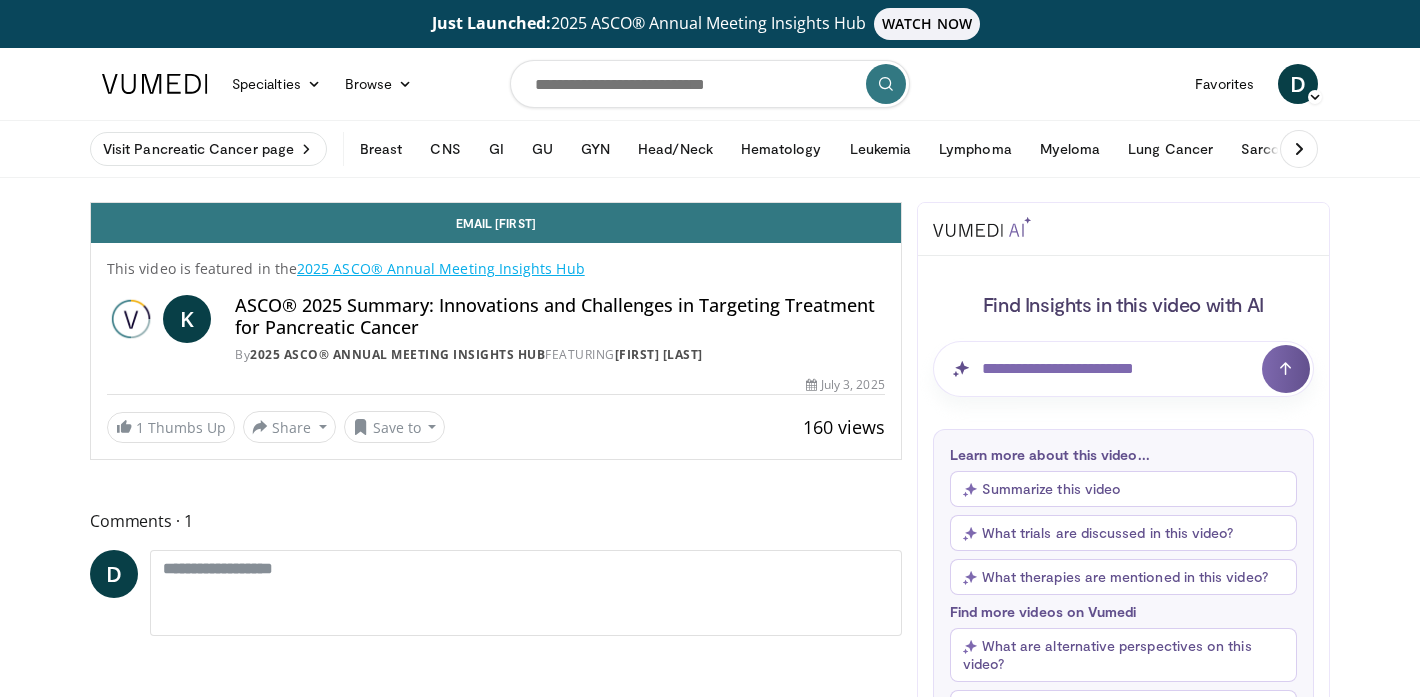 scroll, scrollTop: 0, scrollLeft: 0, axis: both 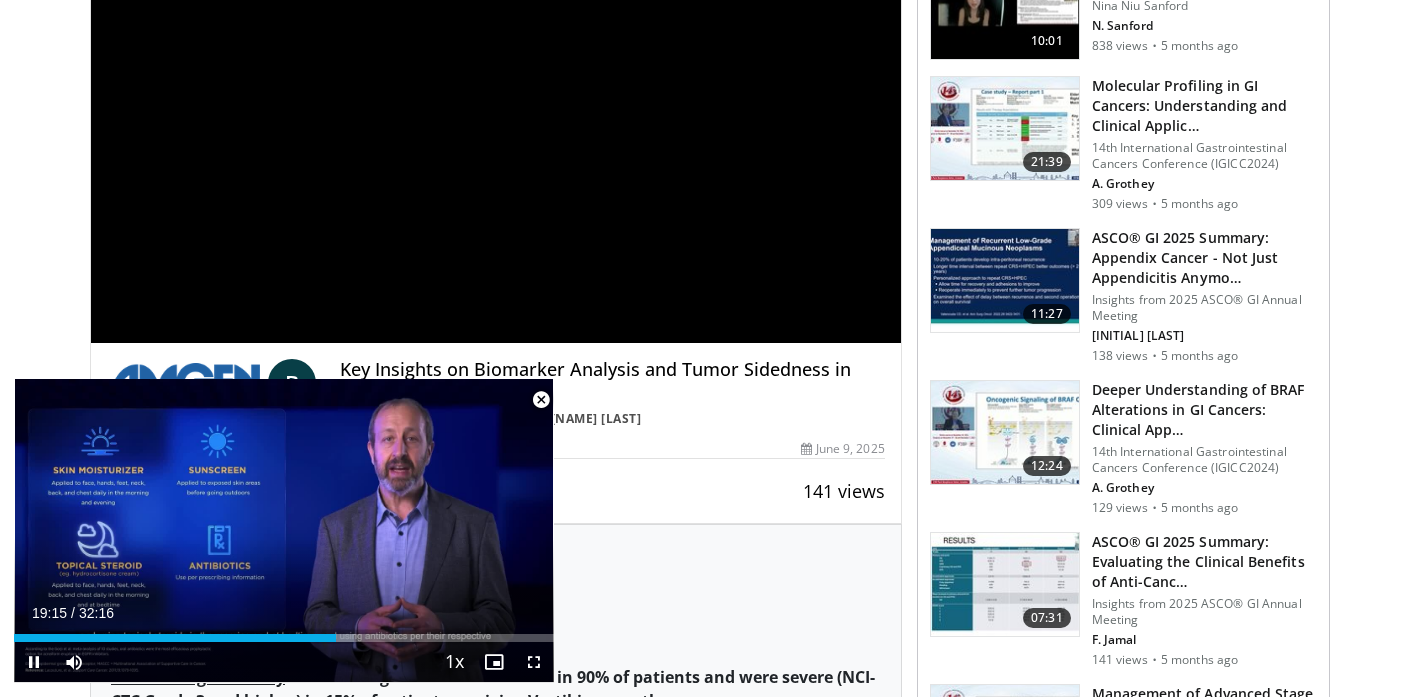 click at bounding box center (541, 400) 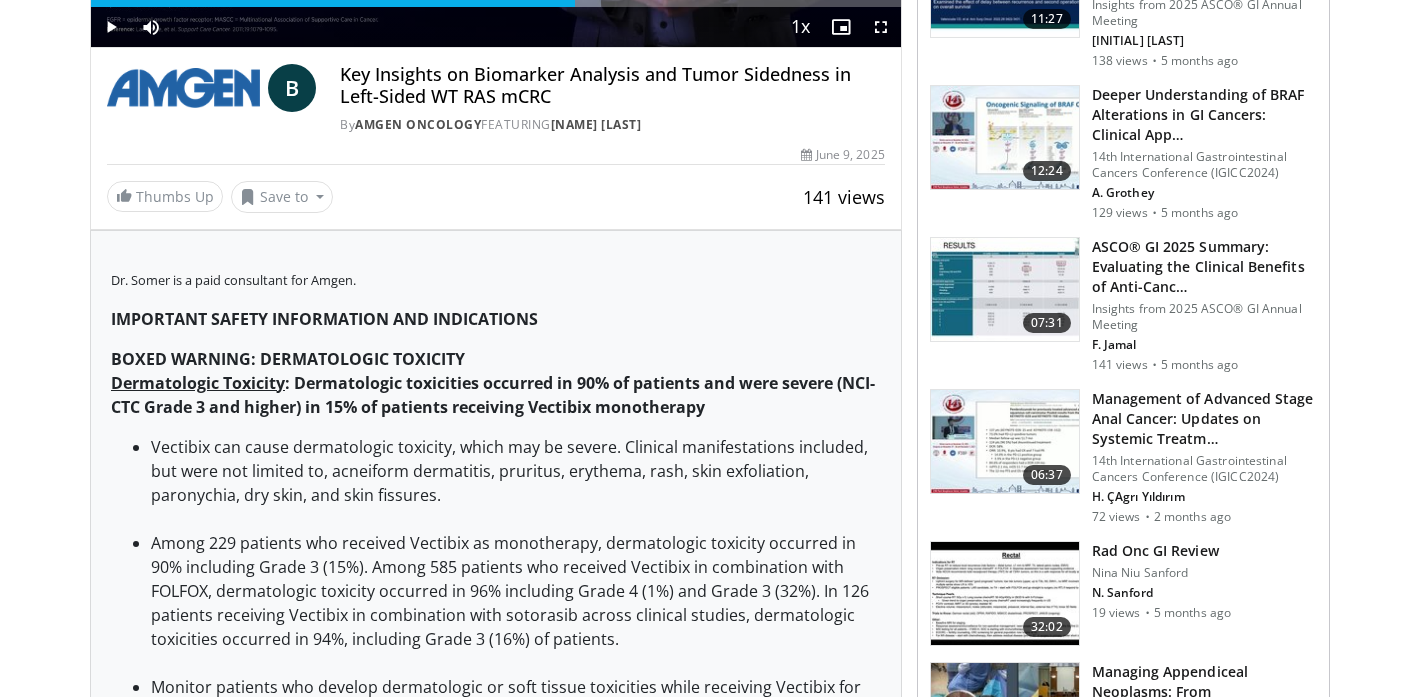 scroll, scrollTop: 526, scrollLeft: 0, axis: vertical 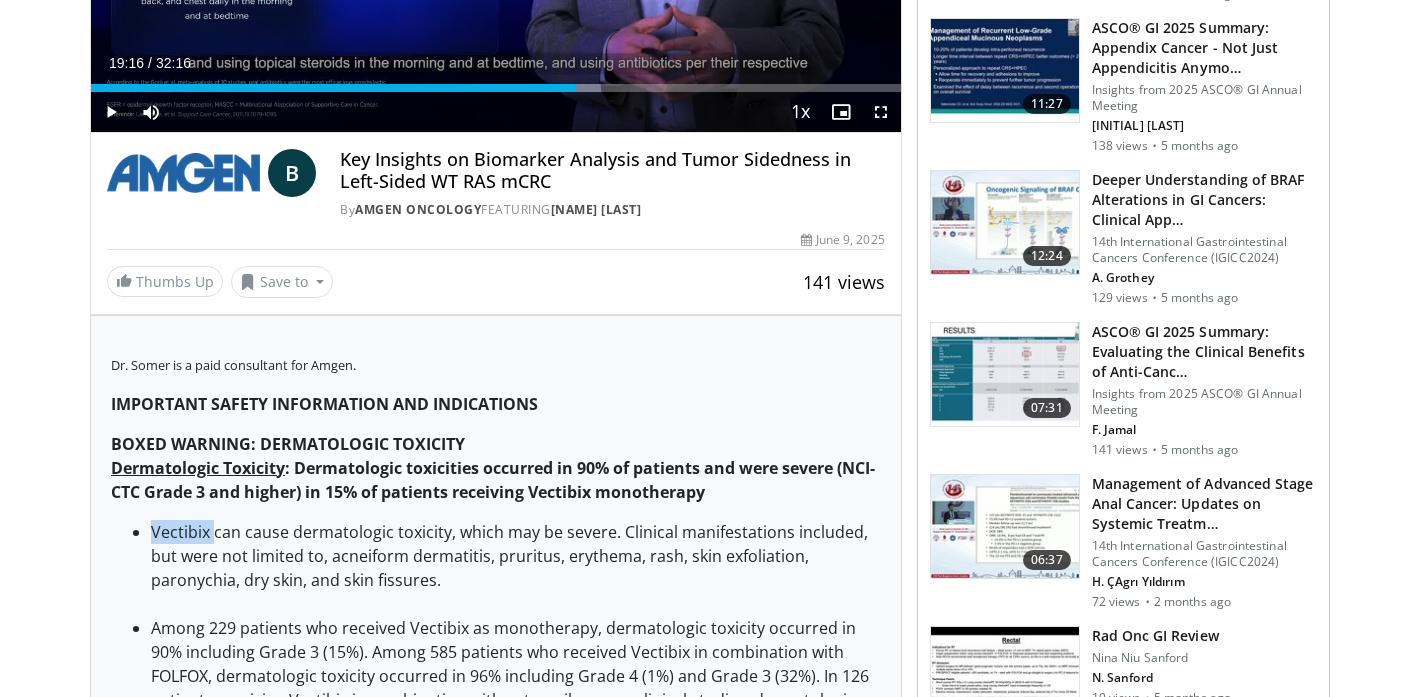 drag, startPoint x: 217, startPoint y: 542, endPoint x: 157, endPoint y: 538, distance: 60.133186 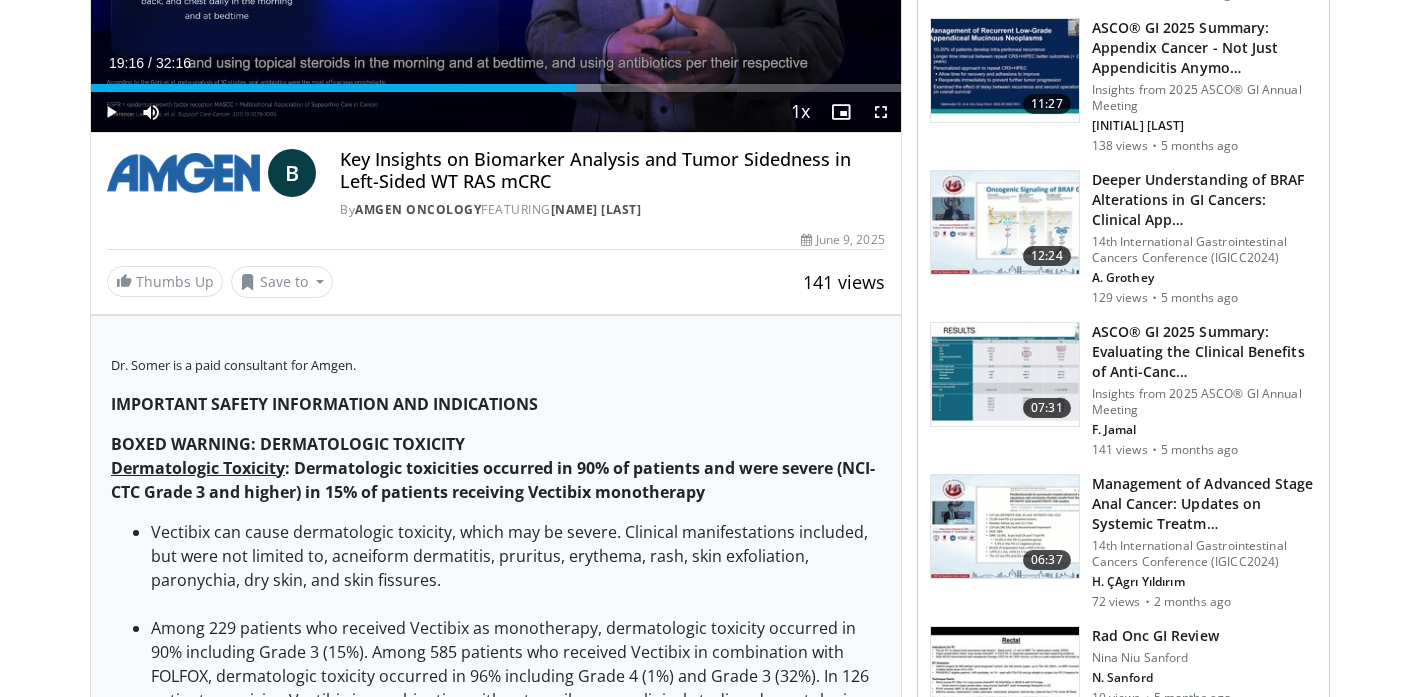 click on "Vectibix can cause dermatologic toxicity, which may be severe. Clinical manifestations included, but were not limited to, acneiform dermatitis, pruritus, erythema, rash, skin exfoliation, paronychia, dry skin, and skin fissures." at bounding box center (516, 568) 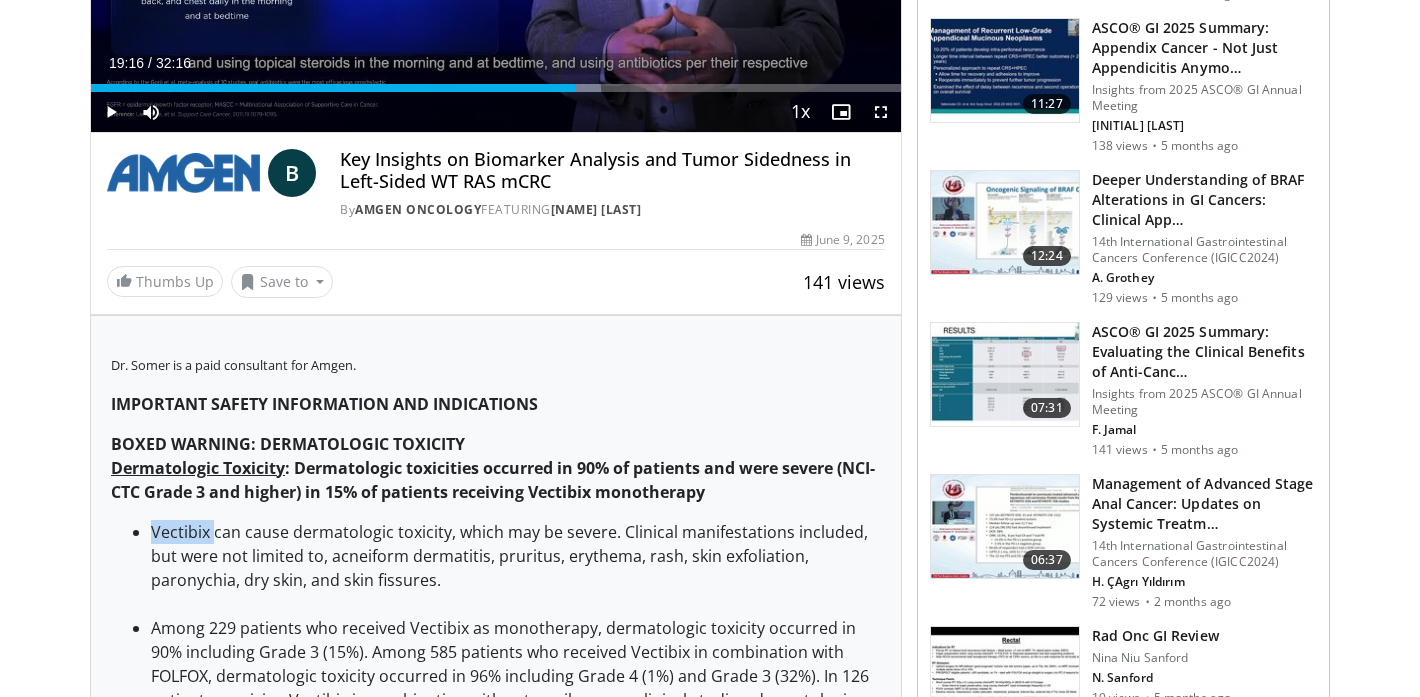 drag, startPoint x: 152, startPoint y: 532, endPoint x: 215, endPoint y: 530, distance: 63.03174 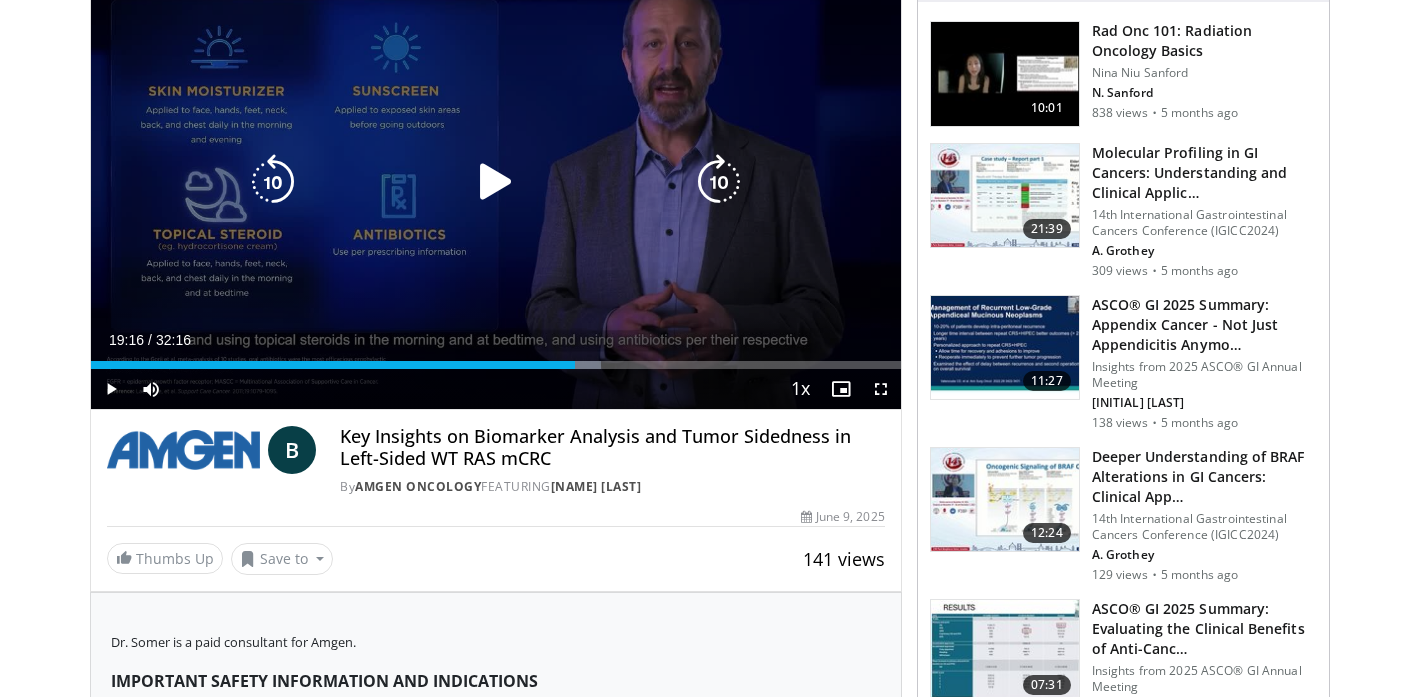 scroll, scrollTop: 218, scrollLeft: 0, axis: vertical 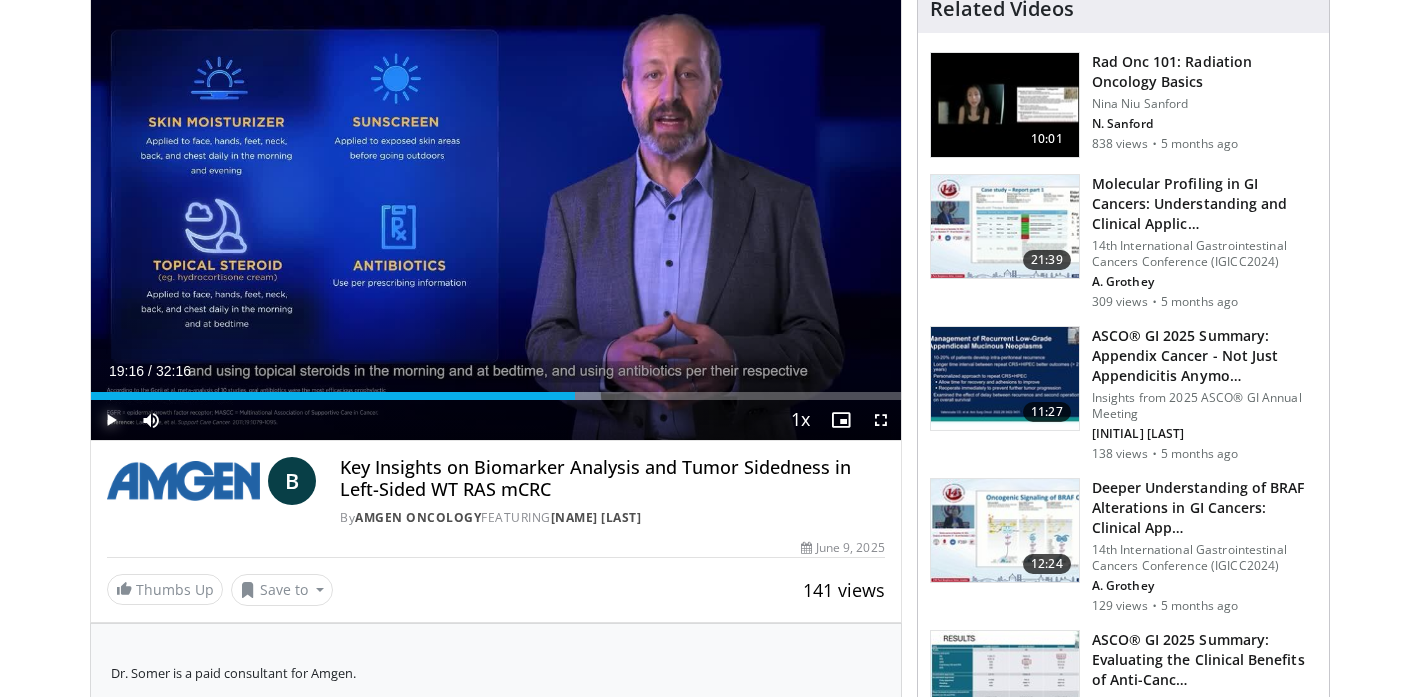 click at bounding box center (111, 420) 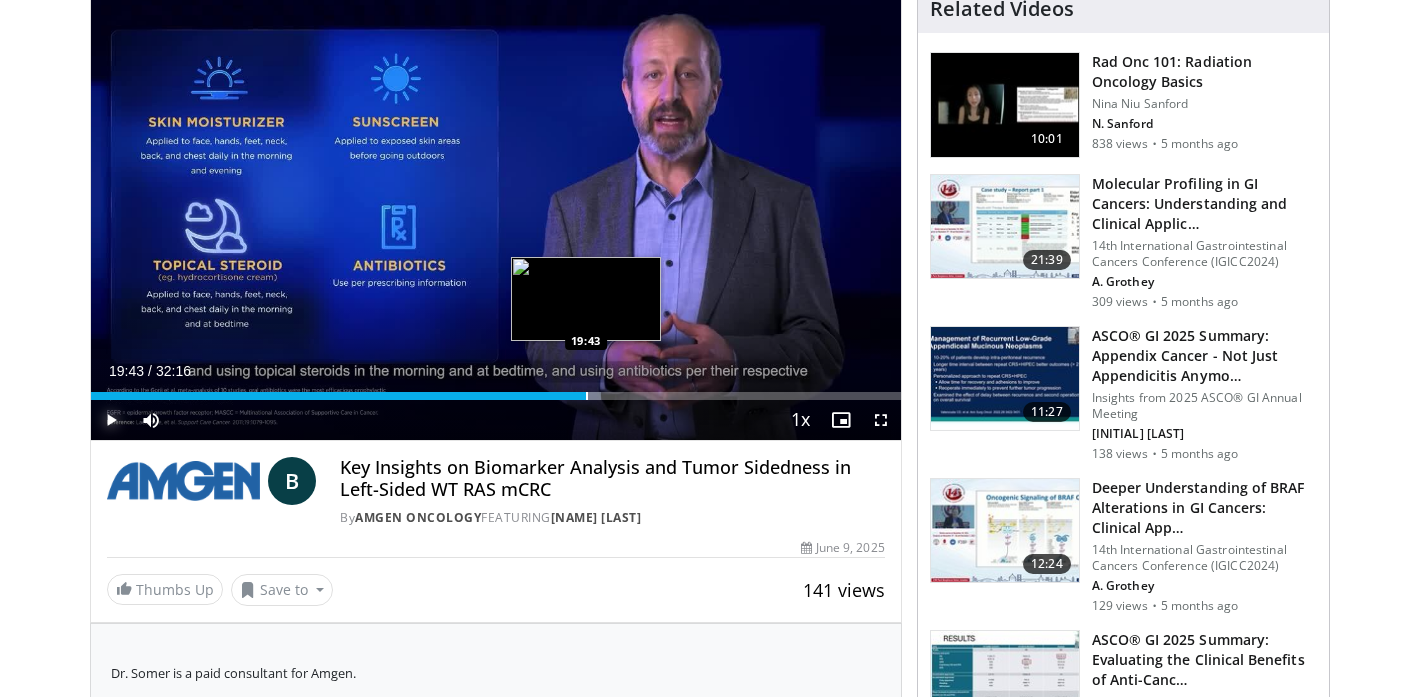 click on "Loaded :  63.01% 19:17 19:43" at bounding box center [496, 396] 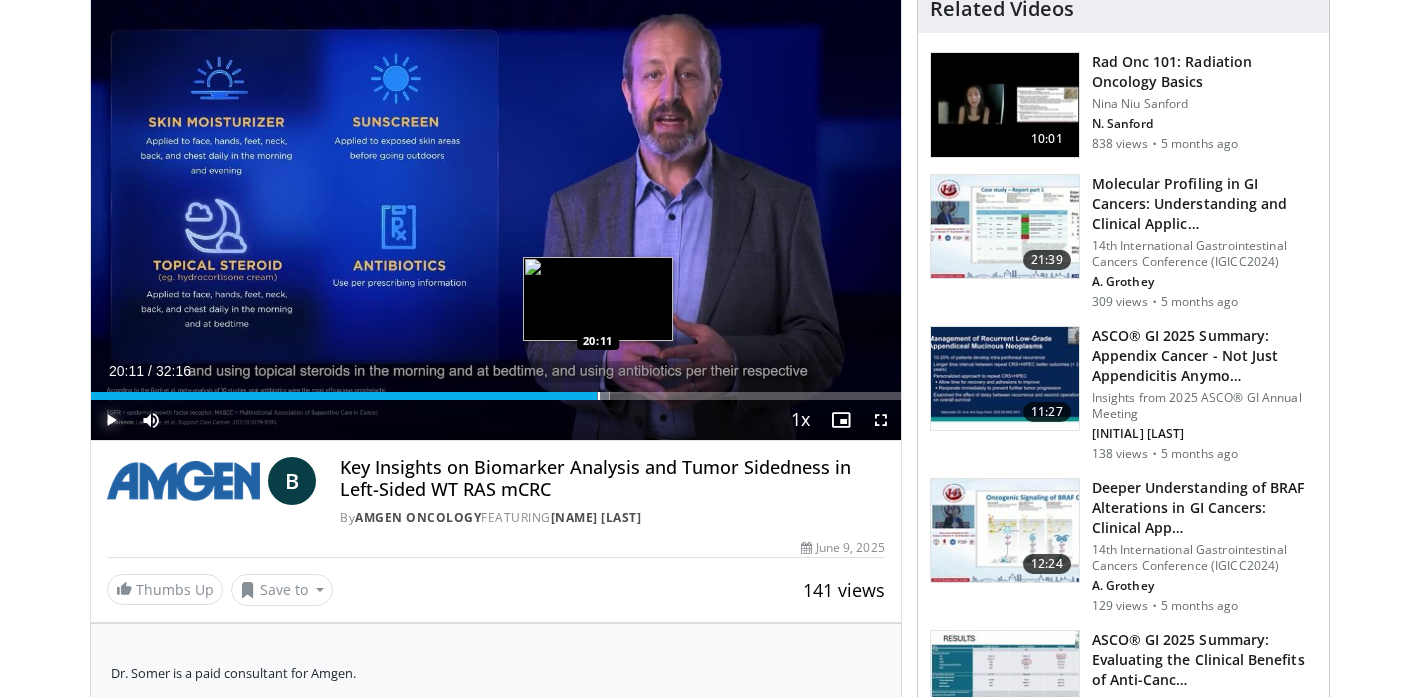 click at bounding box center (599, 396) 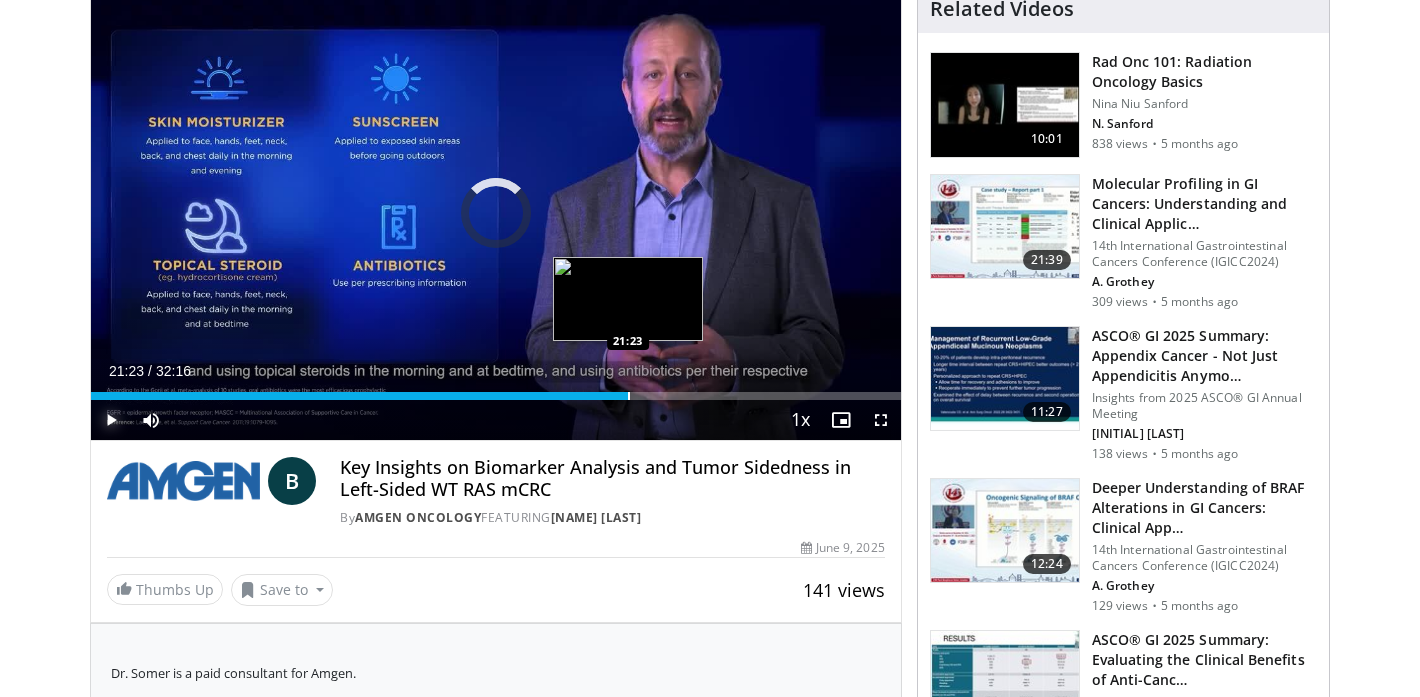 click at bounding box center [629, 396] 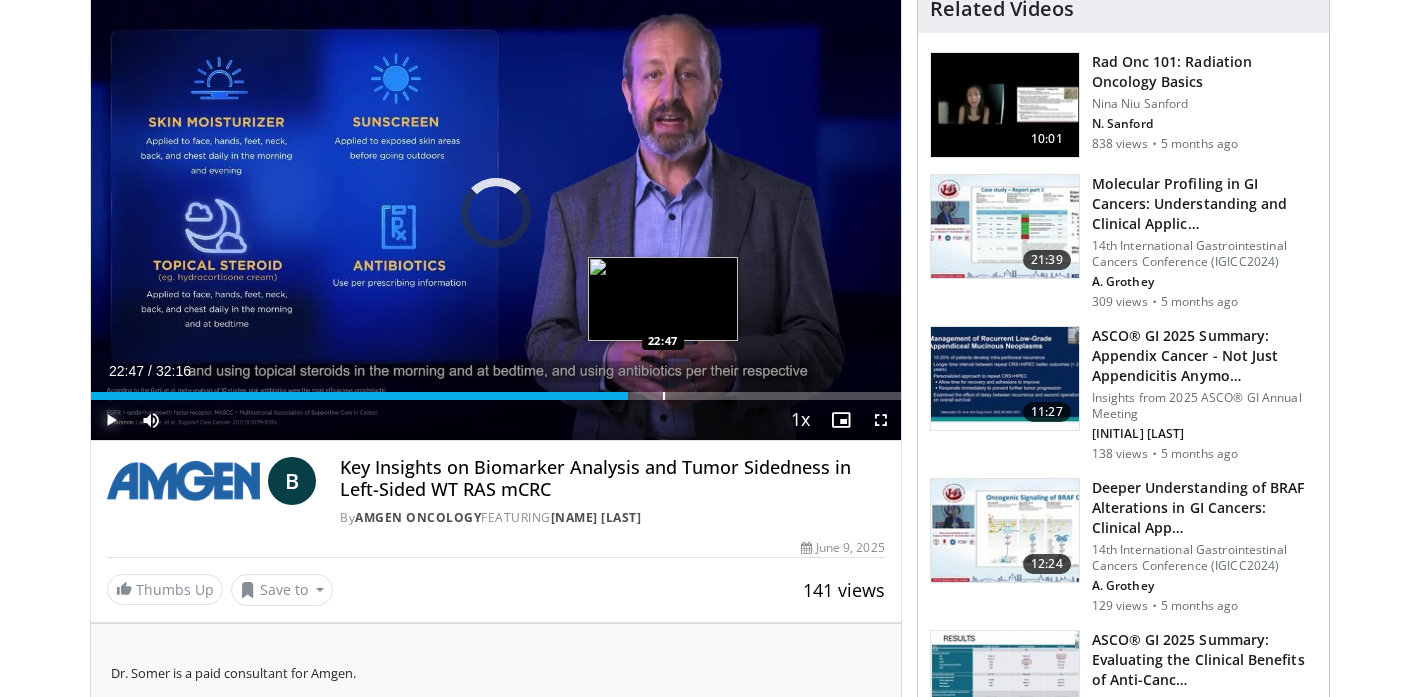 click at bounding box center [664, 396] 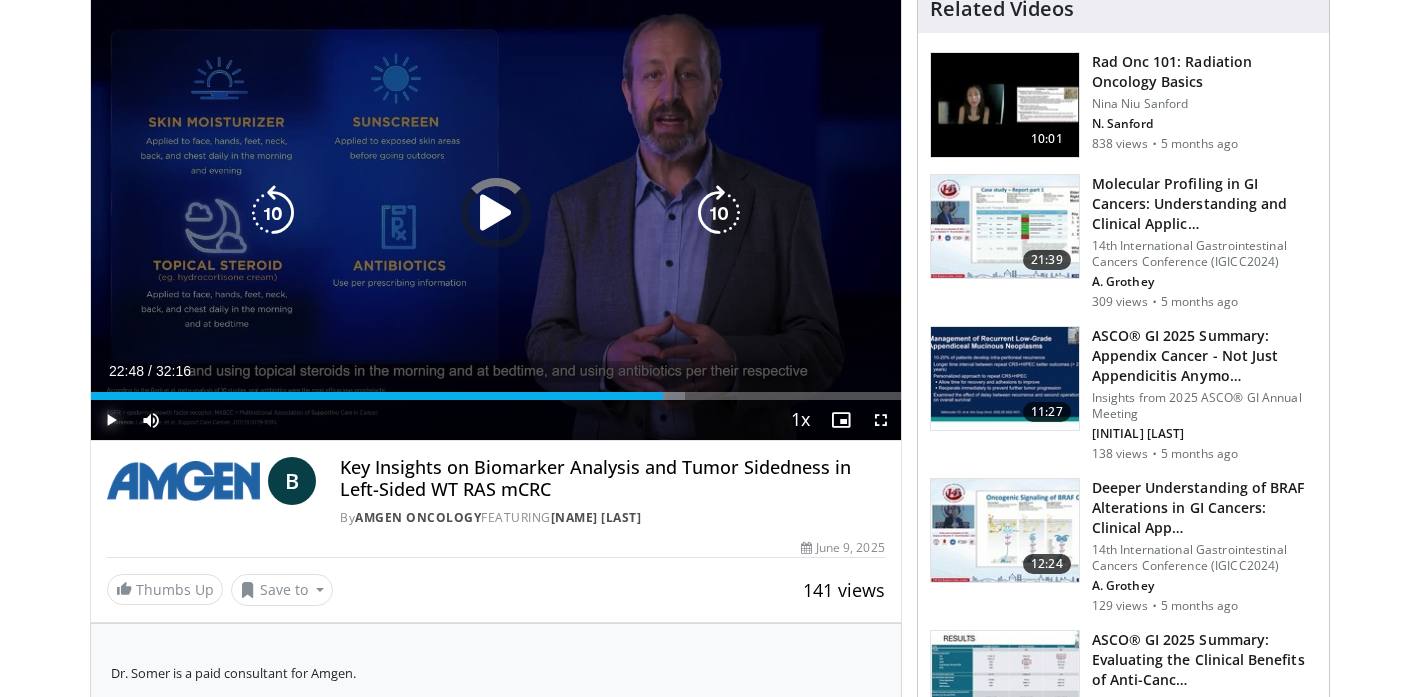 click on "Loaded :  73.41% 22:48 23:54" at bounding box center (496, 390) 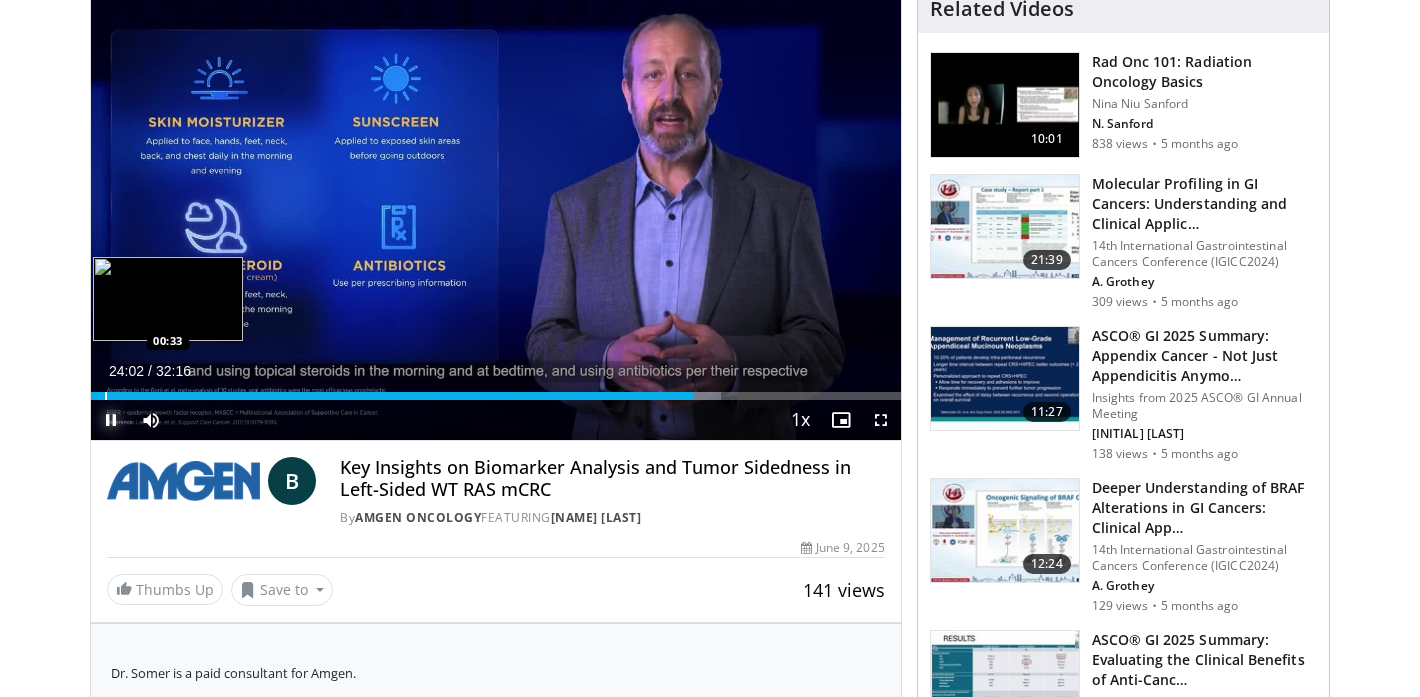 click at bounding box center (106, 396) 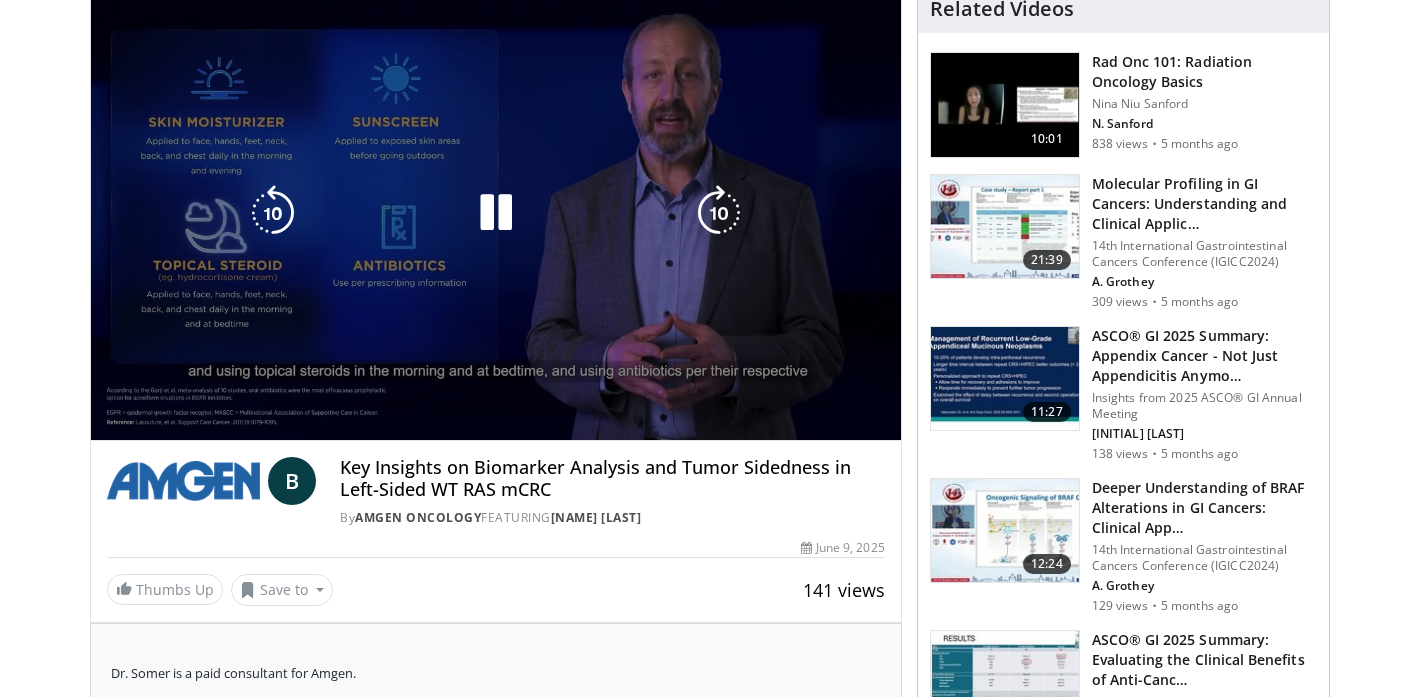 click on "**********" at bounding box center [496, 213] 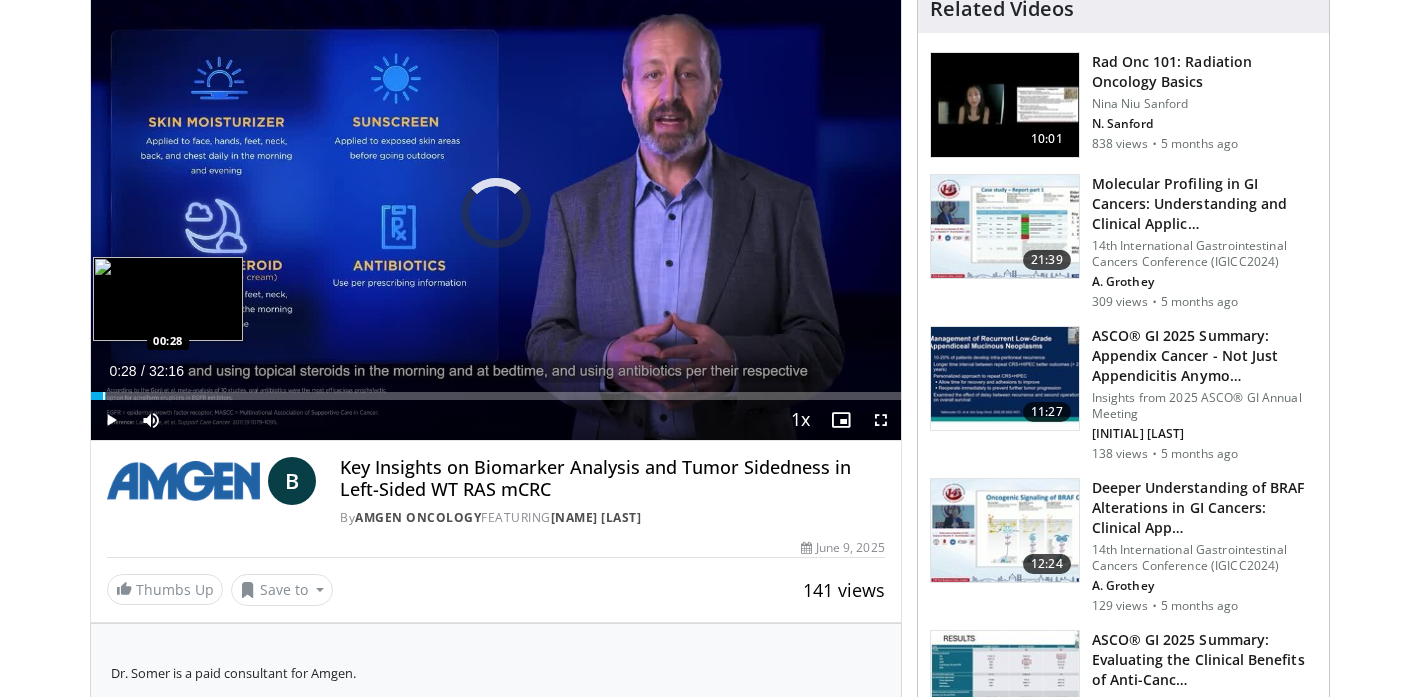 click at bounding box center [104, 396] 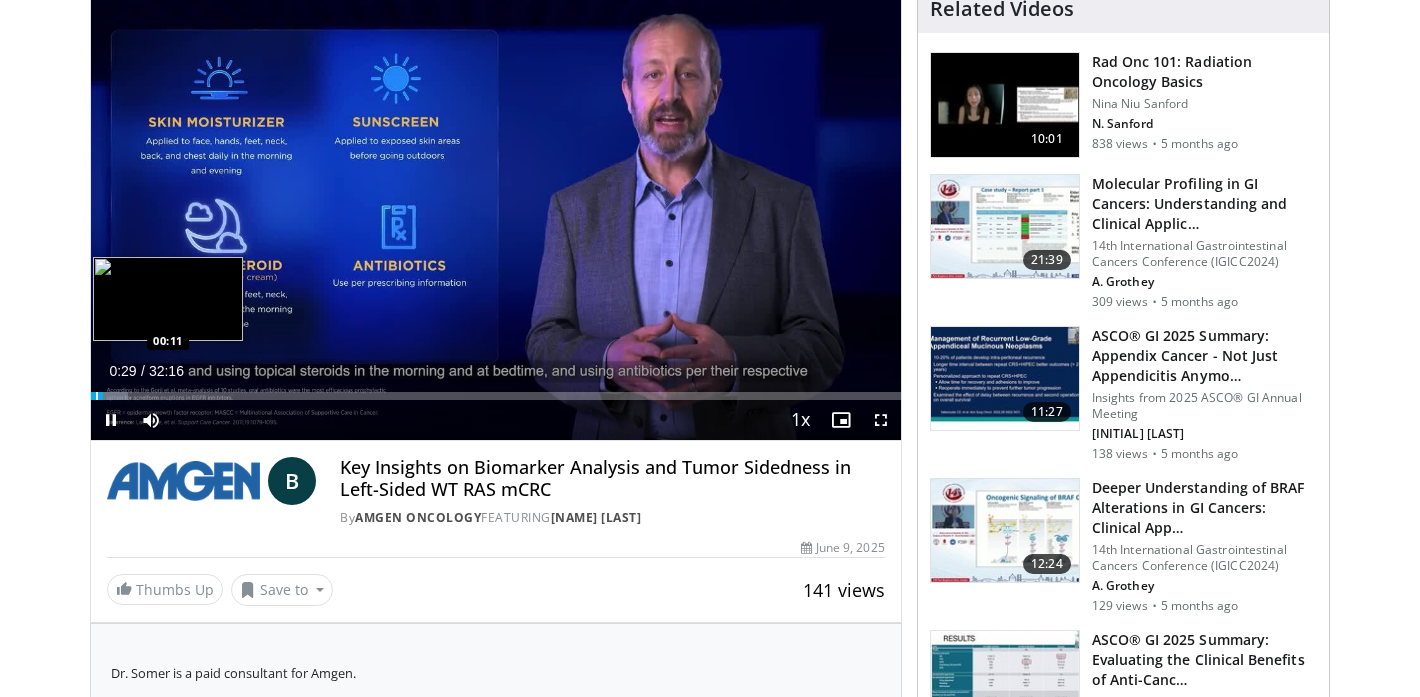click at bounding box center [97, 396] 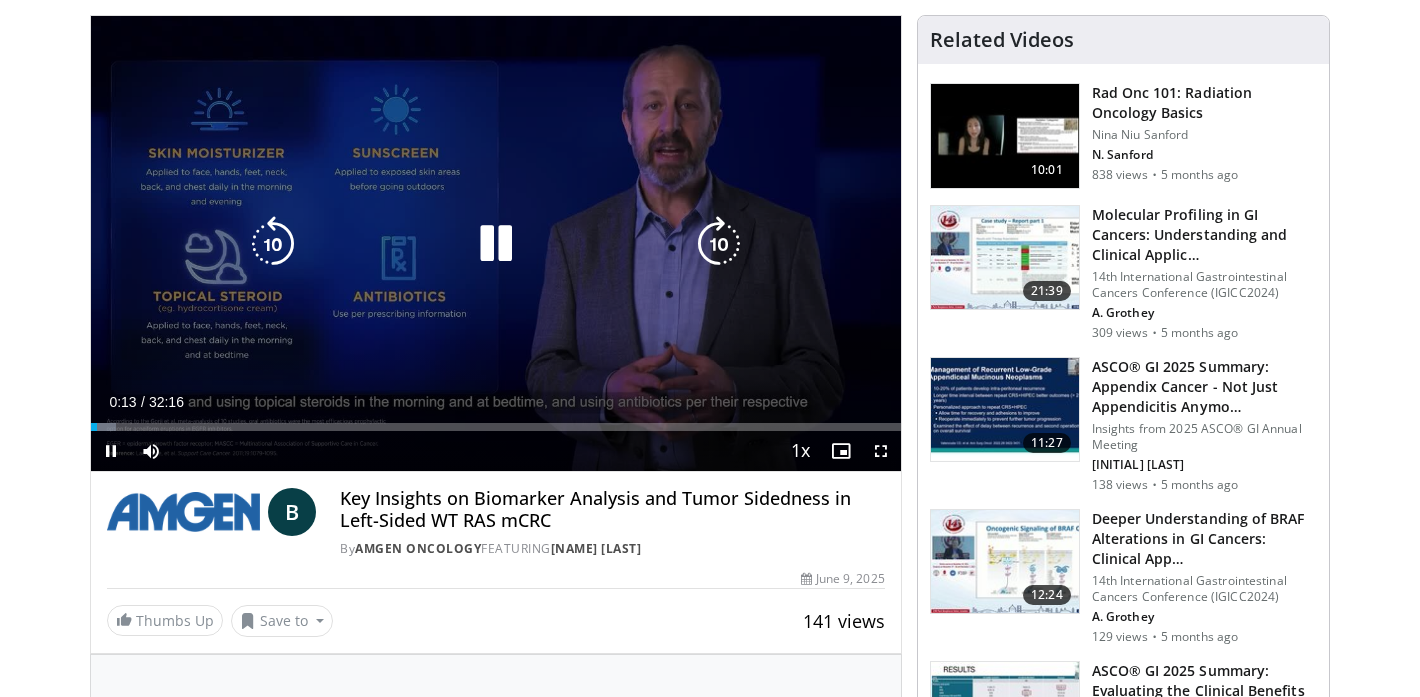 scroll, scrollTop: 179, scrollLeft: 0, axis: vertical 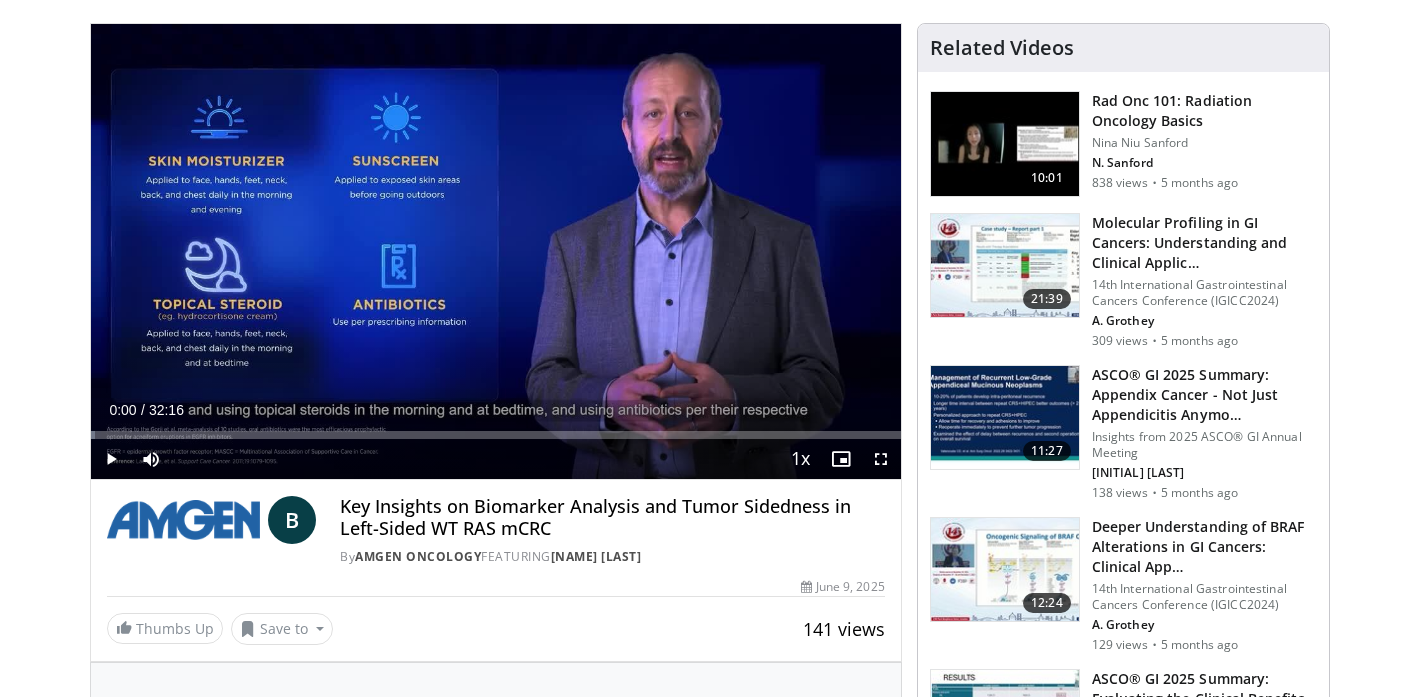 drag, startPoint x: 98, startPoint y: 432, endPoint x: 83, endPoint y: 432, distance: 15 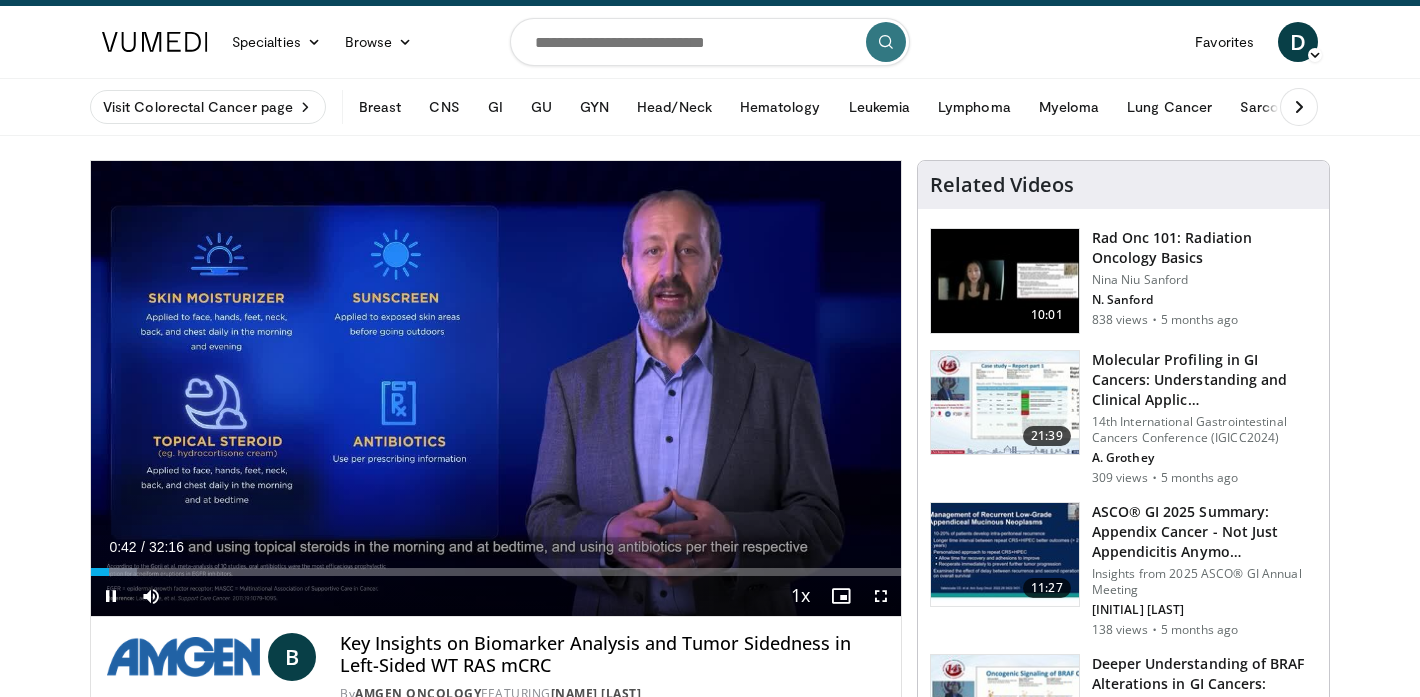 scroll, scrollTop: 0, scrollLeft: 0, axis: both 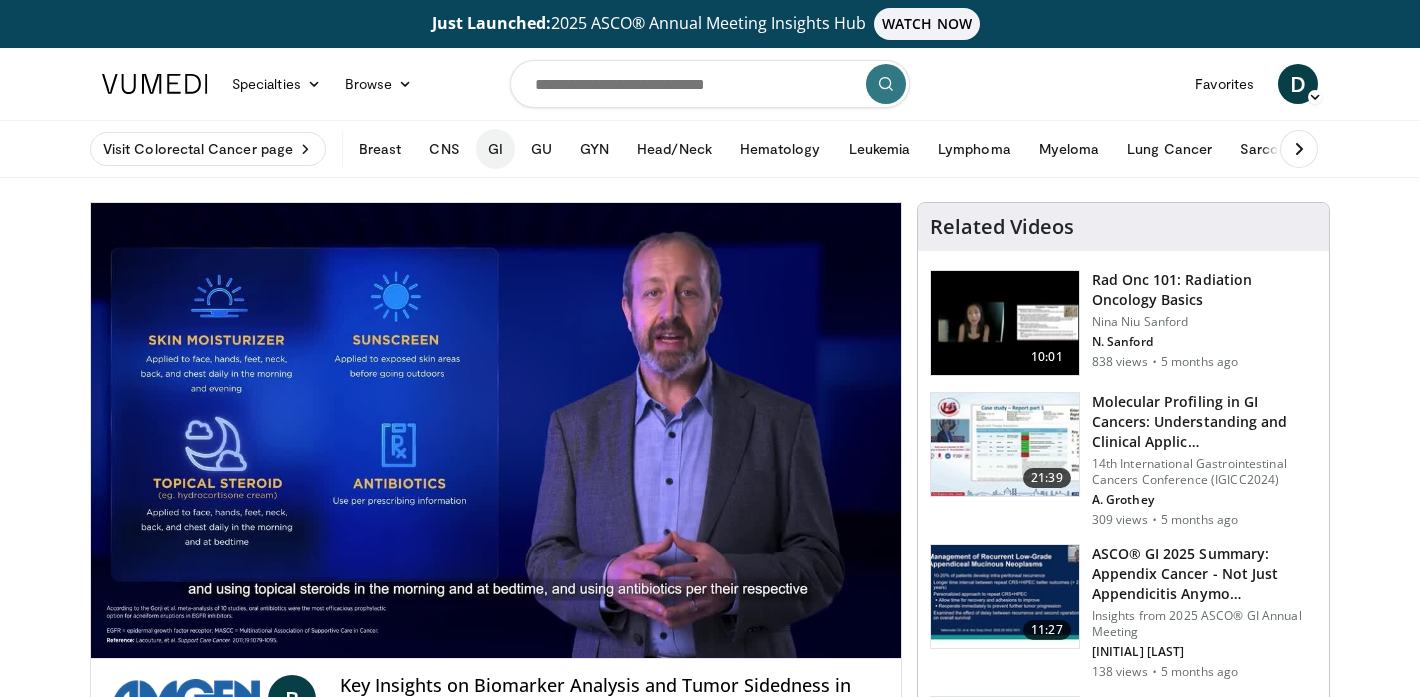 click on "GI" at bounding box center [495, 149] 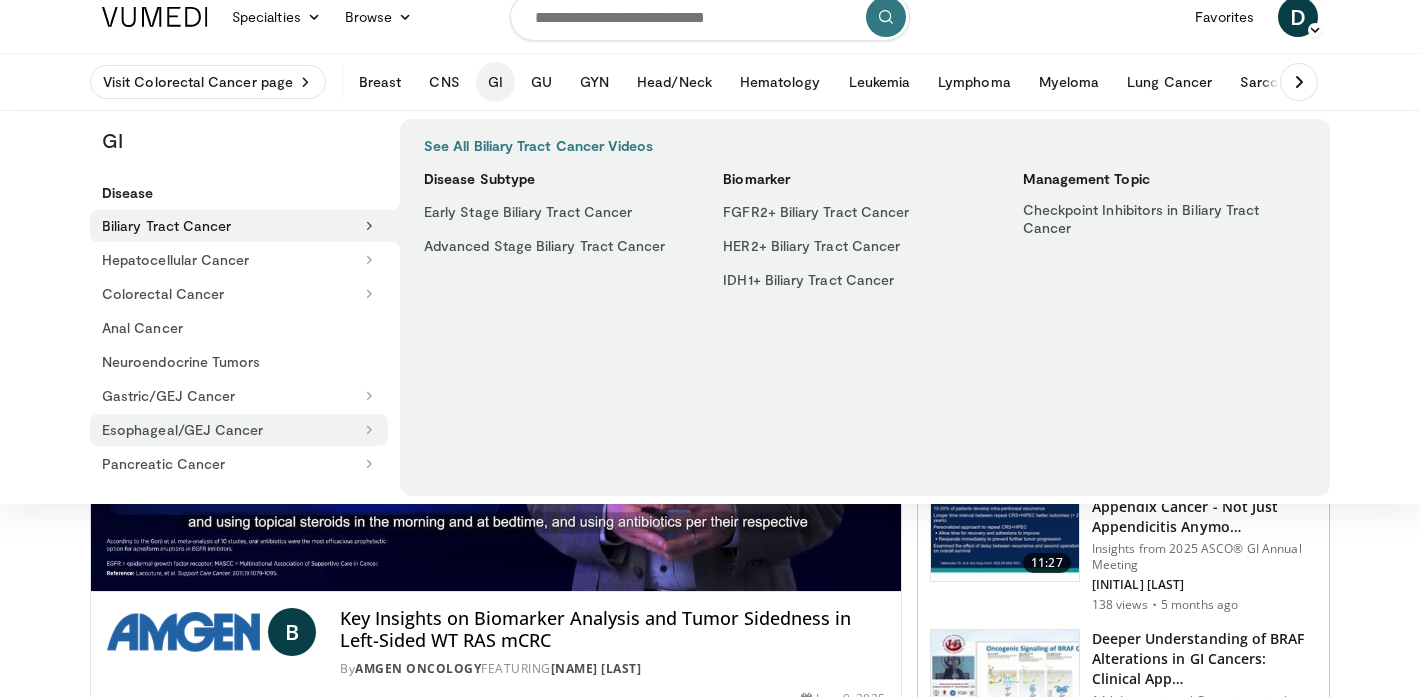 scroll, scrollTop: 71, scrollLeft: 0, axis: vertical 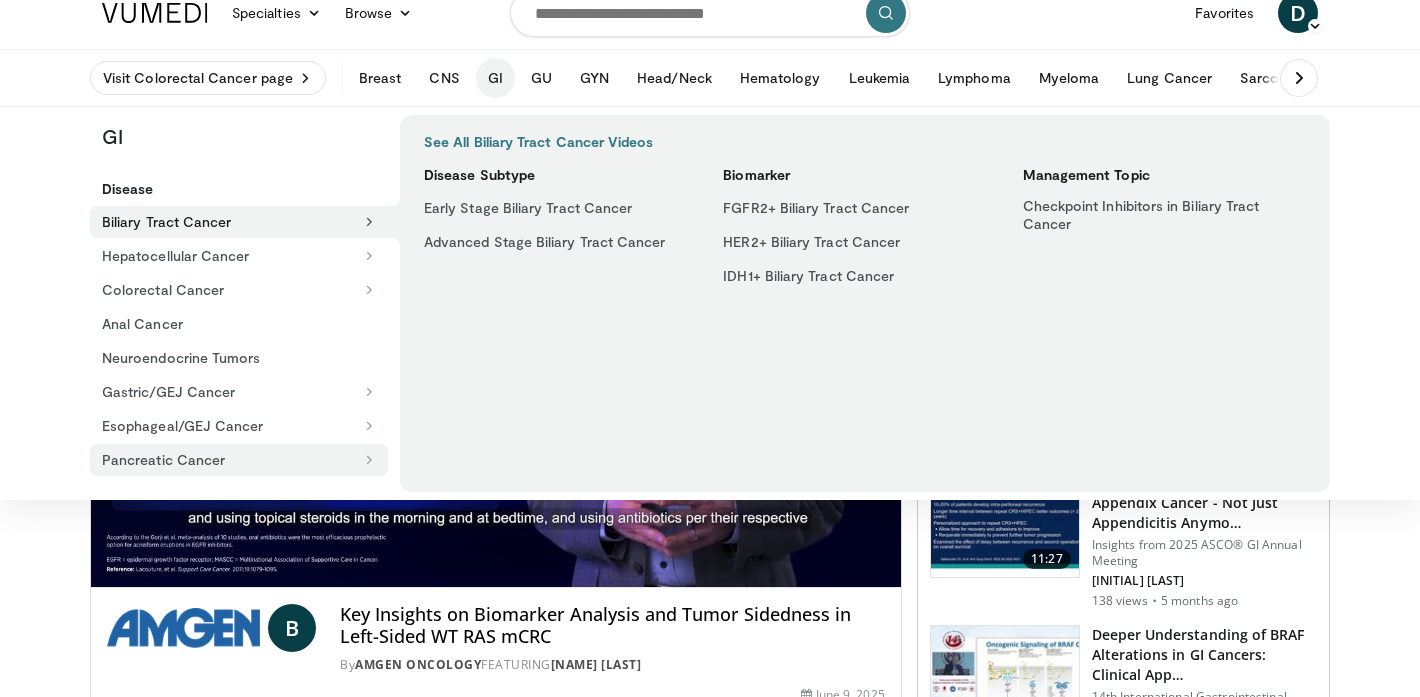 click on "Pancreatic Cancer" at bounding box center [239, 460] 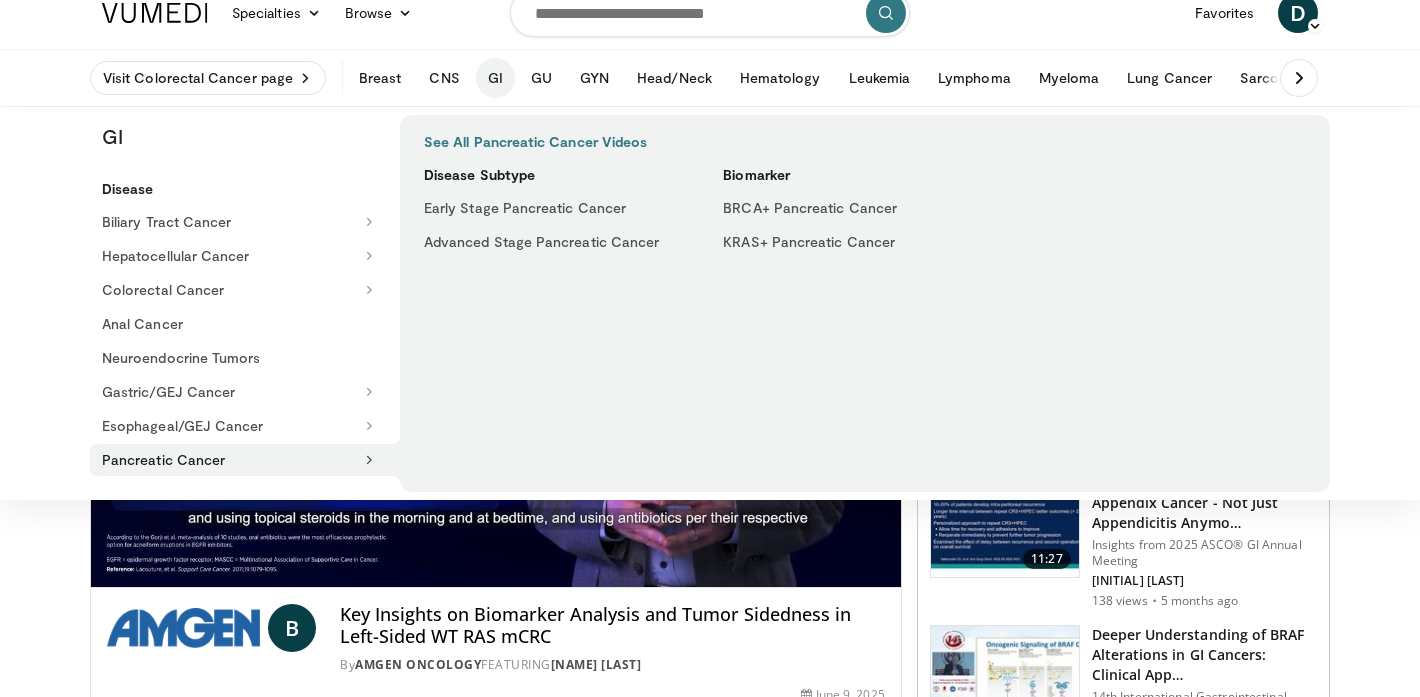click on "See All Pancreatic Cancer Videos" at bounding box center (535, 142) 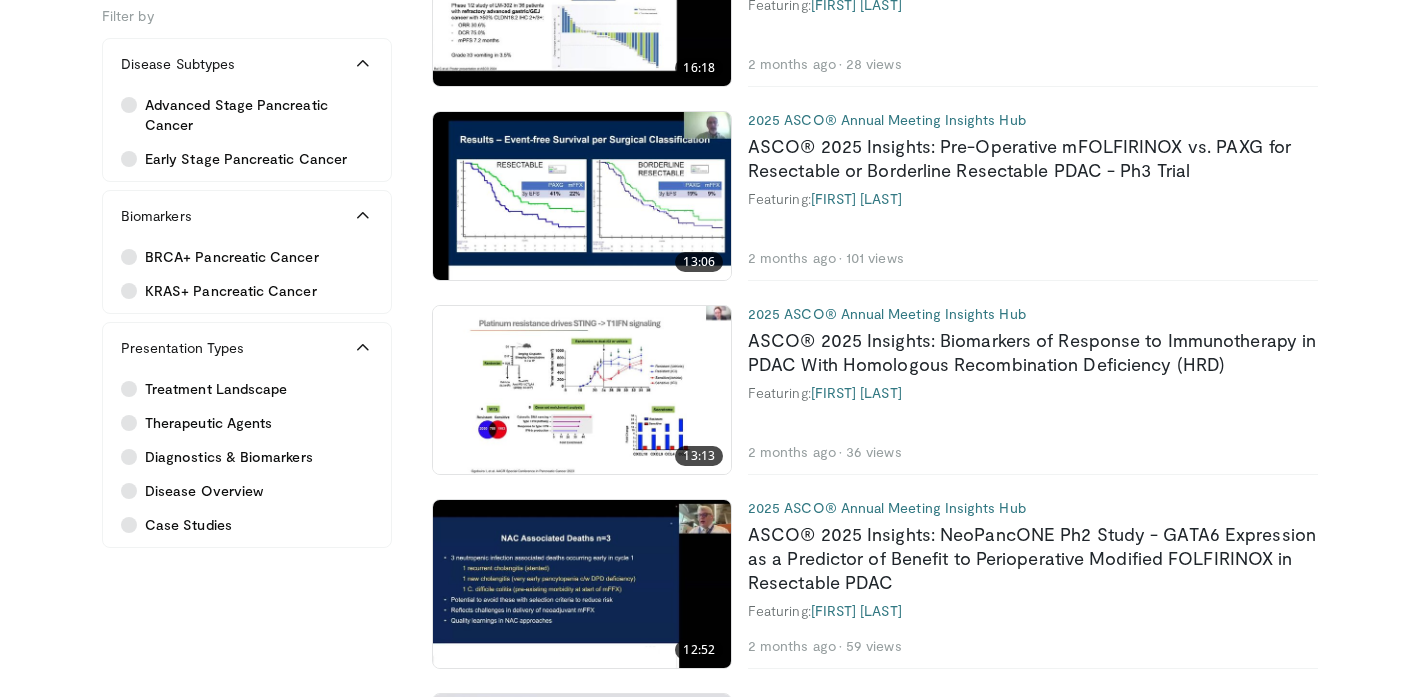 scroll, scrollTop: 3759, scrollLeft: 0, axis: vertical 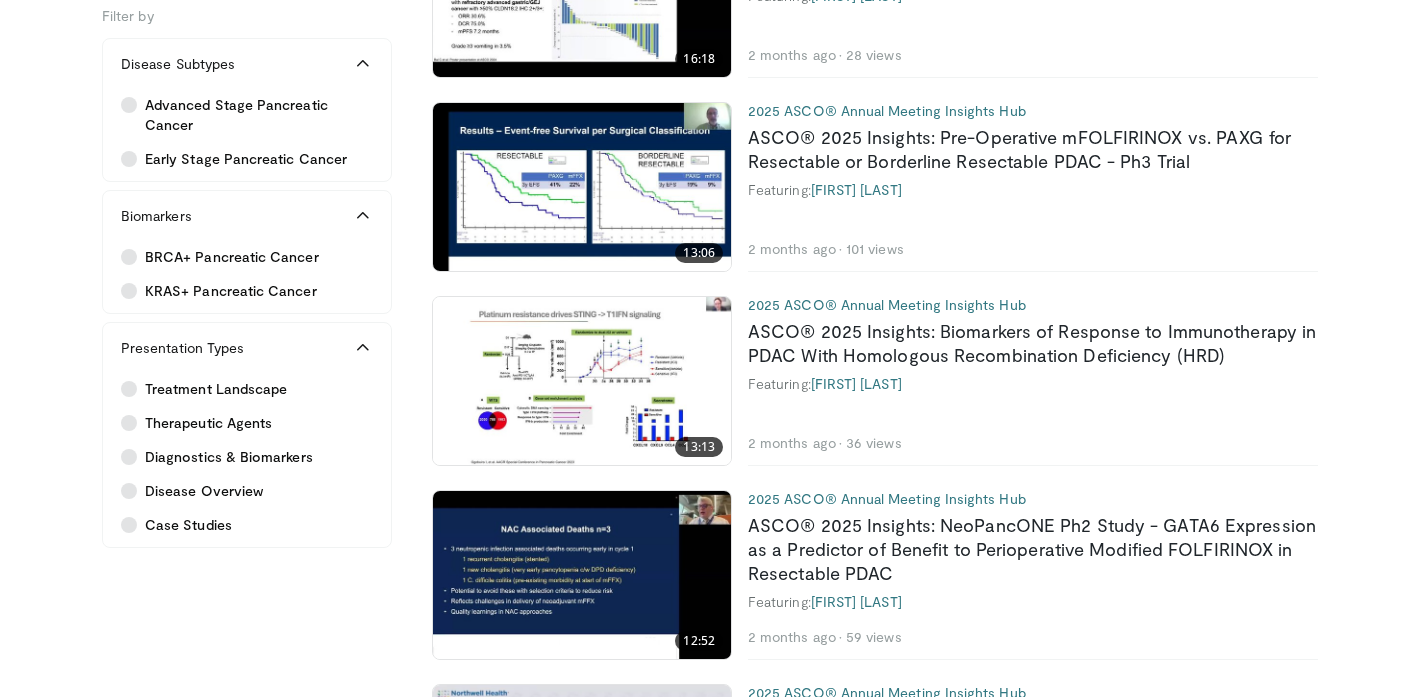 click at bounding box center [582, 381] 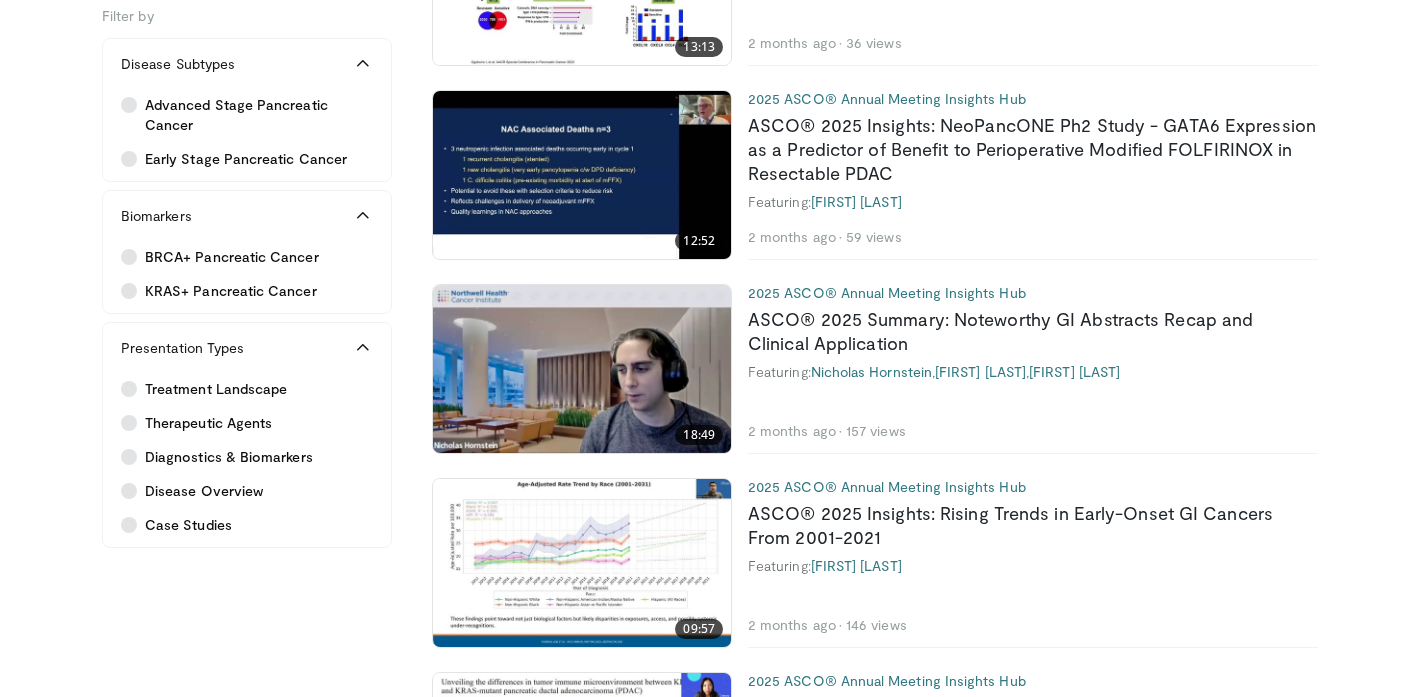scroll, scrollTop: 4165, scrollLeft: 0, axis: vertical 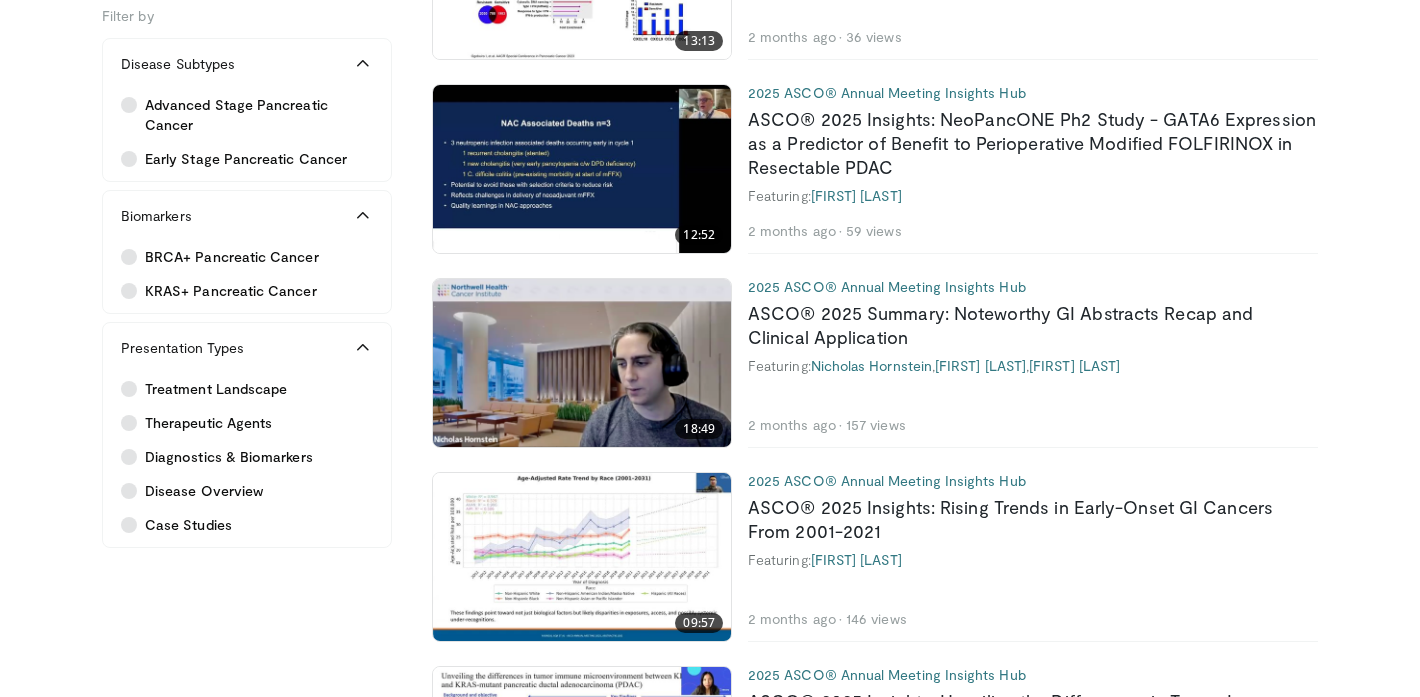 click at bounding box center (582, 169) 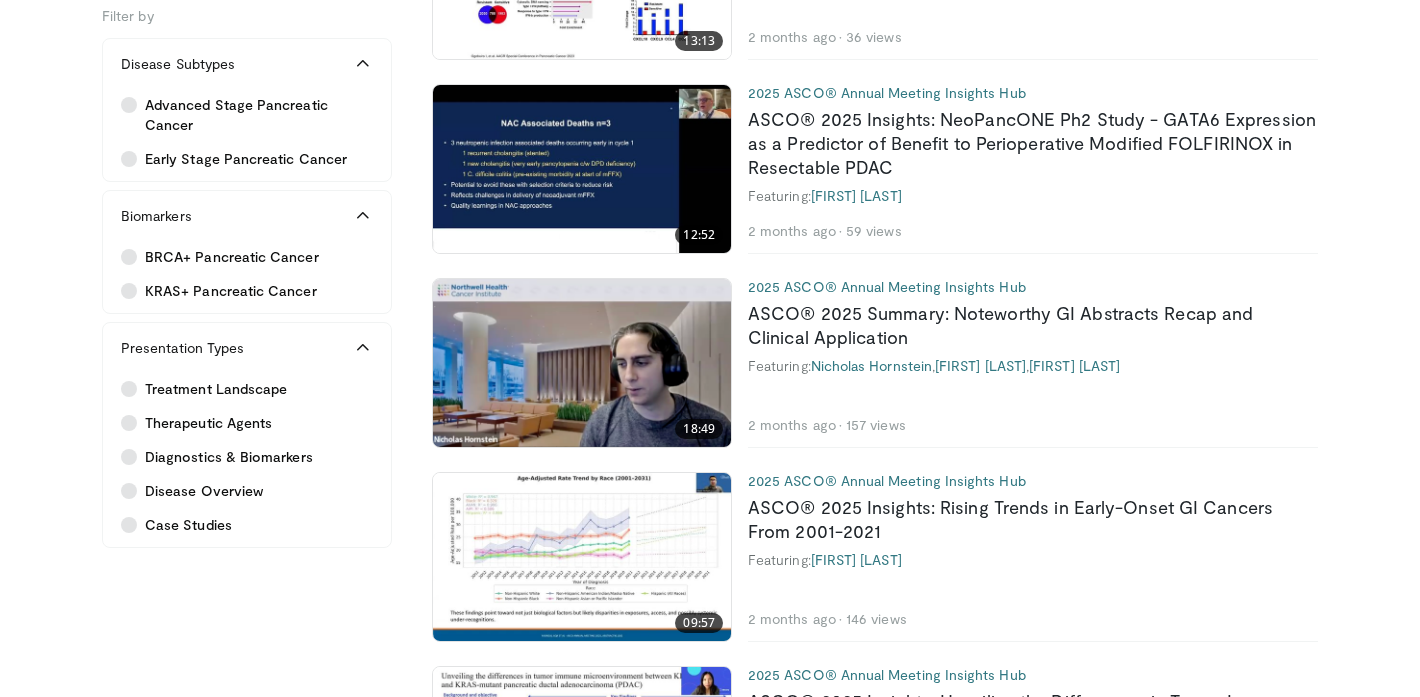 scroll, scrollTop: 4760, scrollLeft: 0, axis: vertical 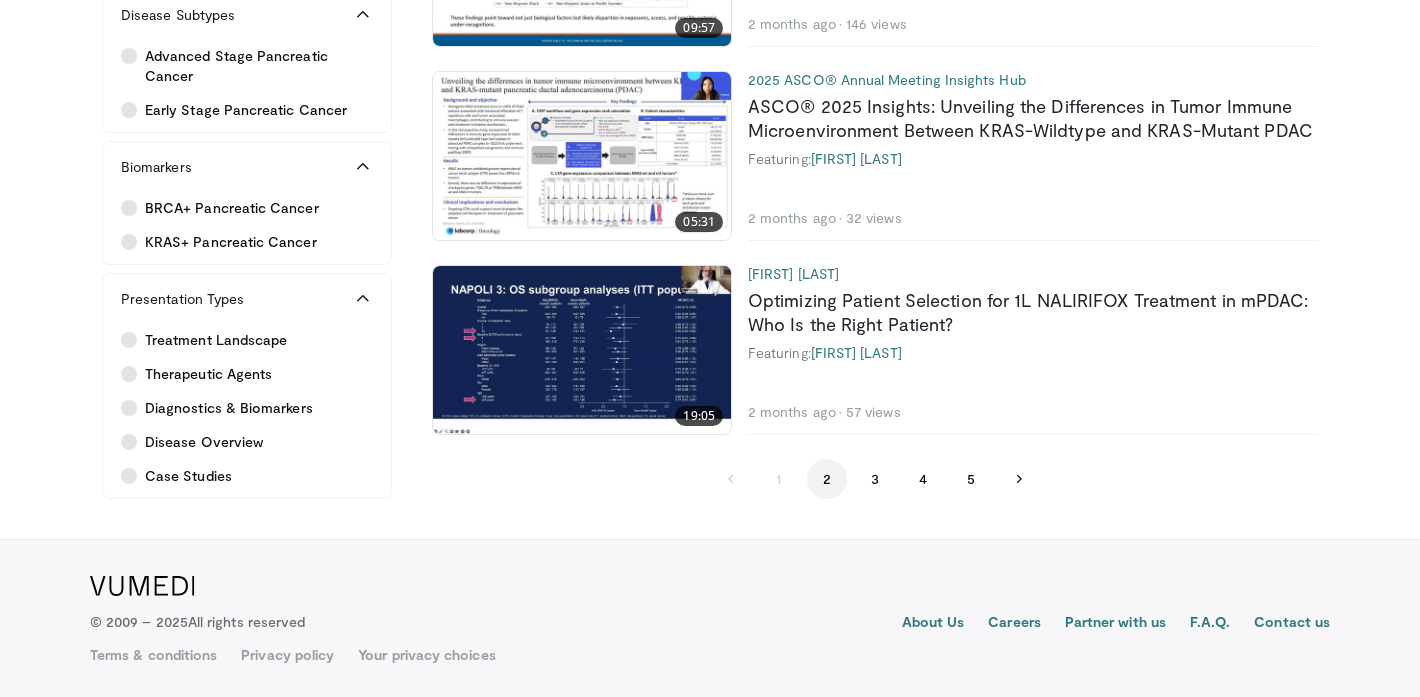 click on "2" at bounding box center [827, 479] 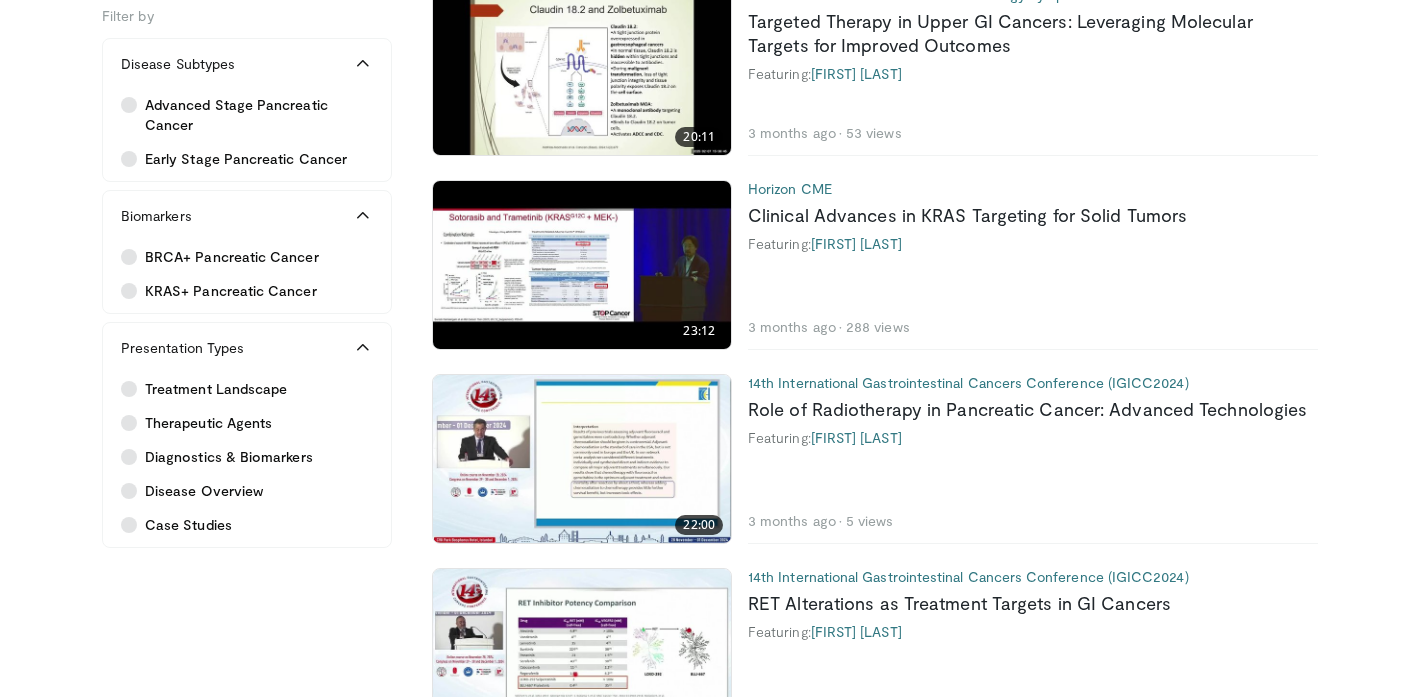 scroll, scrollTop: 3100, scrollLeft: 0, axis: vertical 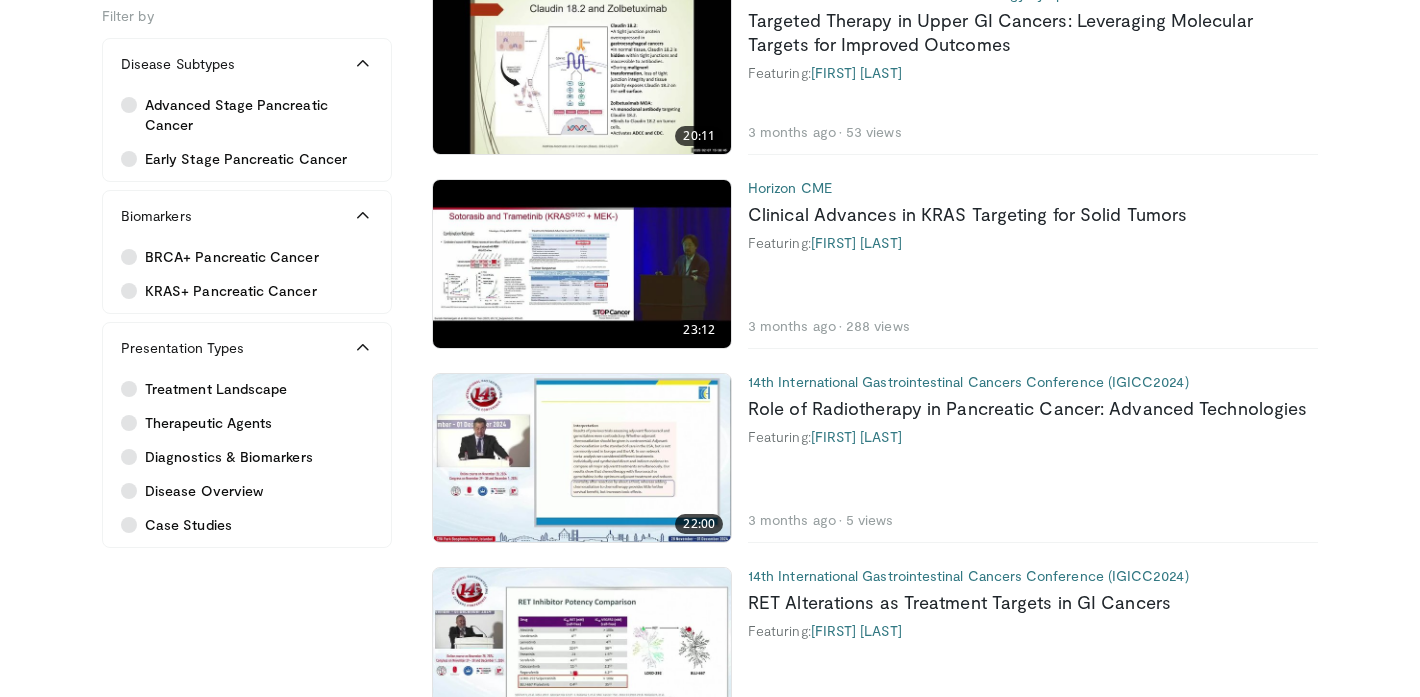 click at bounding box center [582, 264] 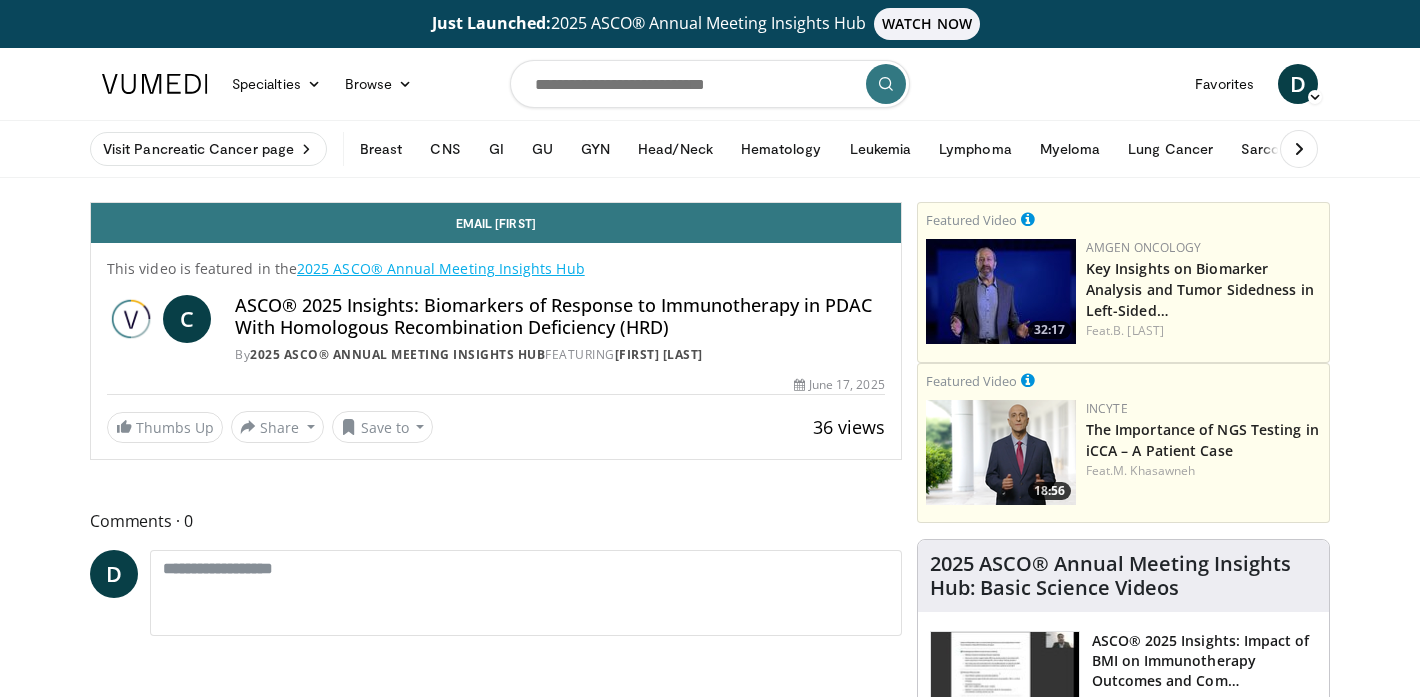 scroll, scrollTop: 0, scrollLeft: 0, axis: both 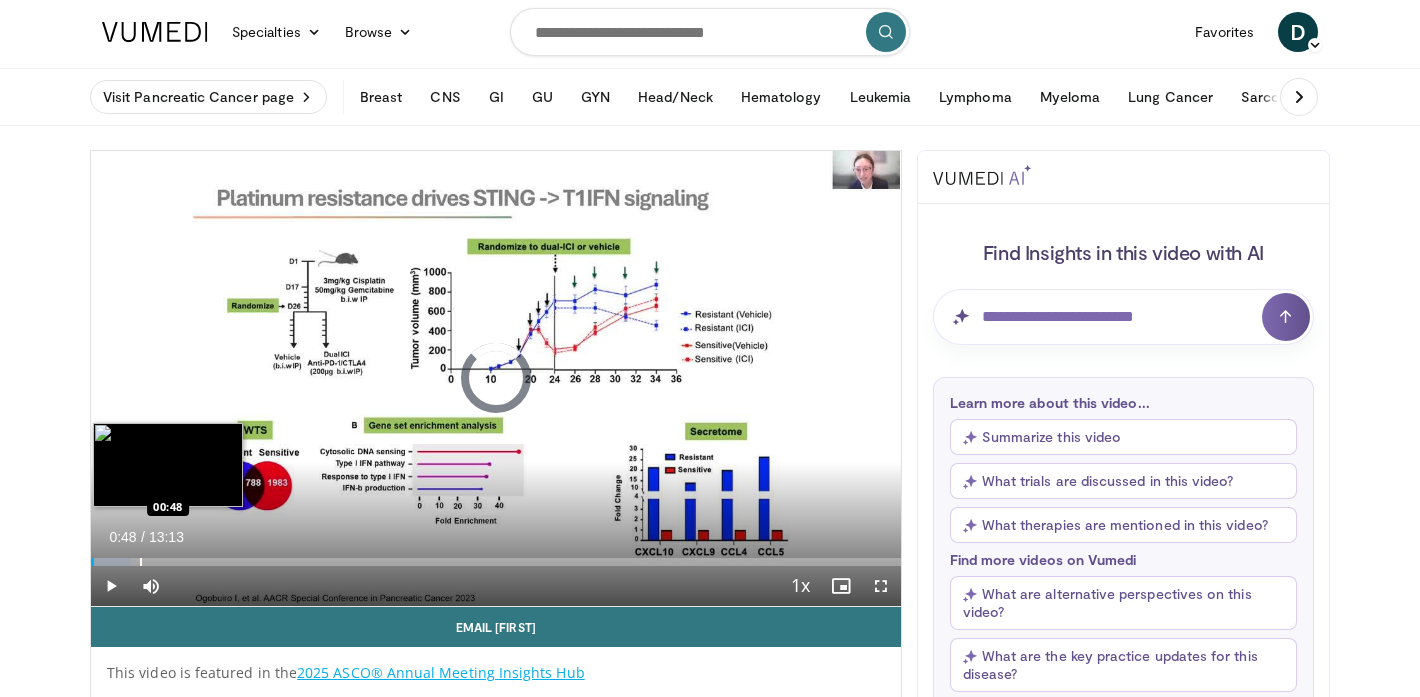 click on "Loaded :  5.00% 00:48 00:48" at bounding box center [496, 556] 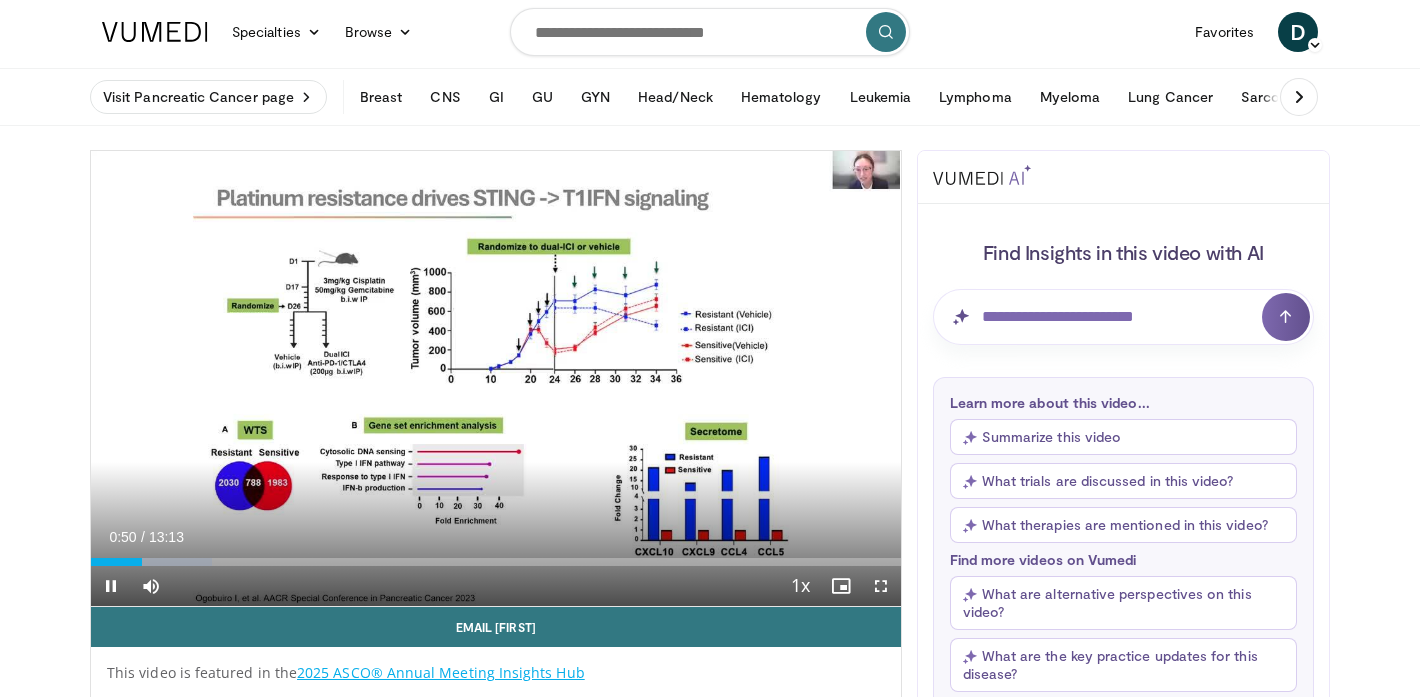 click on "Current Time  0:50 / Duration  13:13 Pause Skip Backward Skip Forward Mute Loaded :  15.00% 00:50 03:17 Stream Type  LIVE Seek to live, currently behind live LIVE   1x Playback Rate 0.5x 0.75x 1x , selected 1.25x 1.5x 1.75x 2x Chapters Chapters Descriptions descriptions off , selected Captions captions settings , opens captions settings dialog captions off , selected Audio Track en (Main) , selected Fullscreen Enable picture-in-picture mode" at bounding box center (496, 586) 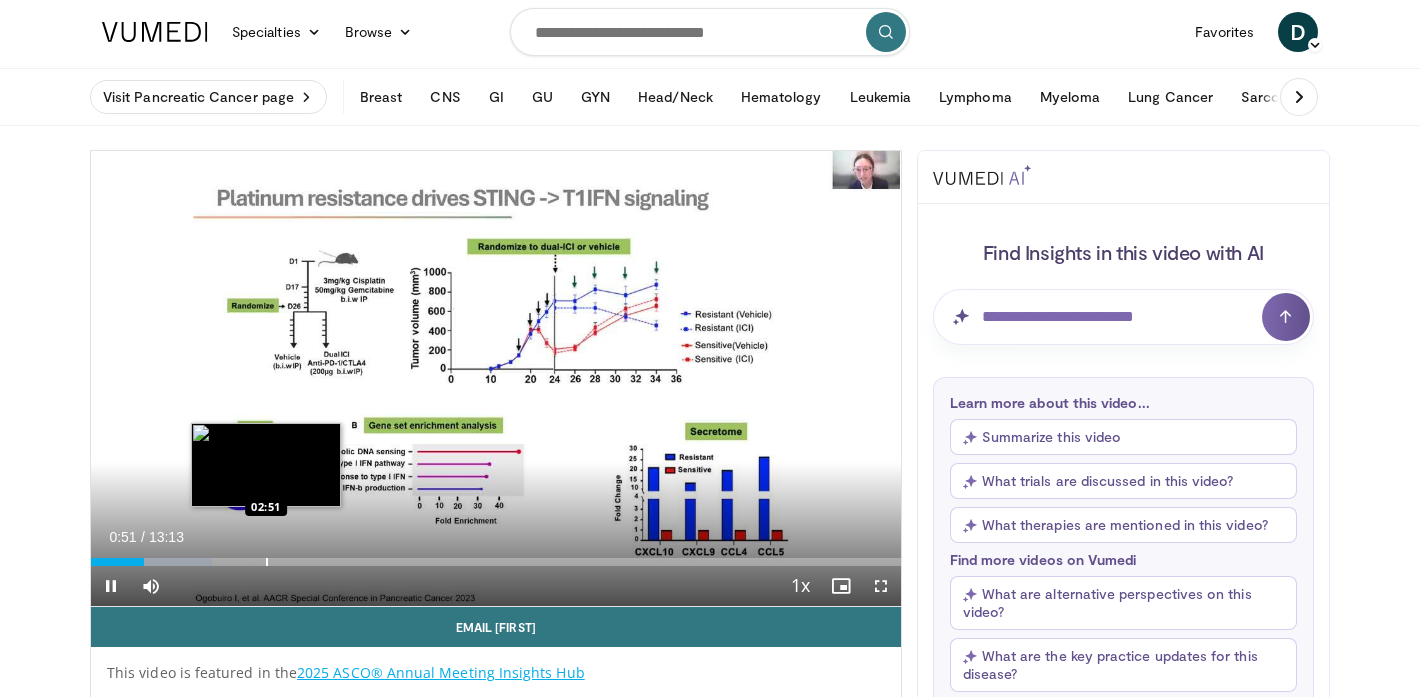 click at bounding box center (267, 562) 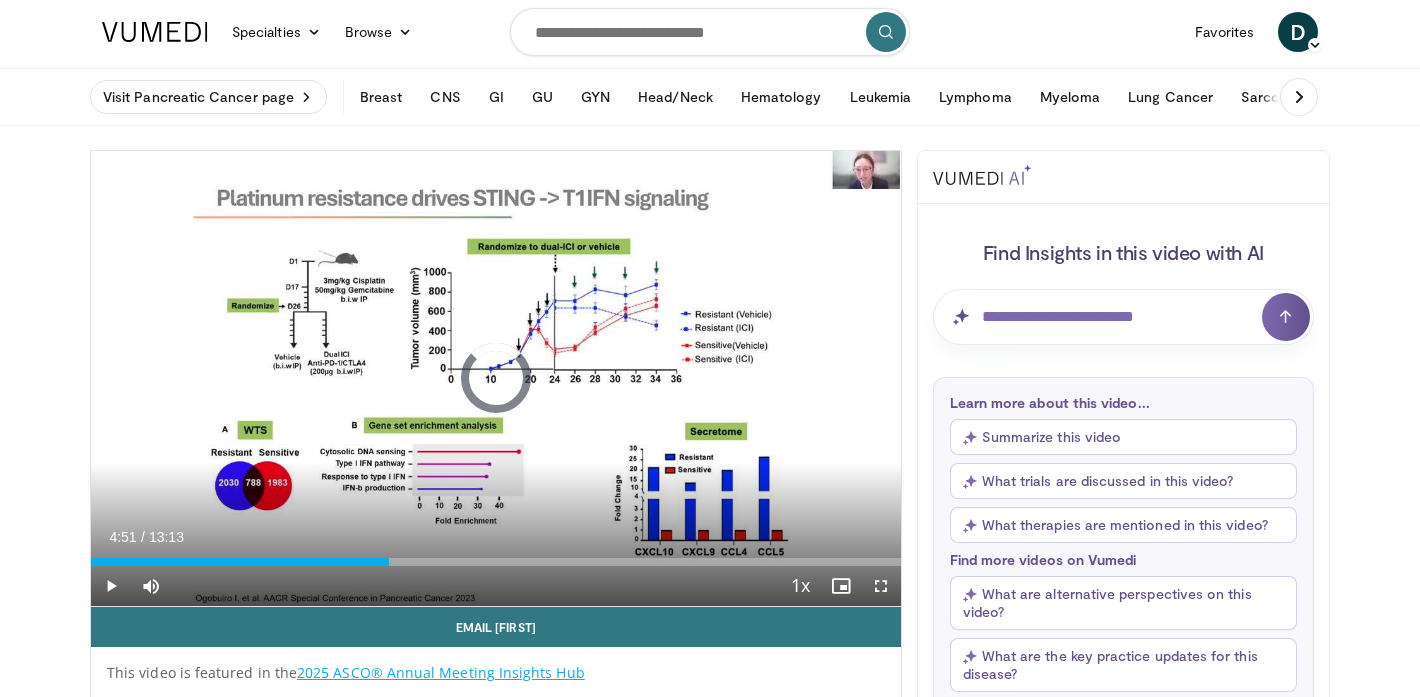 click at bounding box center (390, 562) 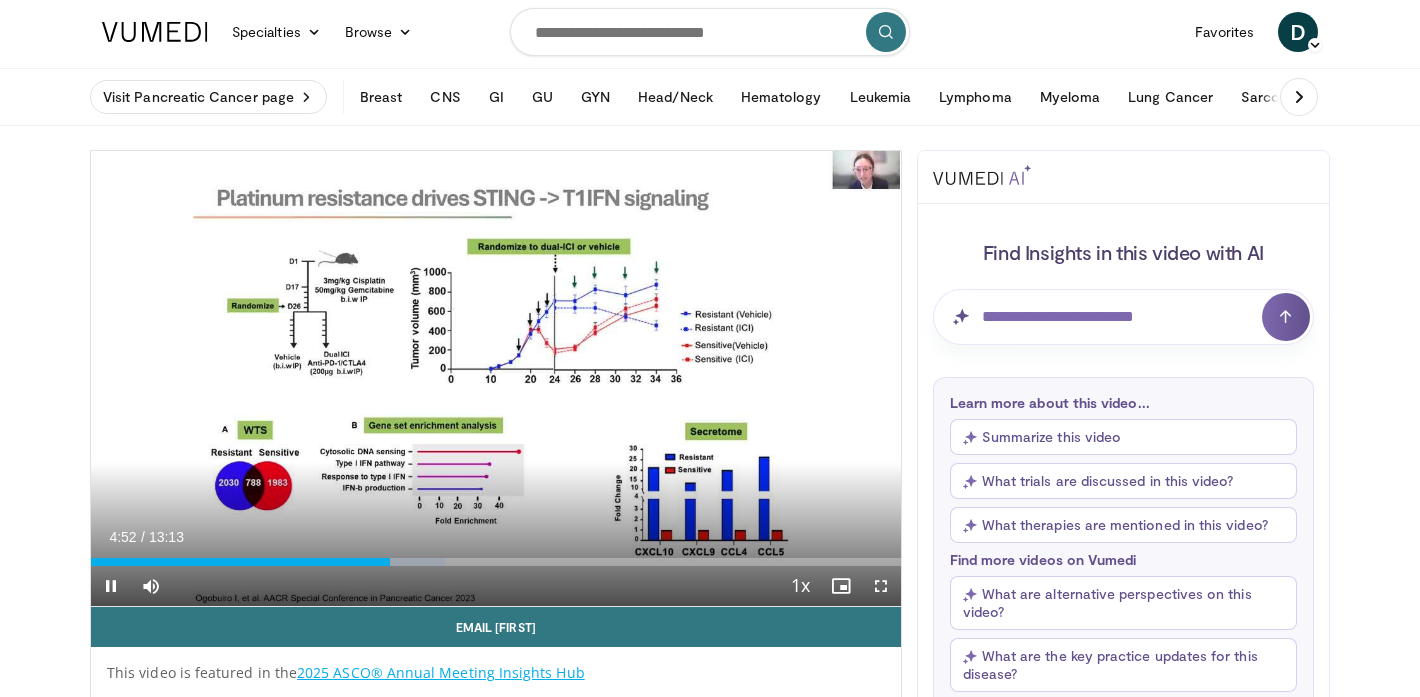click on "Current Time  4:52 / Duration  13:13 Pause Skip Backward Skip Forward Mute Loaded :  43.75% 04:53 04:57 Stream Type  LIVE Seek to live, currently behind live LIVE   1x Playback Rate 0.5x 0.75x 1x , selected 1.25x 1.5x 1.75x 2x Chapters Chapters Descriptions descriptions off , selected Captions captions settings , opens captions settings dialog captions off , selected Audio Track en (Main) , selected Fullscreen Enable picture-in-picture mode" at bounding box center (496, 586) 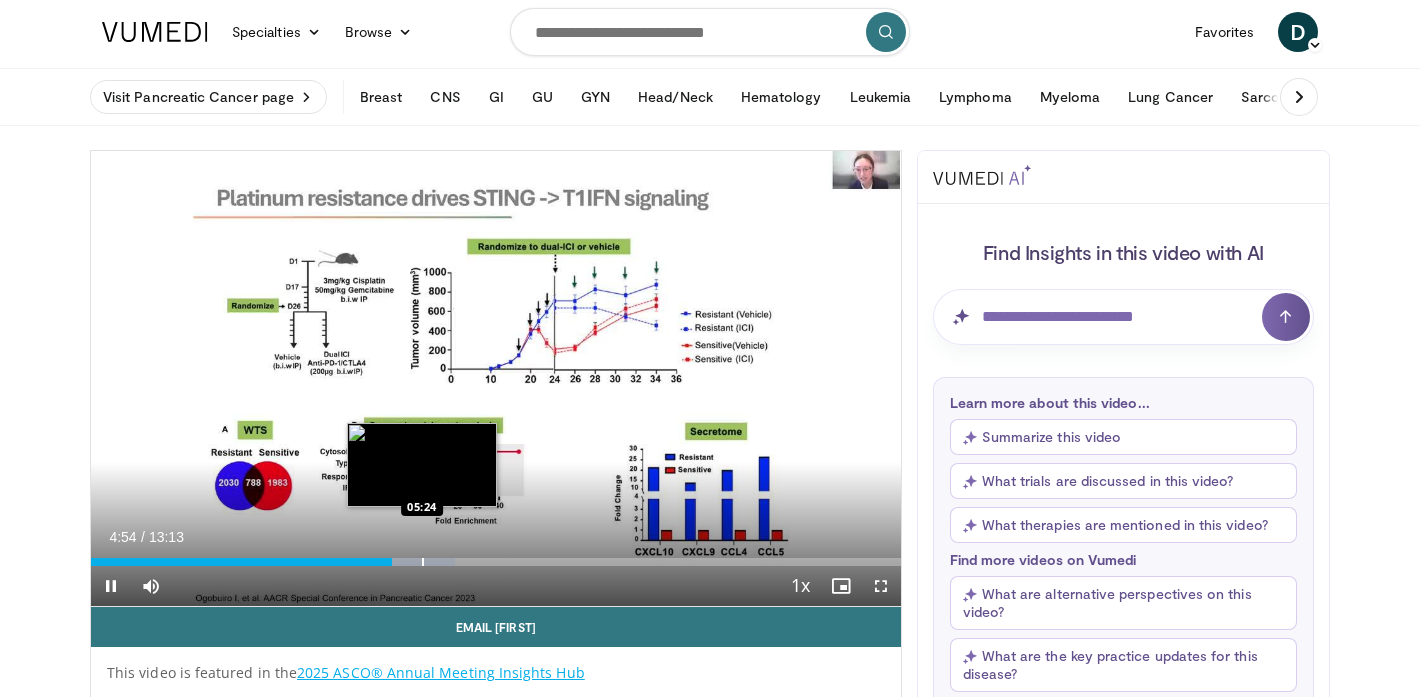 click at bounding box center (423, 562) 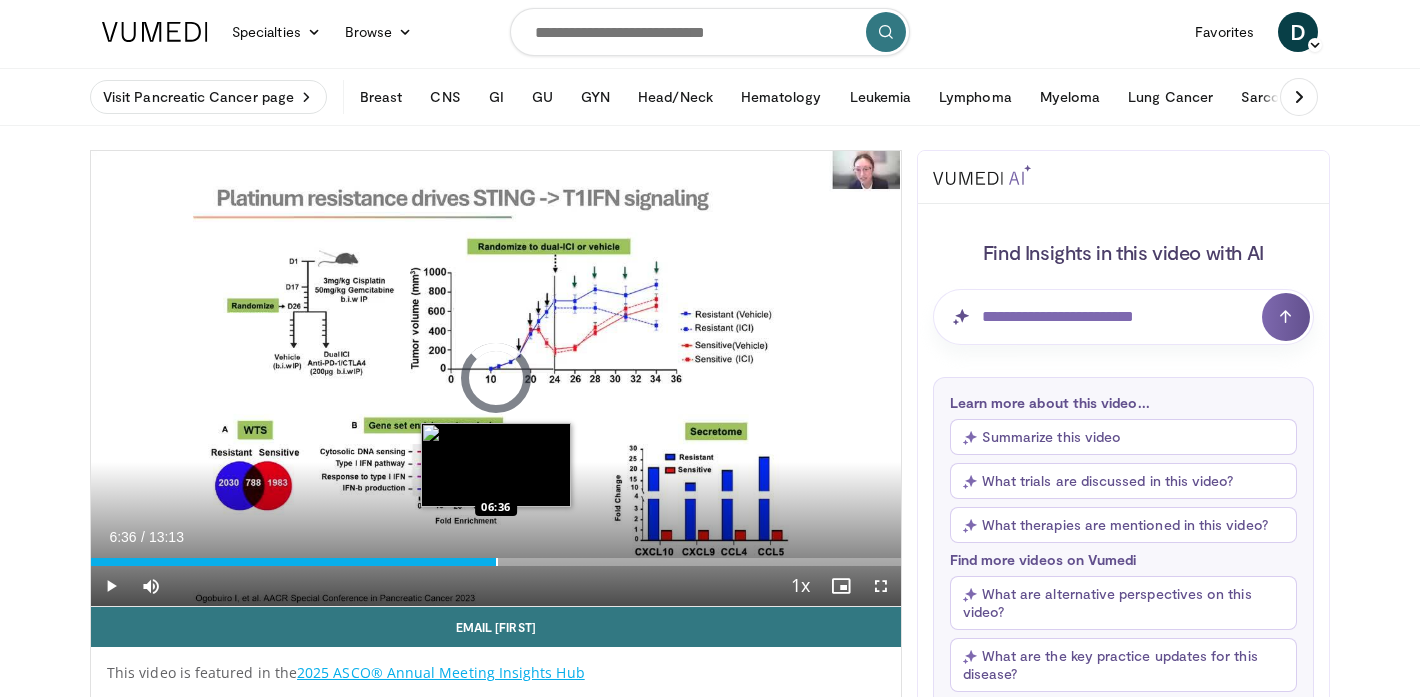 click at bounding box center [497, 562] 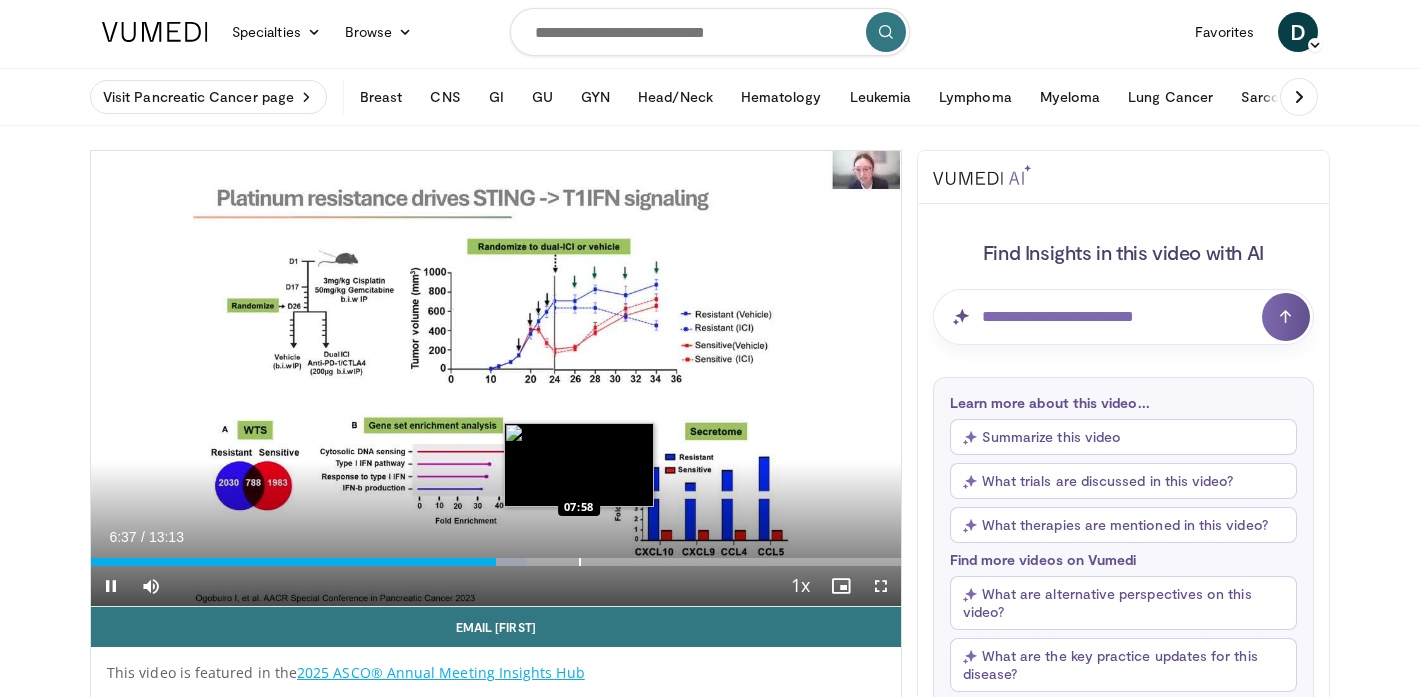 click at bounding box center [580, 562] 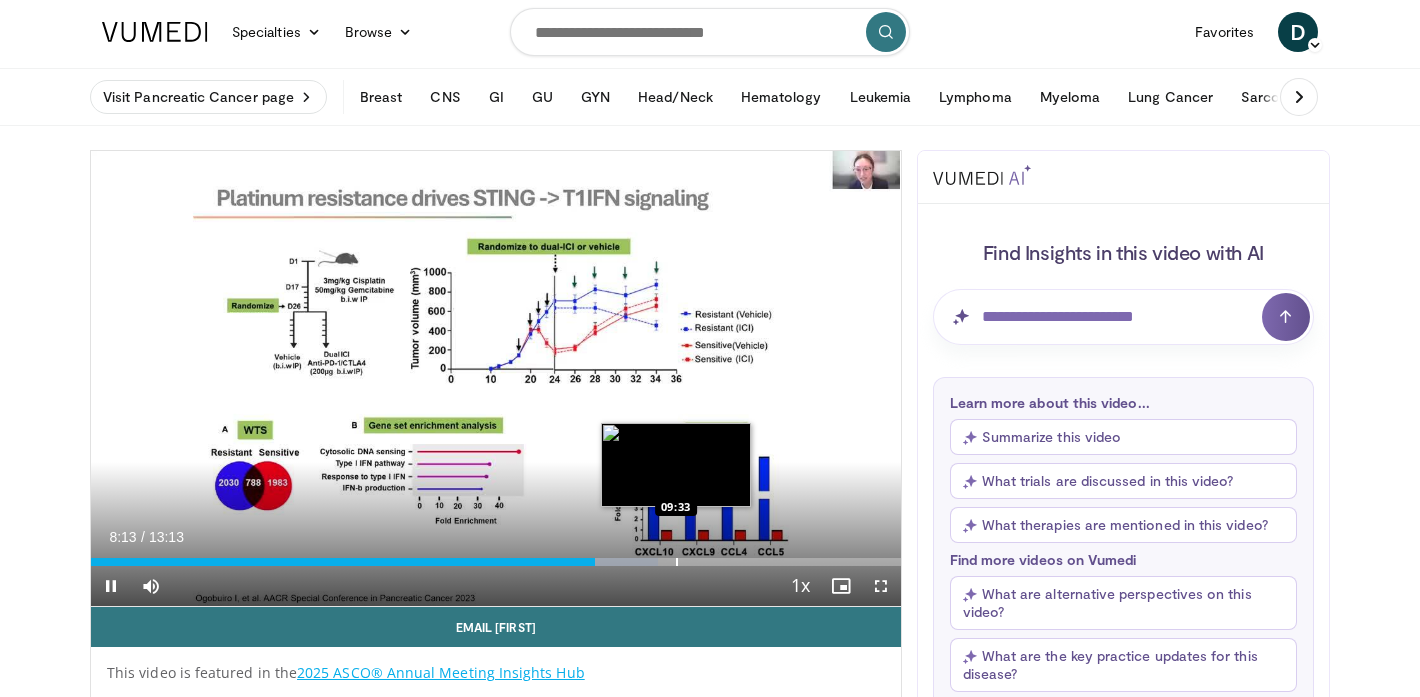 click at bounding box center [677, 562] 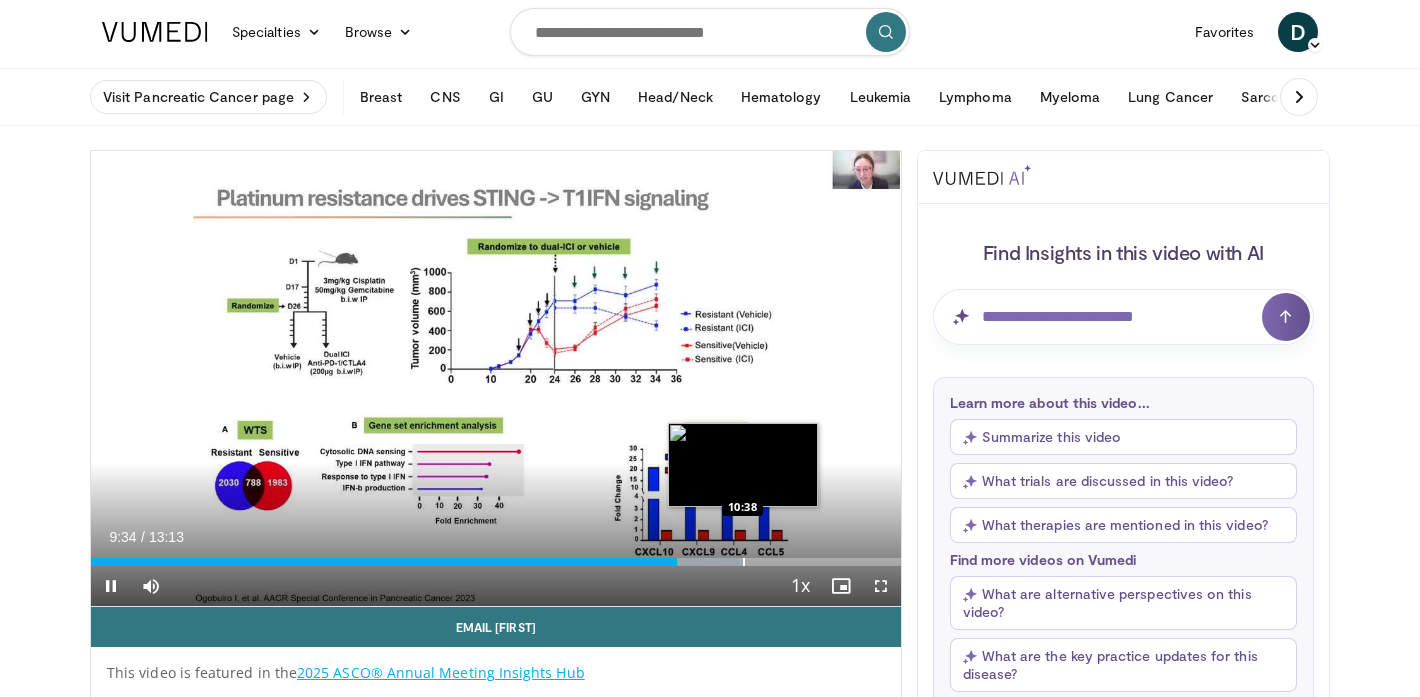 click at bounding box center [744, 562] 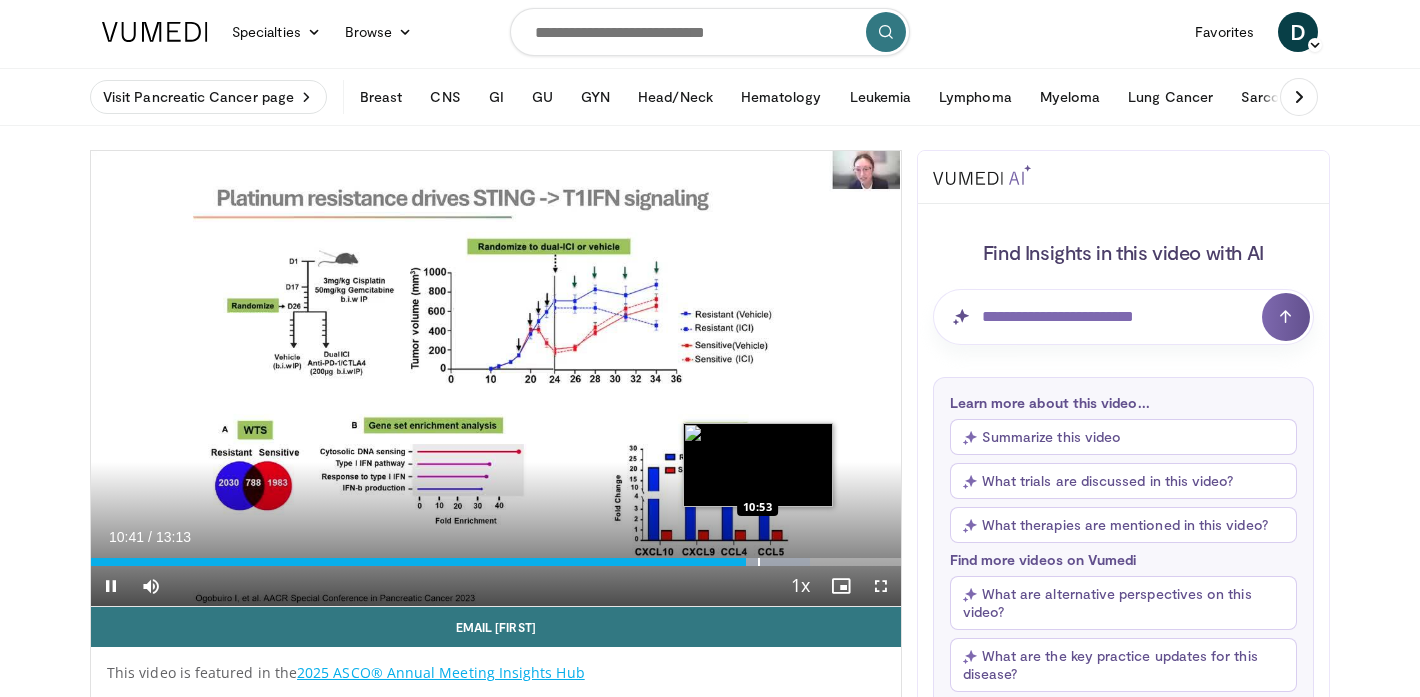 click on "Loaded :  88.75% 10:41 10:53" at bounding box center [496, 556] 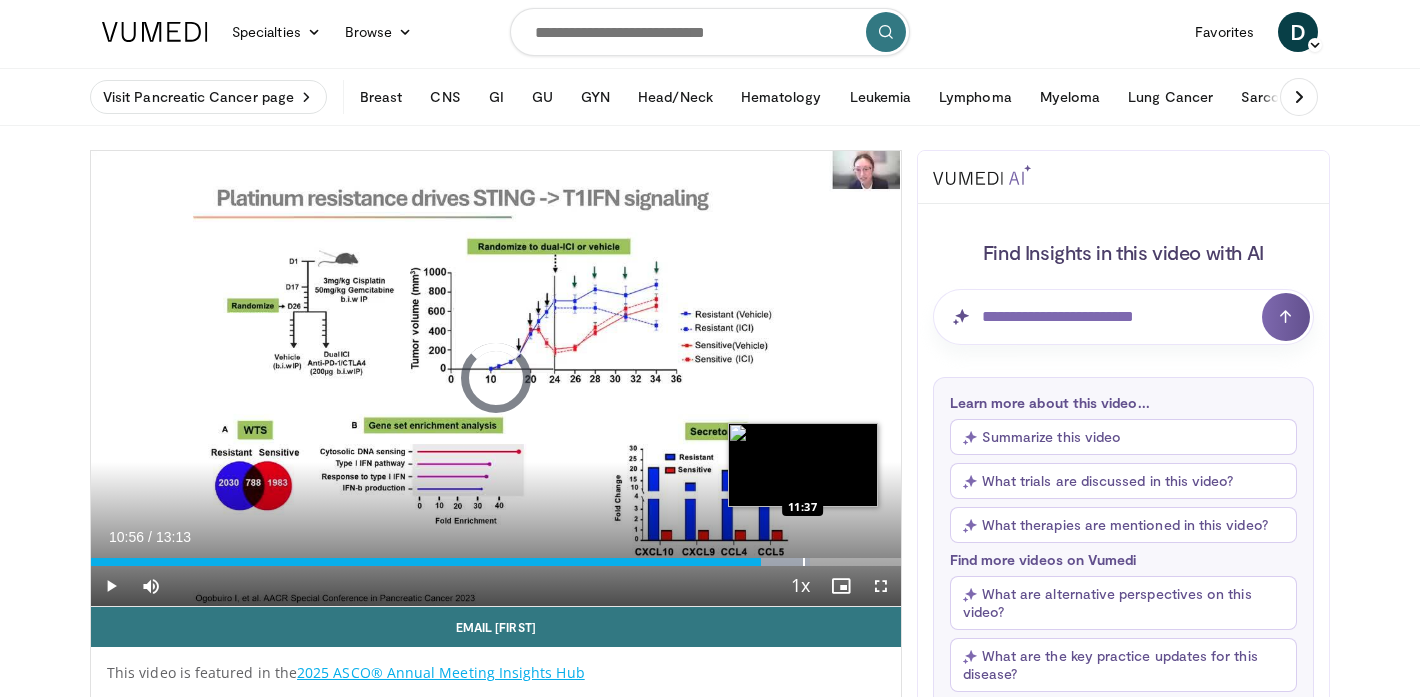 click on "Loaded :  88.75% 11:37 11:37" at bounding box center (496, 556) 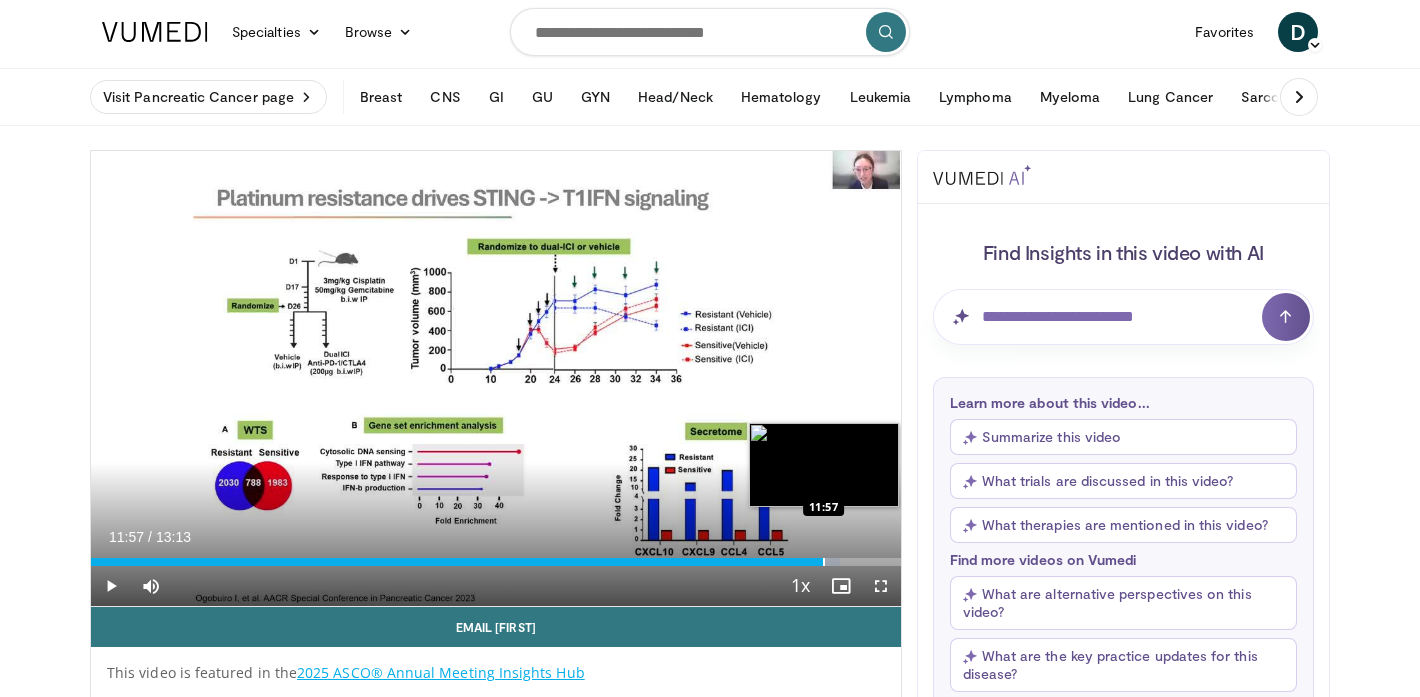 click at bounding box center (824, 562) 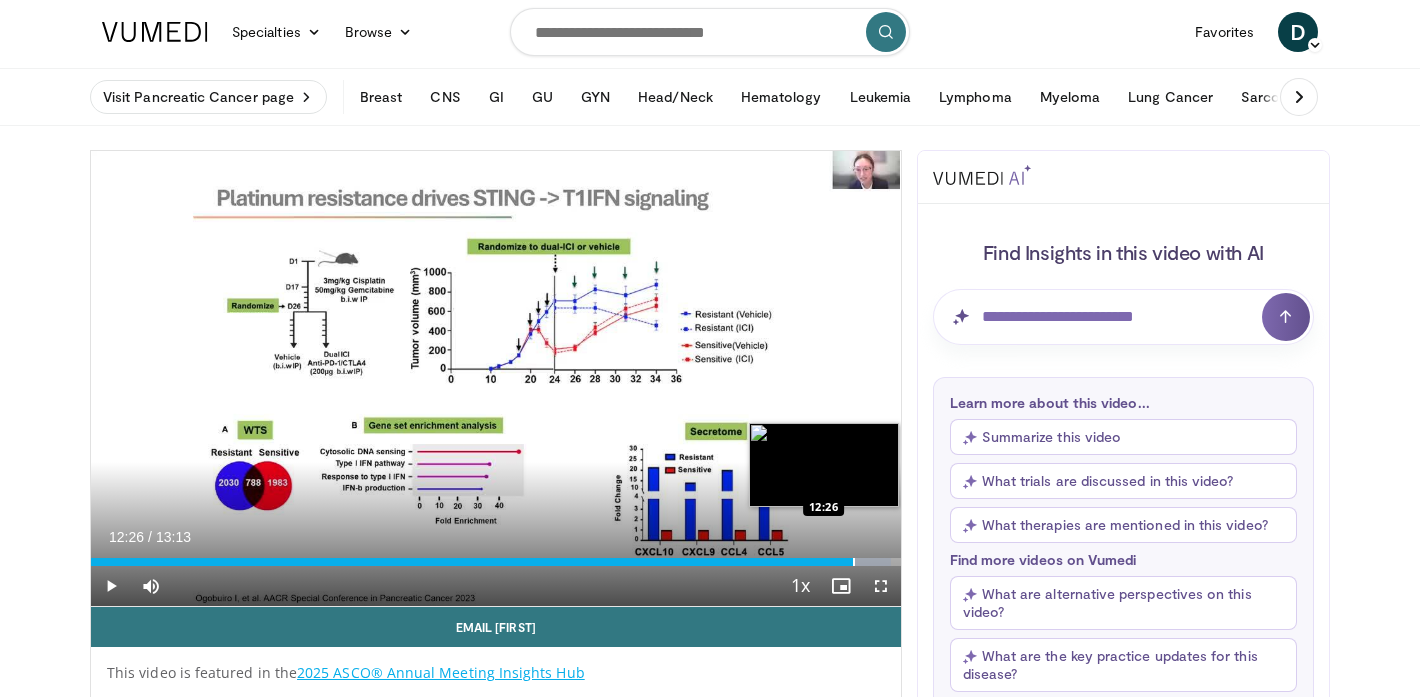 click at bounding box center (854, 562) 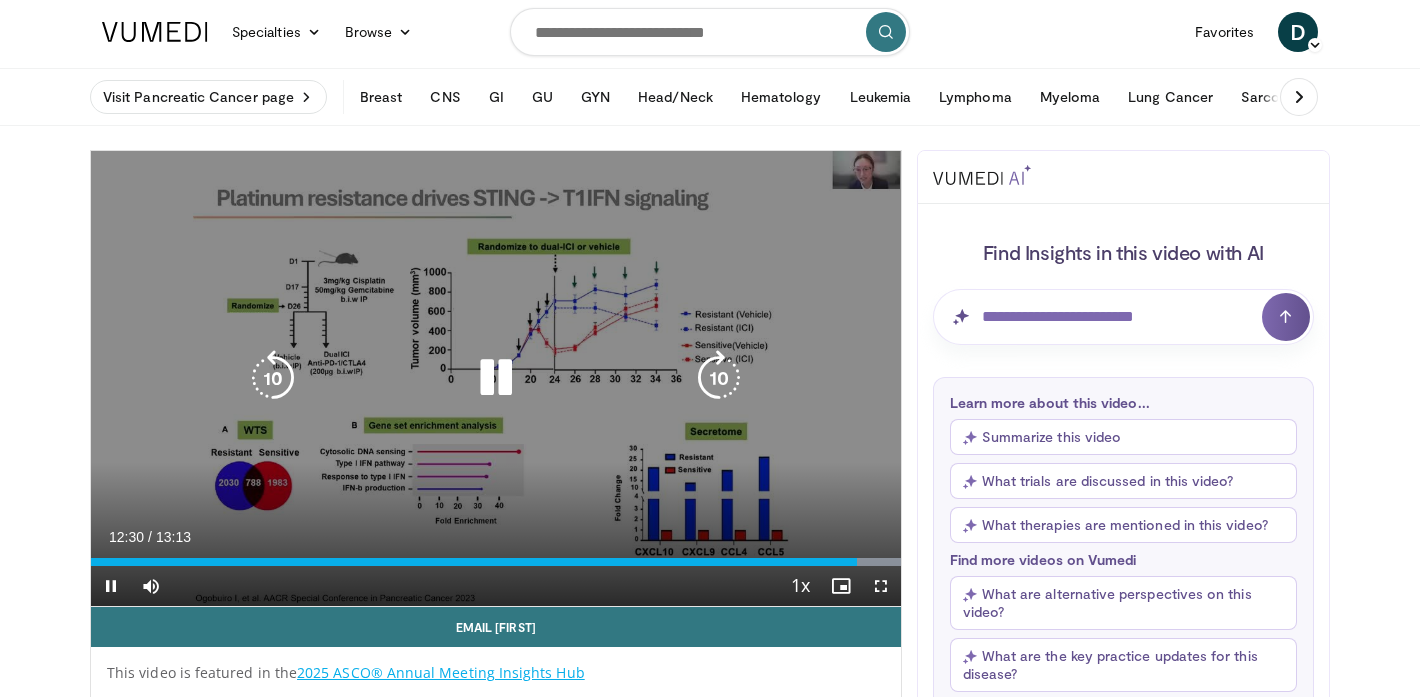click on "Loaded :  100.00% 12:30 13:07" at bounding box center [496, 556] 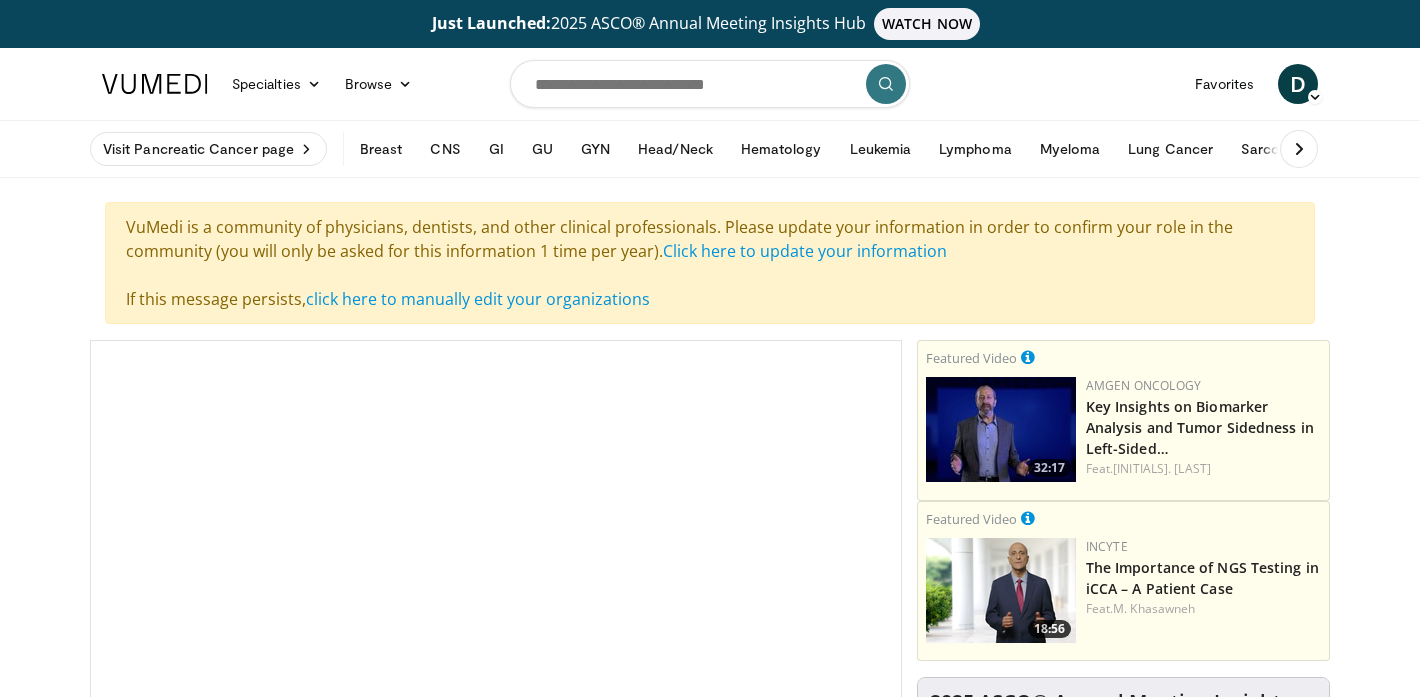 scroll, scrollTop: 0, scrollLeft: 0, axis: both 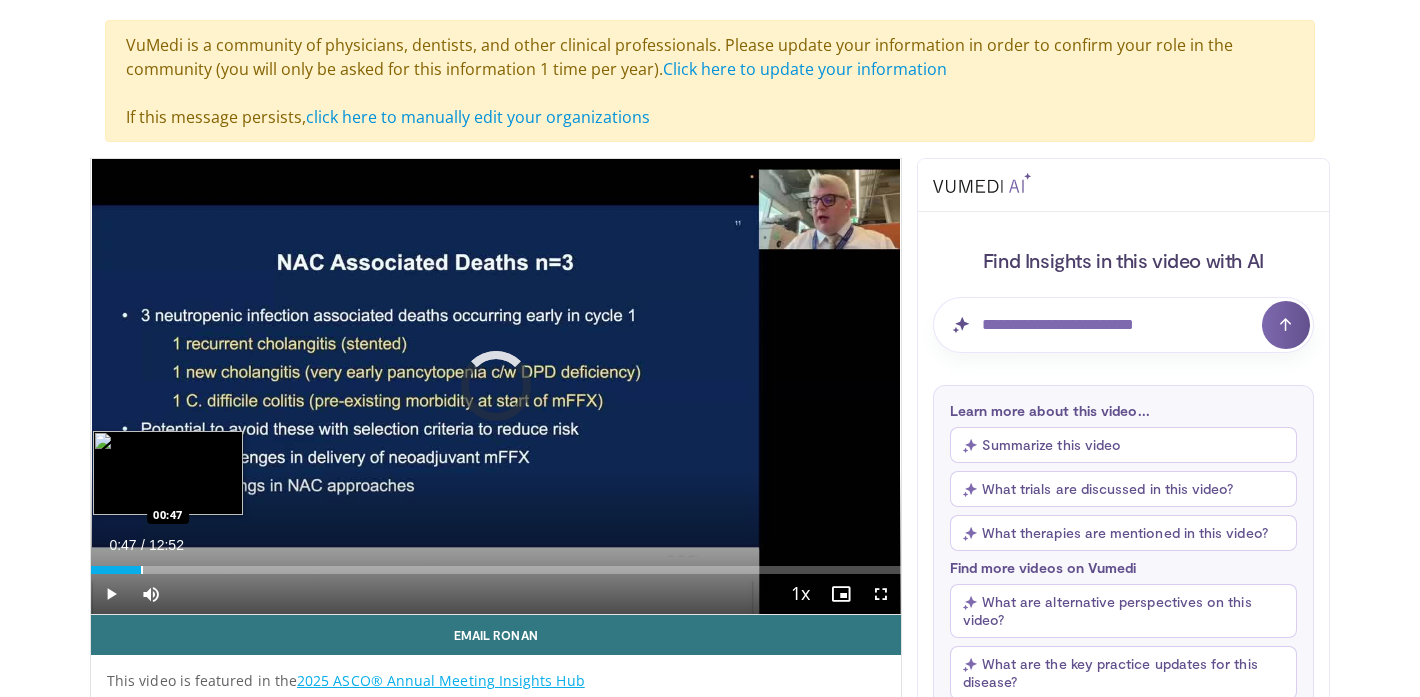 click at bounding box center (142, 570) 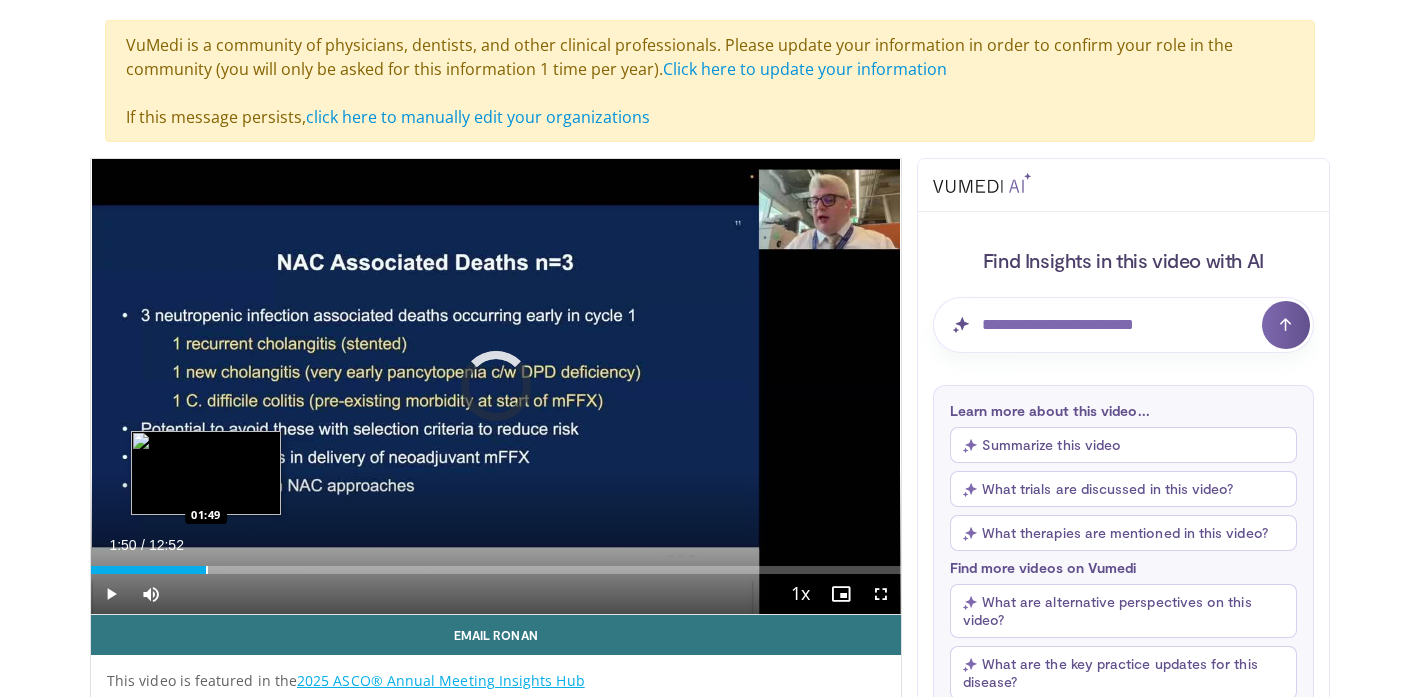 click at bounding box center [207, 570] 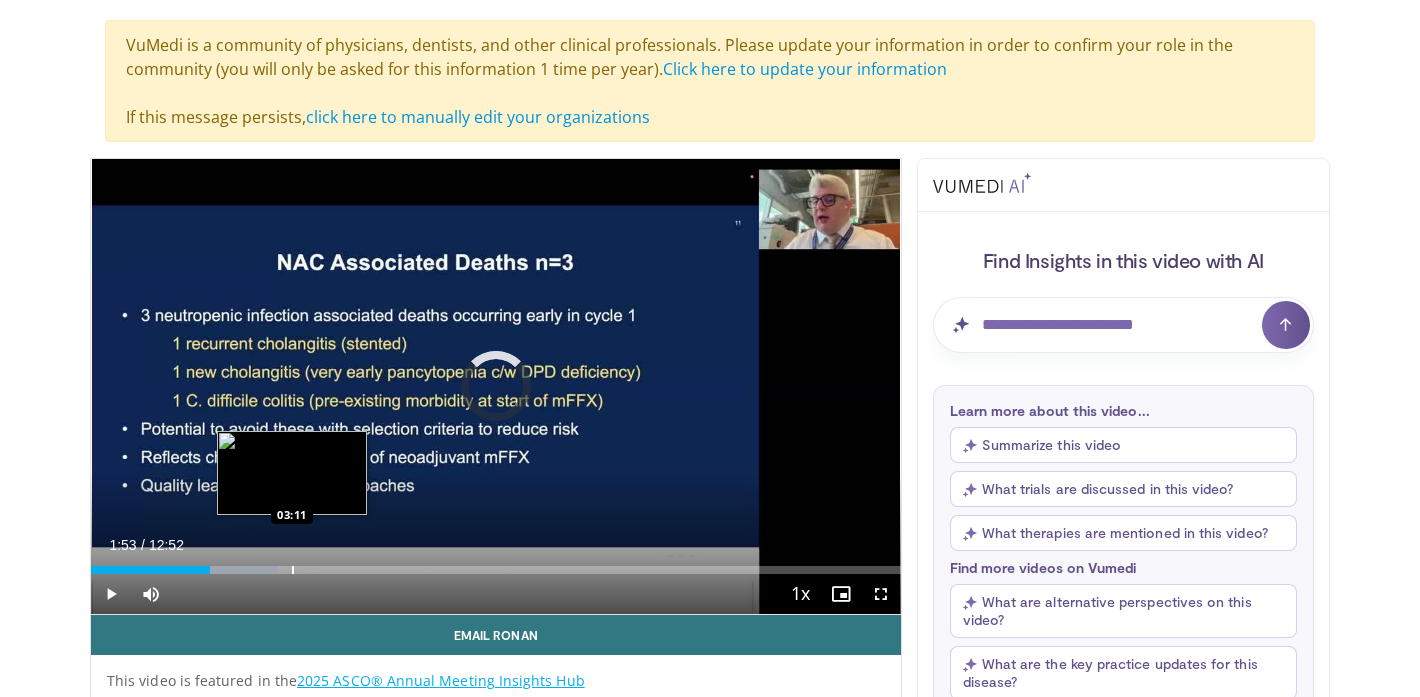 click on "Loaded :  23.10% 01:53 03:11" at bounding box center [496, 570] 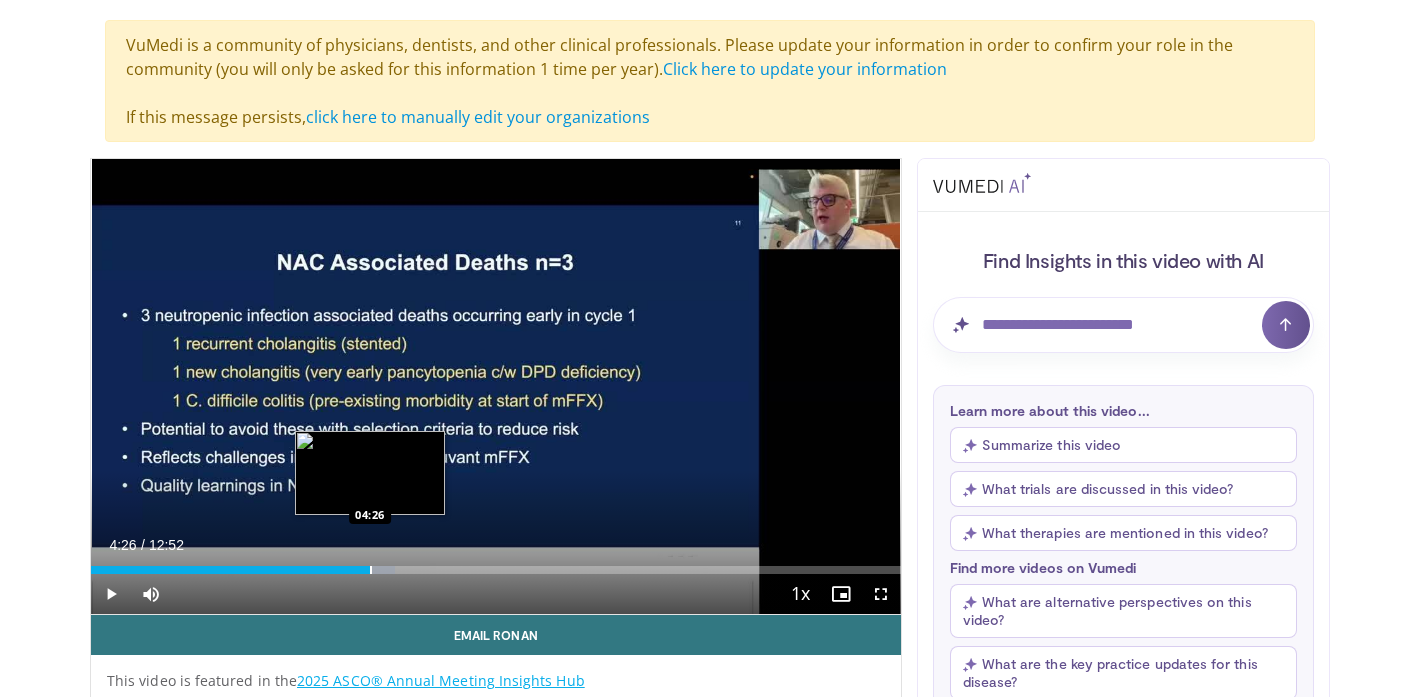 click at bounding box center [371, 570] 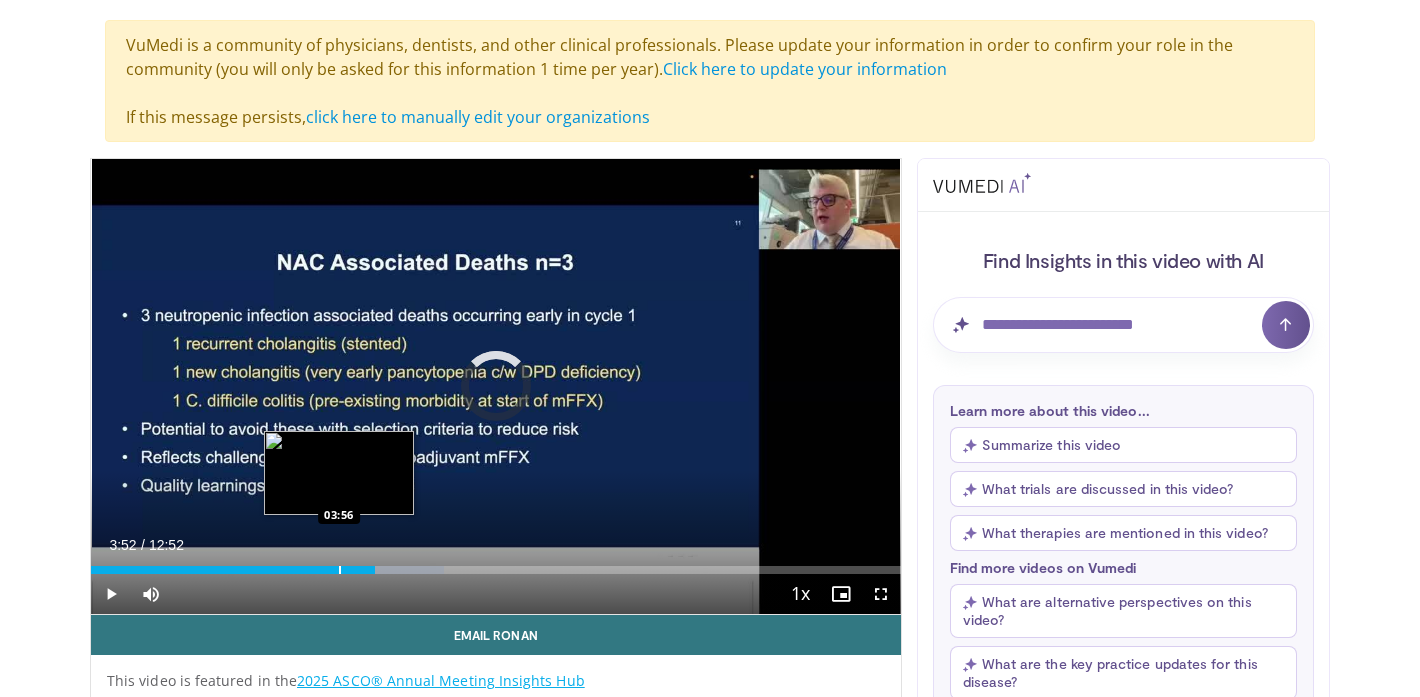 drag, startPoint x: 335, startPoint y: 571, endPoint x: 346, endPoint y: 571, distance: 11 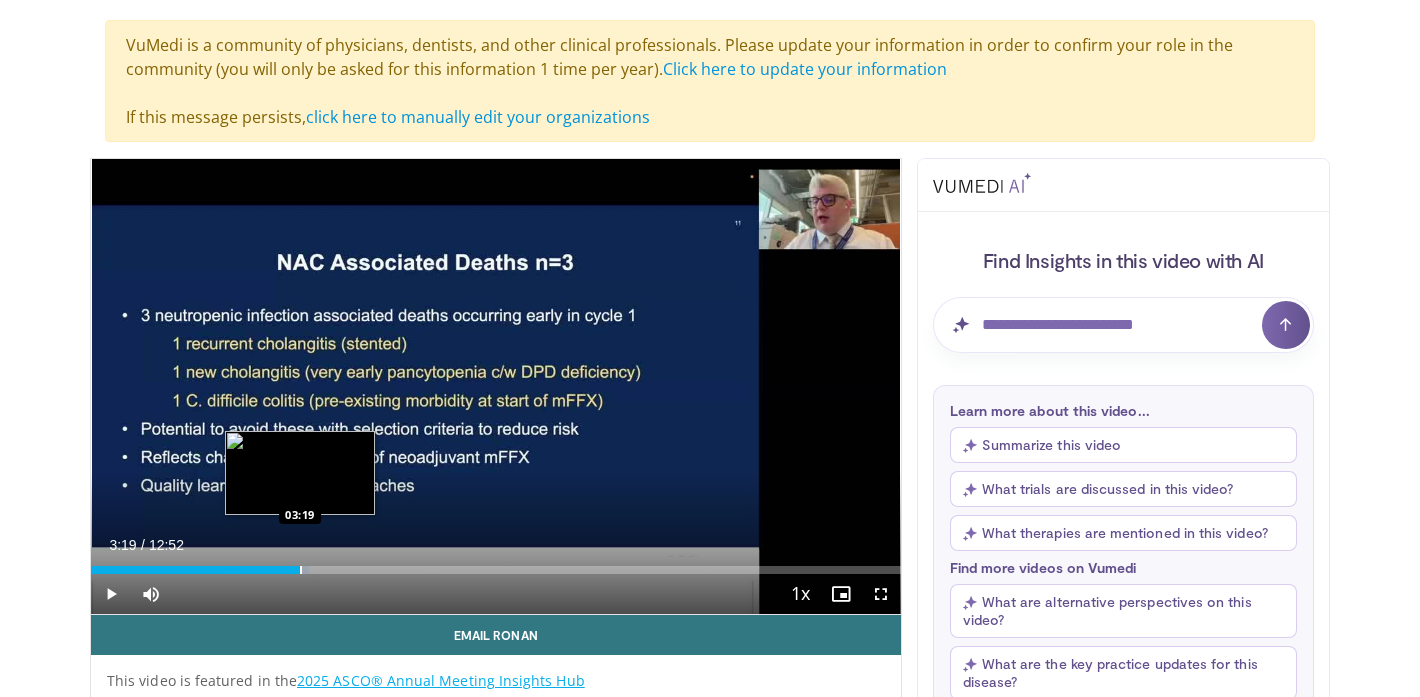 click at bounding box center [301, 570] 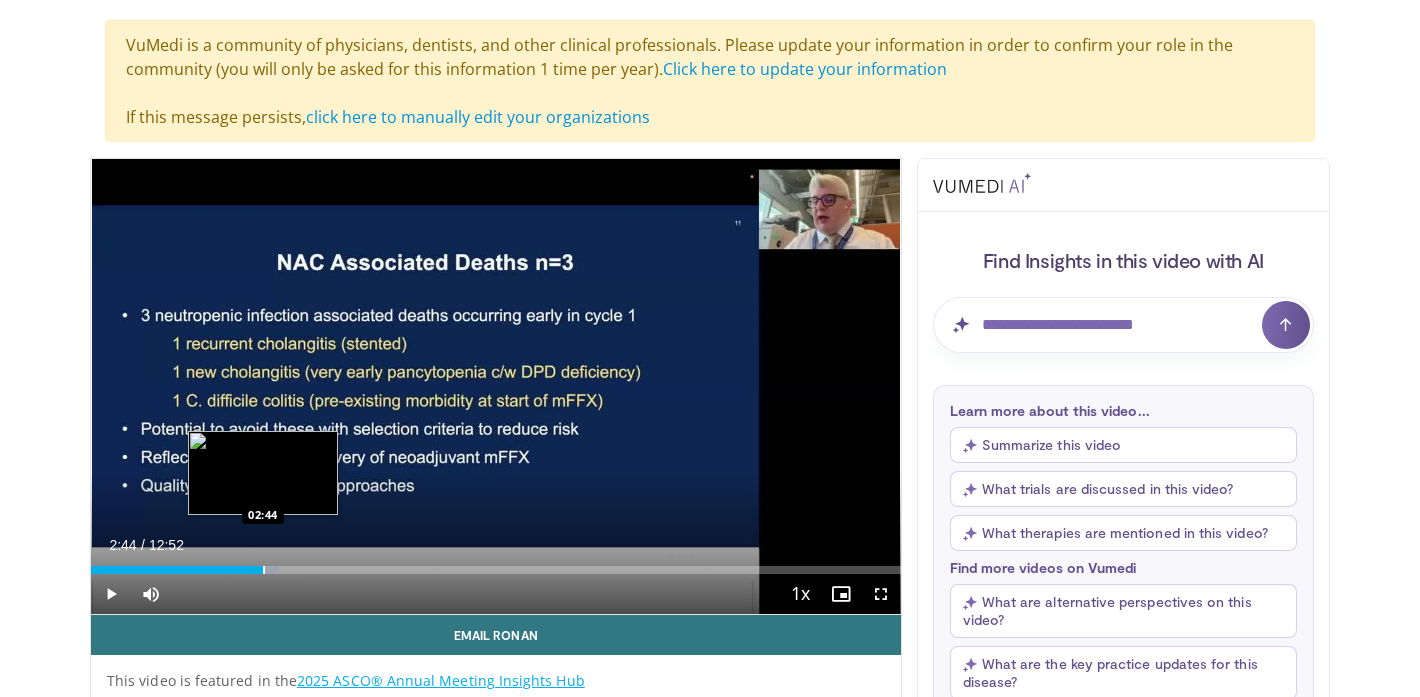 click at bounding box center [264, 570] 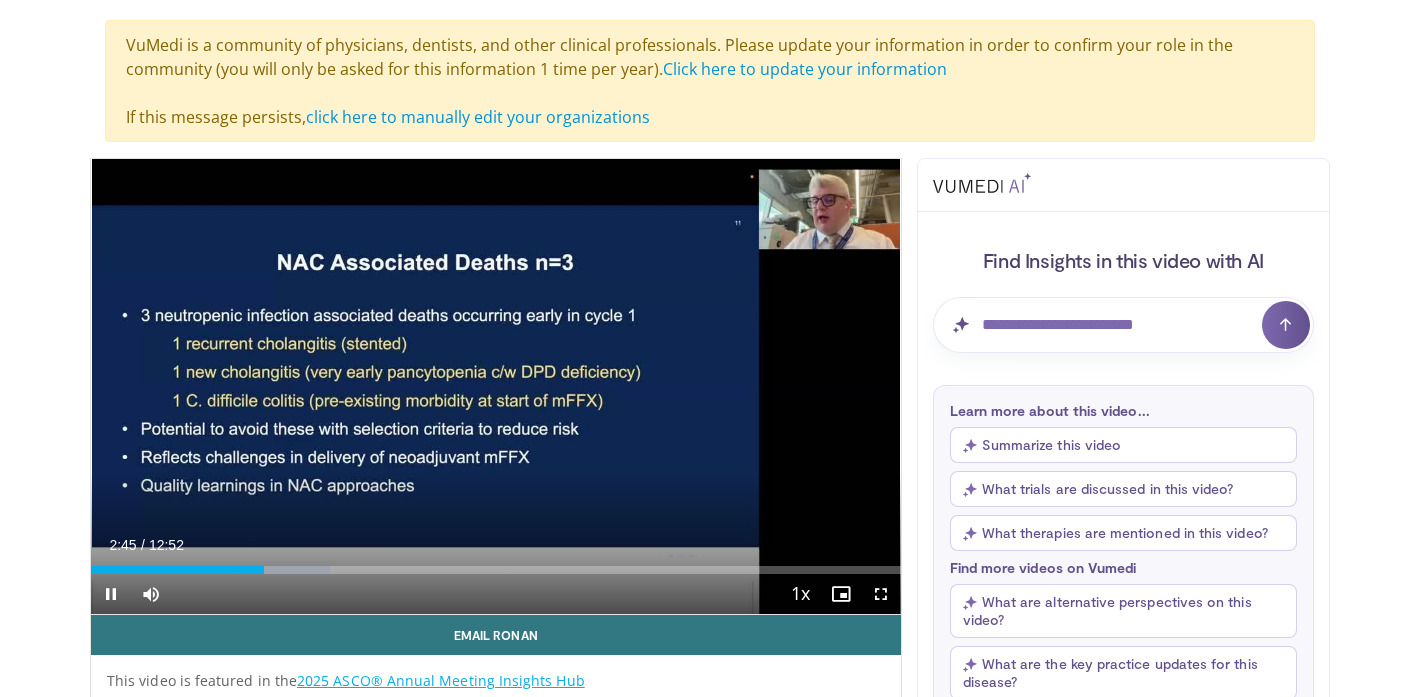 click on "Current Time  2:45 / Duration  12:52 Pause Skip Backward Skip Forward Mute Loaded :  29.52% 02:45 02:59 Stream Type  LIVE Seek to live, currently behind live LIVE   1x Playback Rate 0.5x 0.75x 1x , selected 1.25x 1.5x 1.75x 2x Chapters Chapters Descriptions descriptions off , selected Captions captions settings , opens captions settings dialog captions off , selected Audio Track en (Main) , selected Fullscreen Enable picture-in-picture mode" at bounding box center (496, 594) 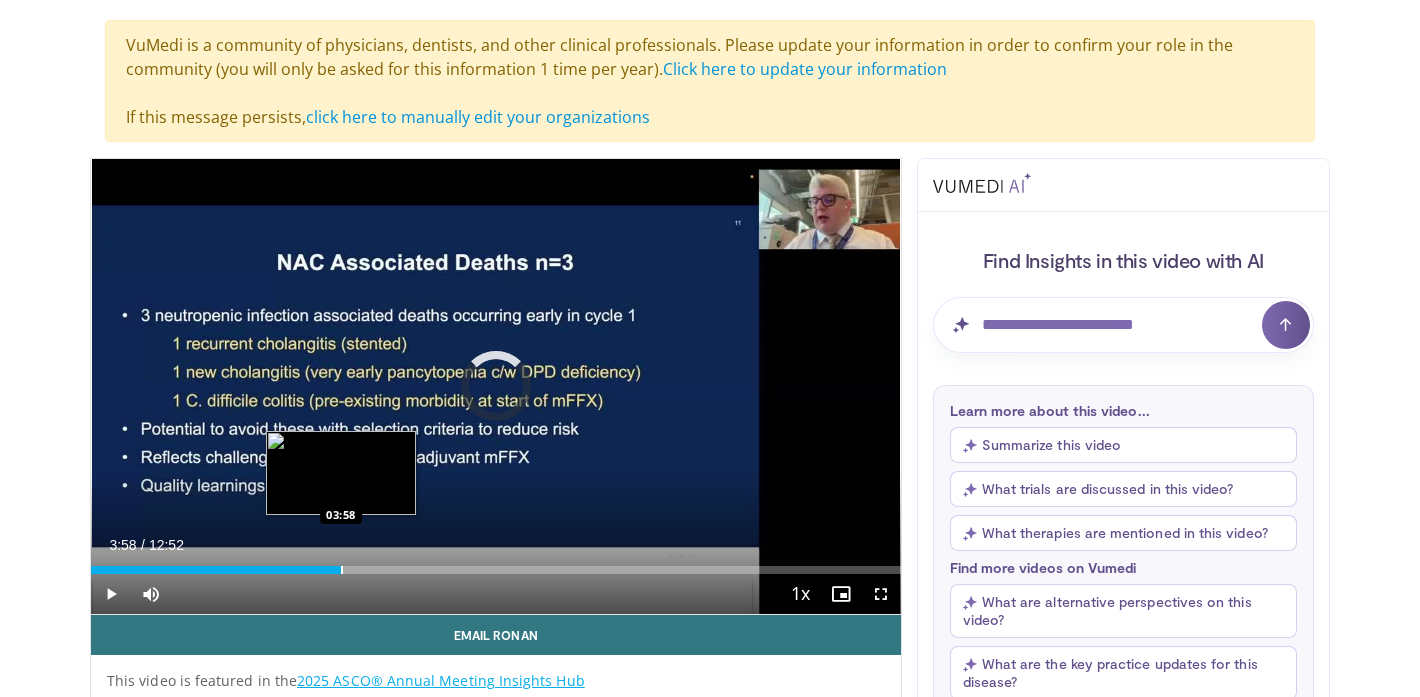 click at bounding box center (342, 570) 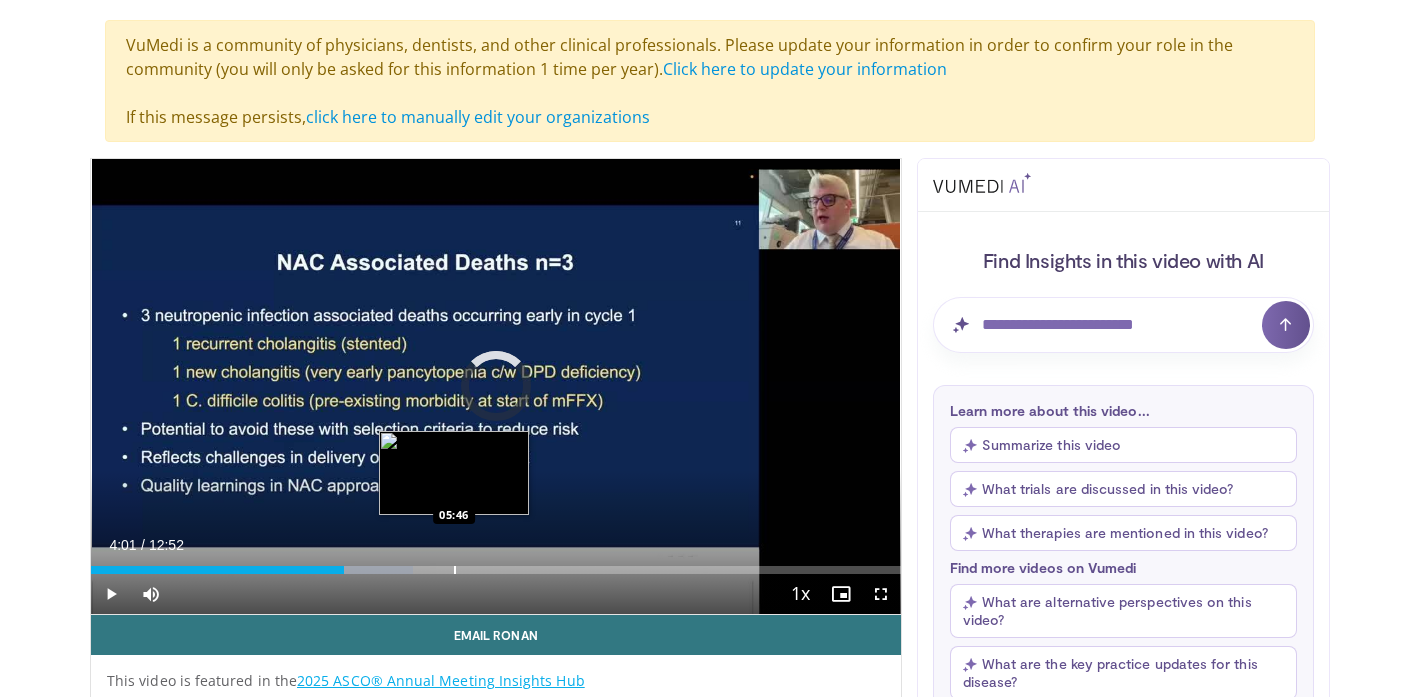 click at bounding box center [455, 570] 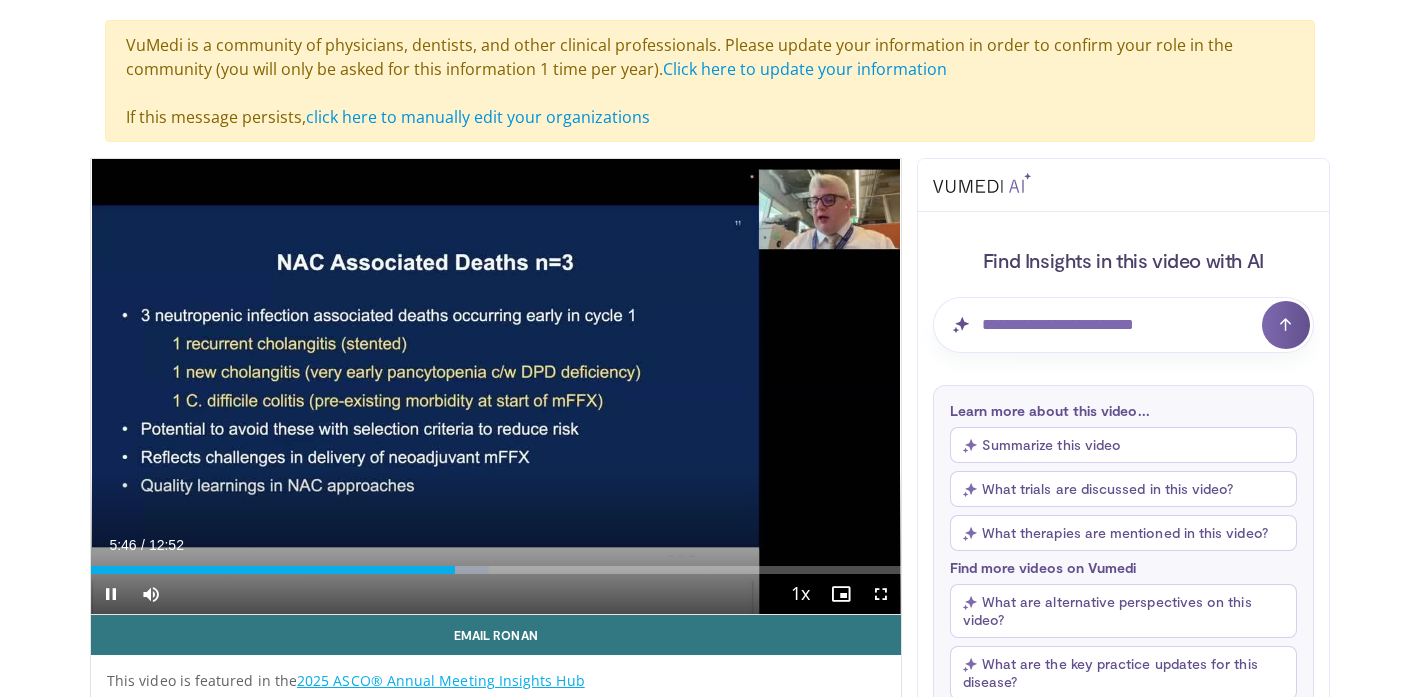 click on "Current Time  5:46 / Duration  12:52 Pause Skip Backward Skip Forward Mute Loaded :  49.18% 05:47 06:07 Stream Type  LIVE Seek to live, currently behind live LIVE   1x Playback Rate 0.5x 0.75x 1x , selected 1.25x 1.5x 1.75x 2x Chapters Chapters Descriptions descriptions off , selected Captions captions settings , opens captions settings dialog captions off , selected Audio Track en (Main) , selected Fullscreen Enable picture-in-picture mode" at bounding box center (496, 594) 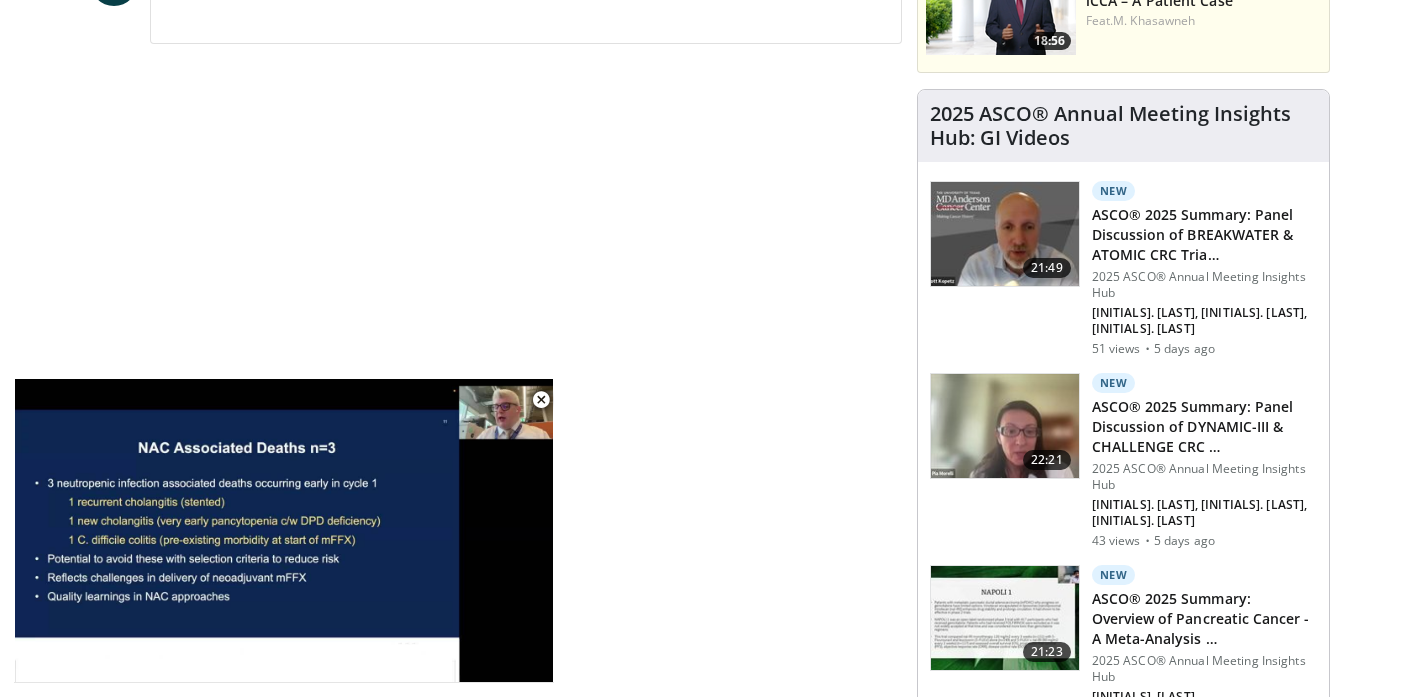 scroll, scrollTop: 1211, scrollLeft: 0, axis: vertical 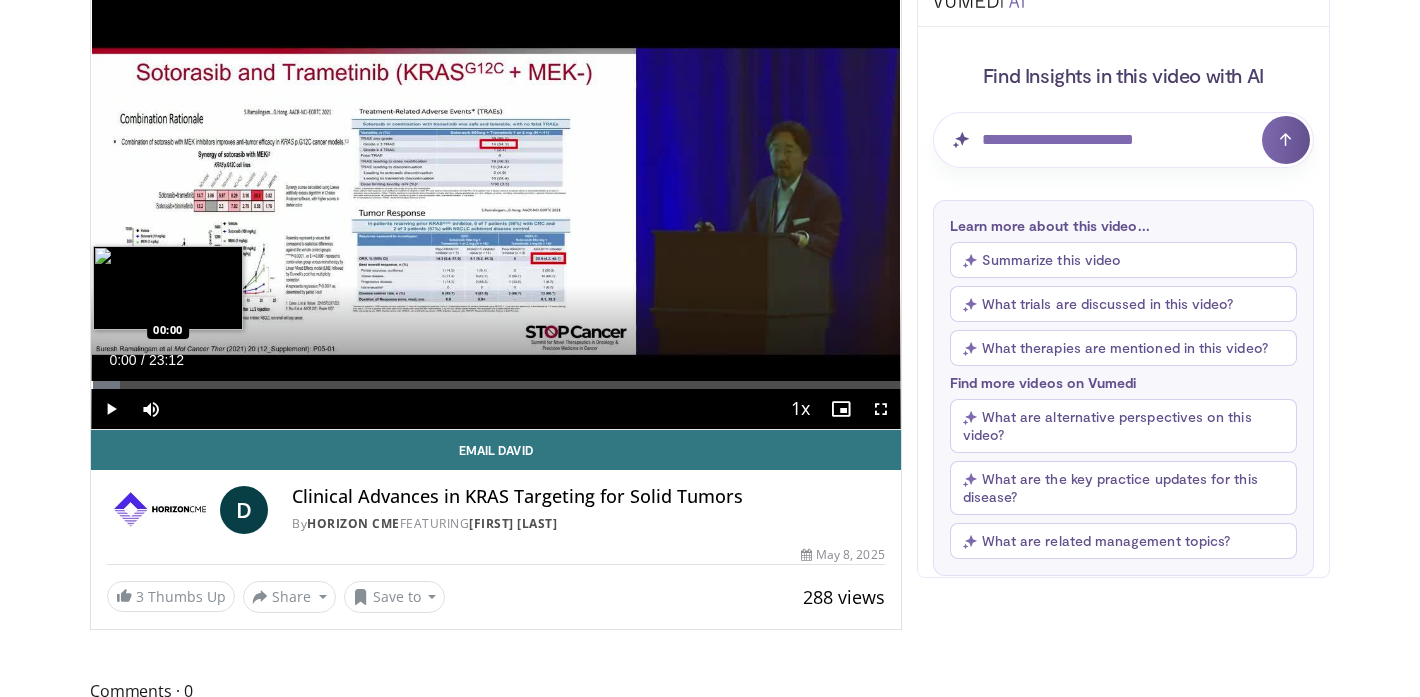click at bounding box center [92, 385] 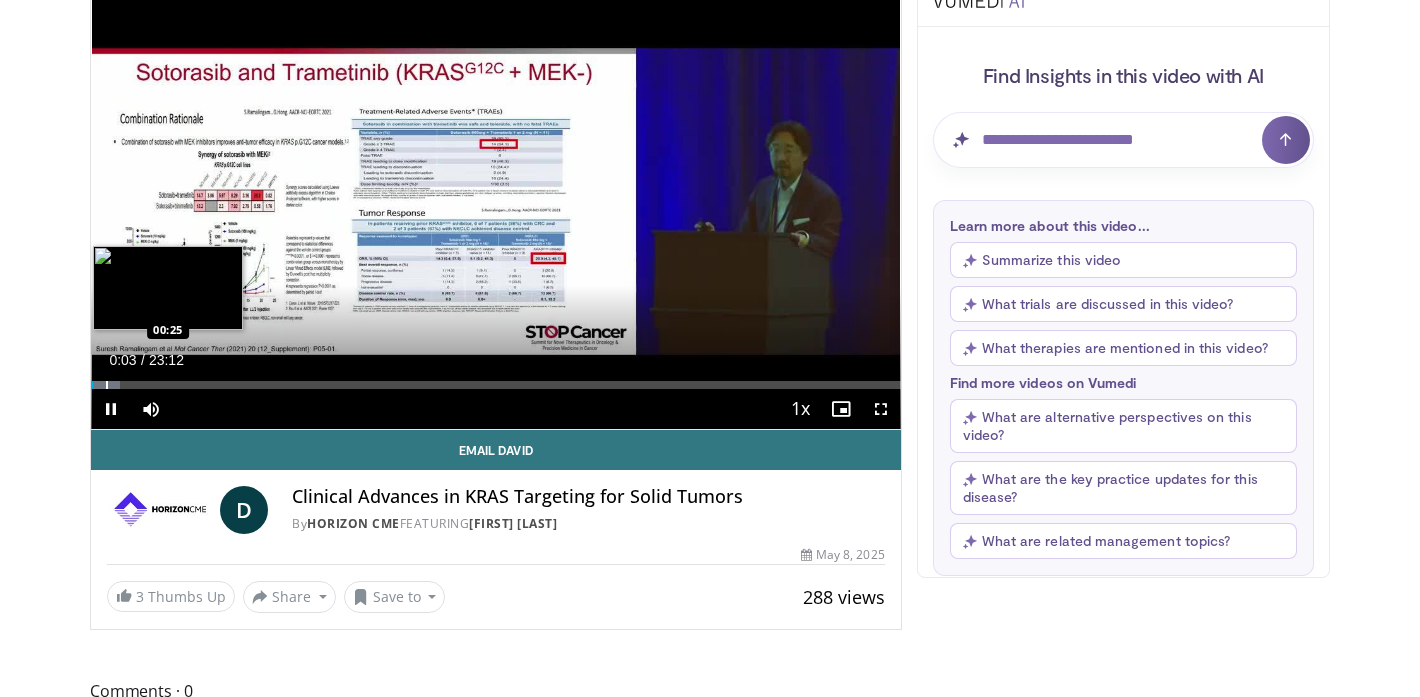 click at bounding box center (107, 385) 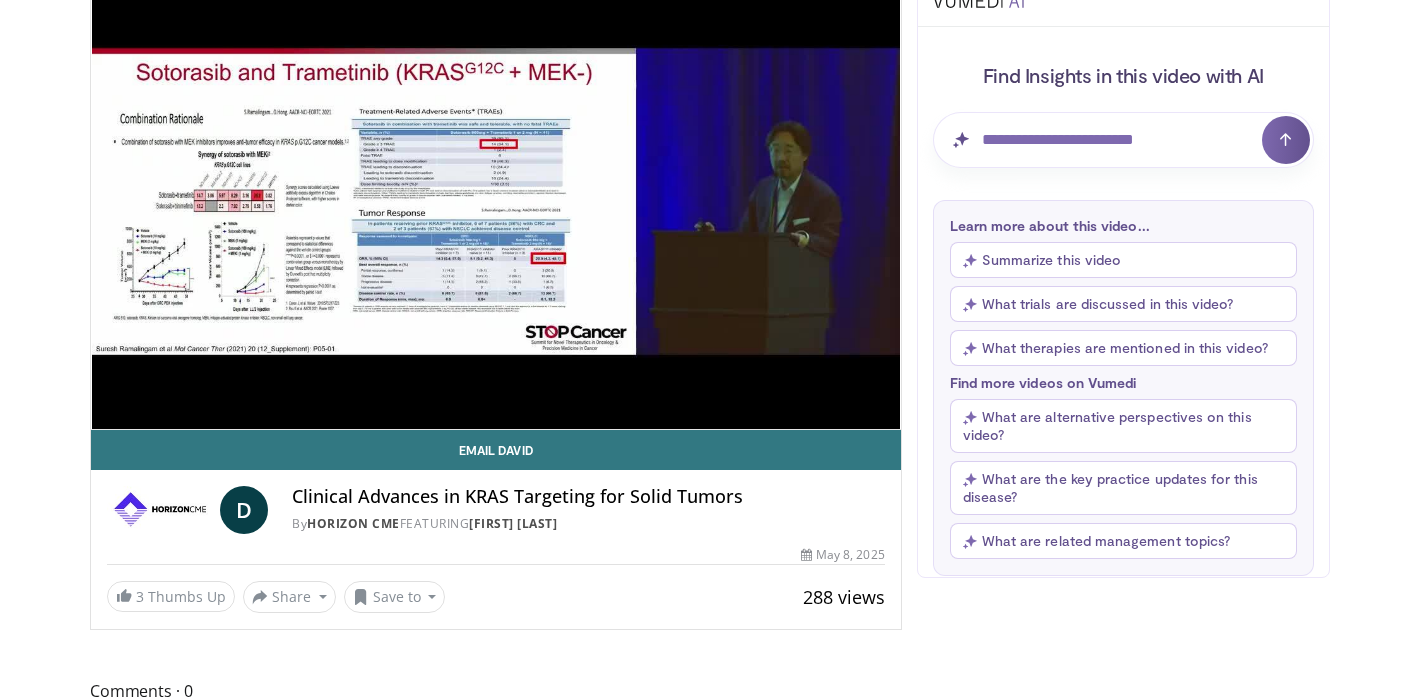 click on "10 seconds
Tap to unmute" at bounding box center [496, 201] 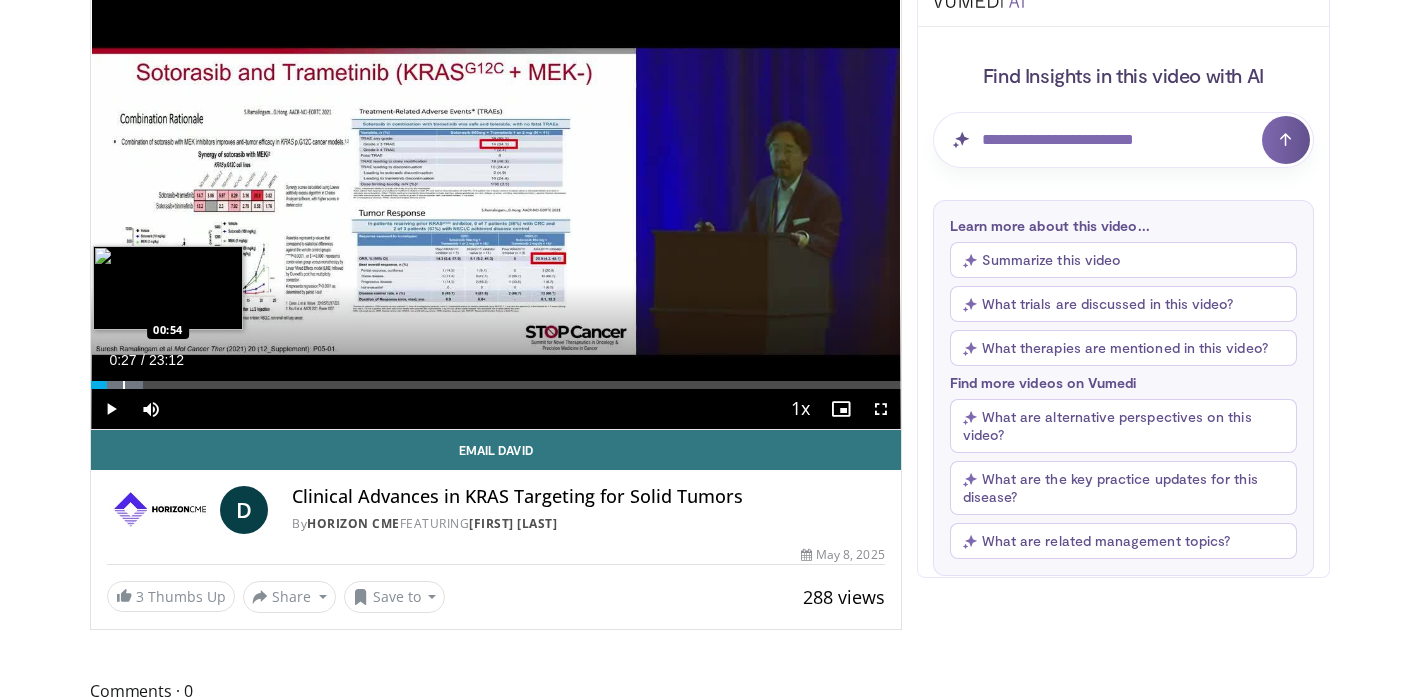 click at bounding box center (124, 385) 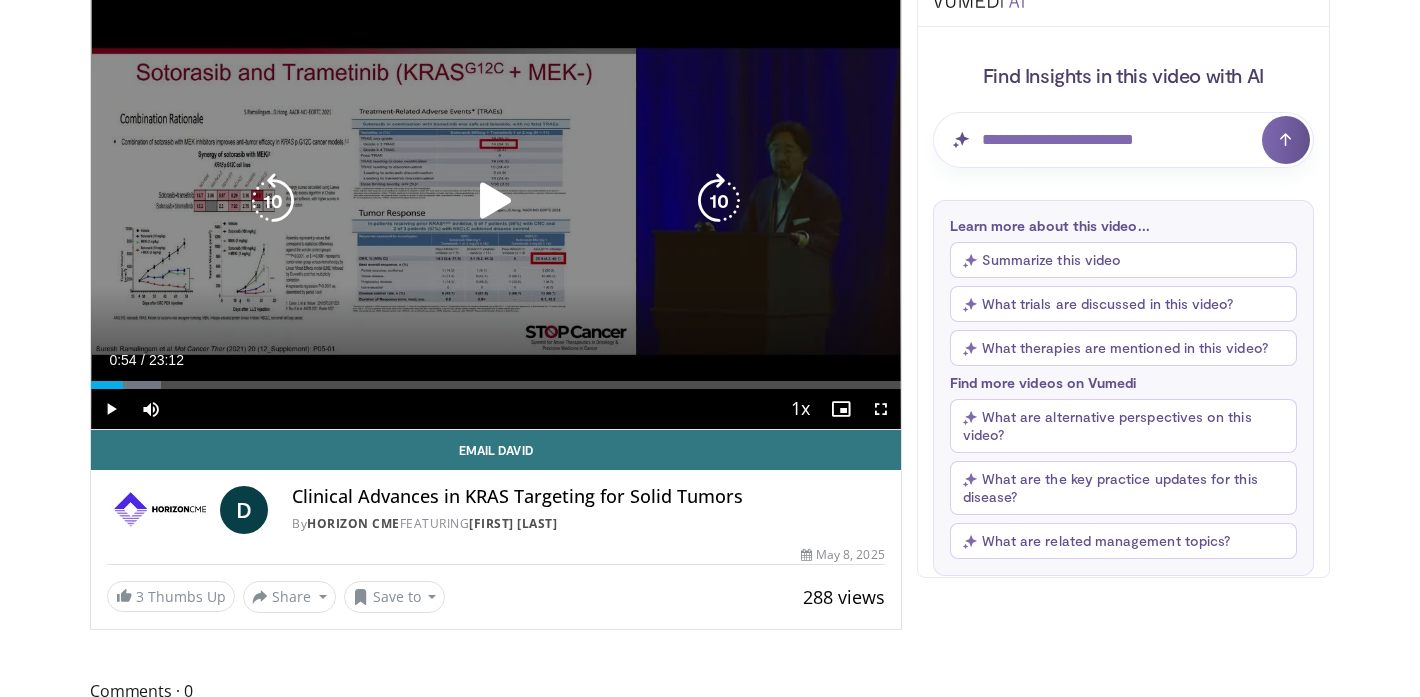 click at bounding box center [496, 201] 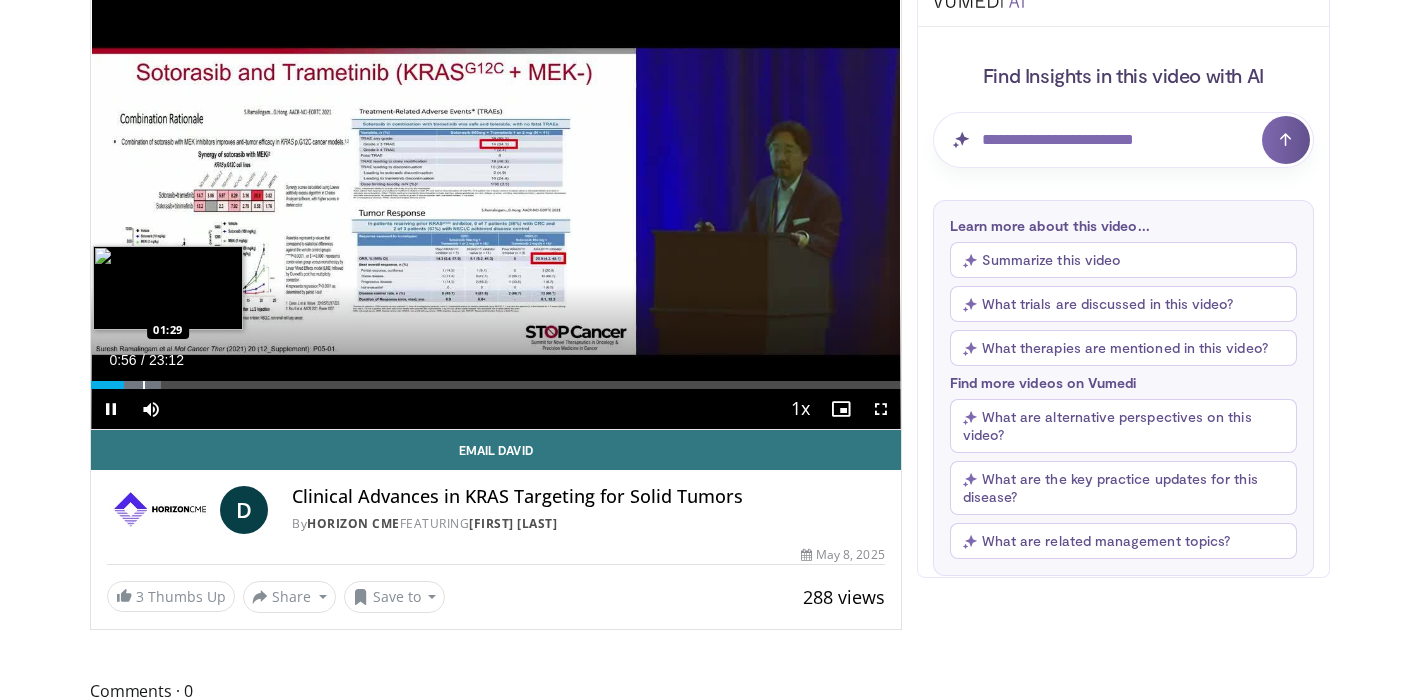 click at bounding box center [144, 385] 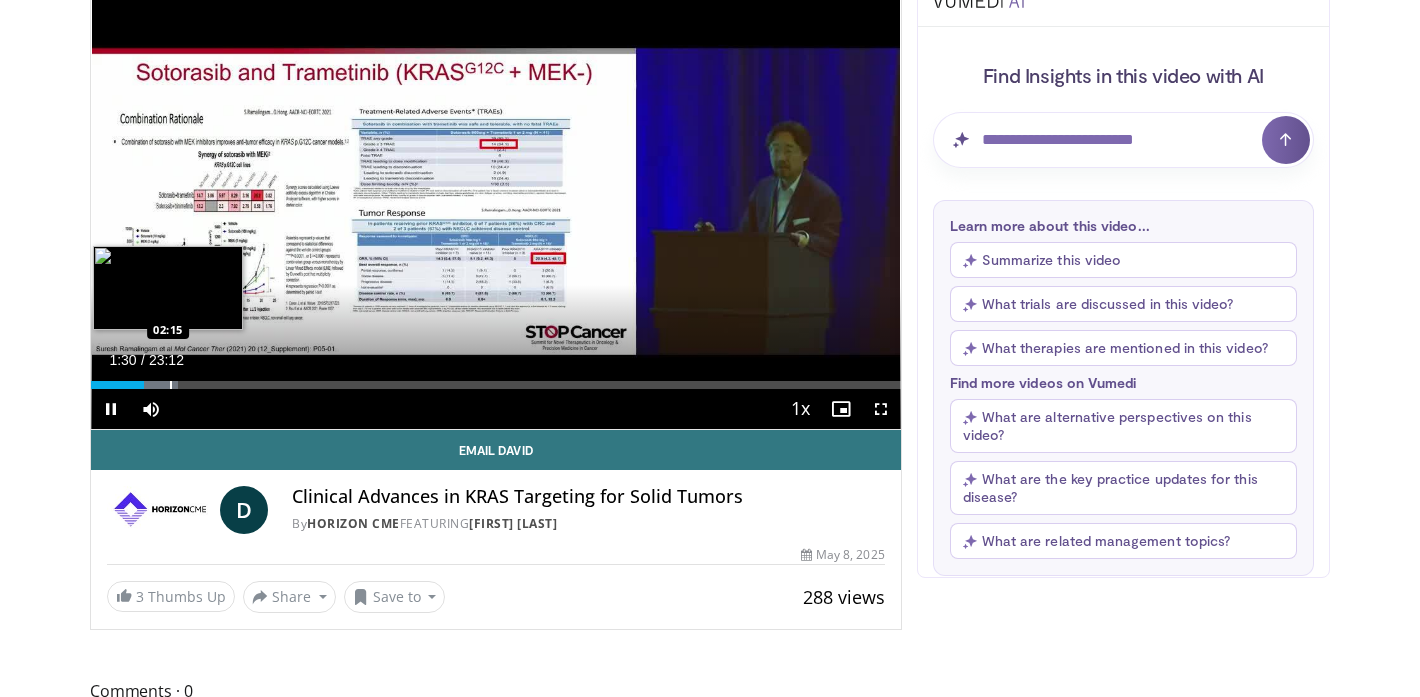 click at bounding box center (171, 385) 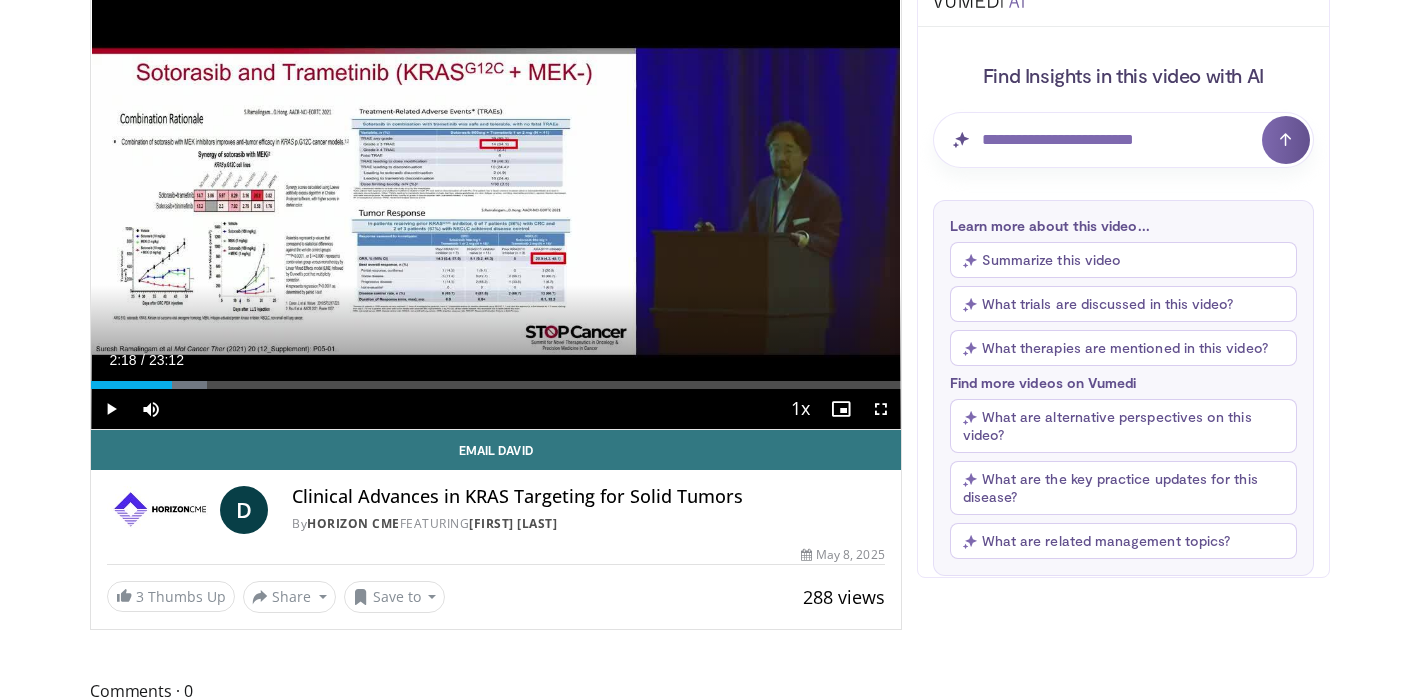 click on "Current Time  2:18 / Duration  23:12 Play Skip Backward Skip Forward Mute Loaded :  14.34% 02:18 03:09 Stream Type  LIVE Seek to live, currently behind live LIVE   1x Playback Rate 0.5x 0.75x 1x , selected 1.25x 1.5x 1.75x 2x Chapters Chapters Descriptions descriptions off , selected Captions captions settings , opens captions settings dialog captions off , selected Audio Track en (Main) , selected Fullscreen Enable picture-in-picture mode" at bounding box center [496, 409] 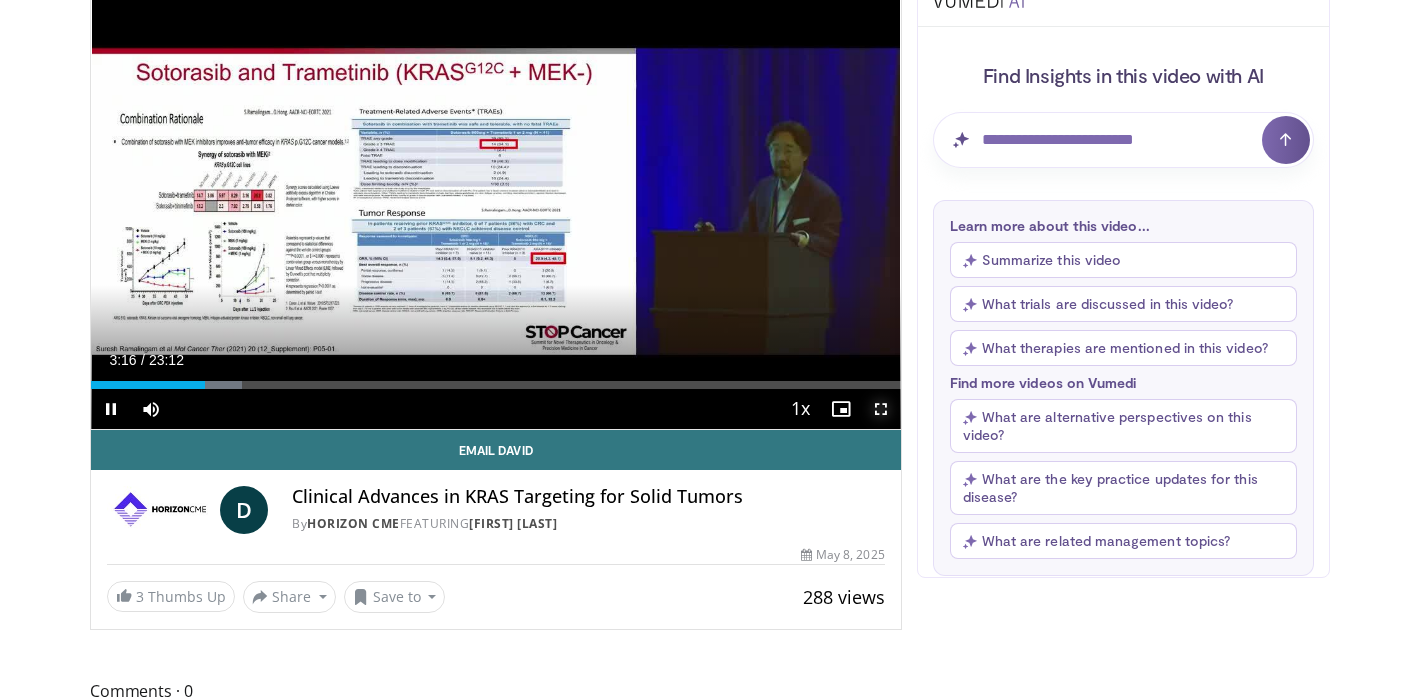 click at bounding box center (881, 409) 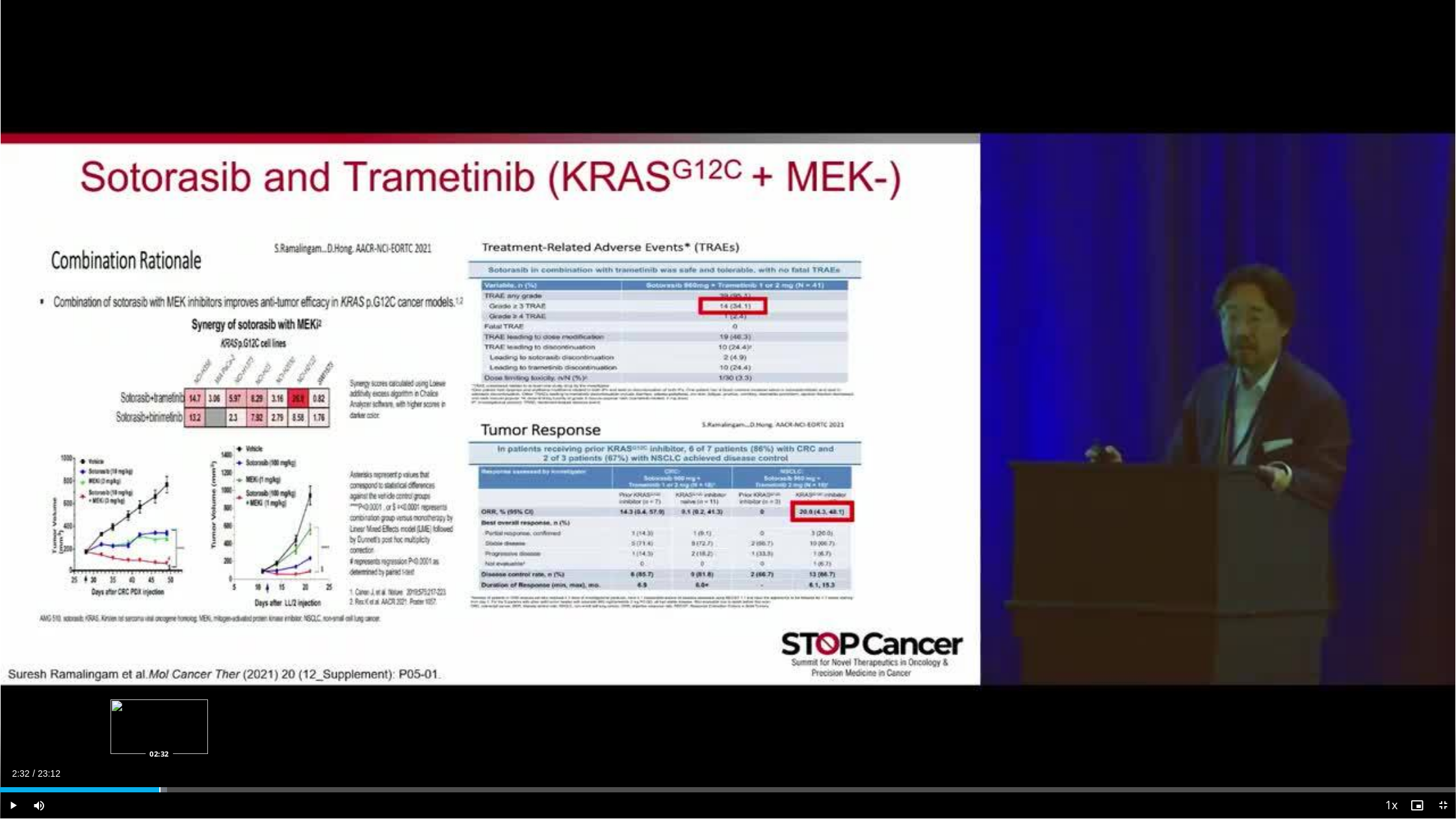 click at bounding box center [160, 790] 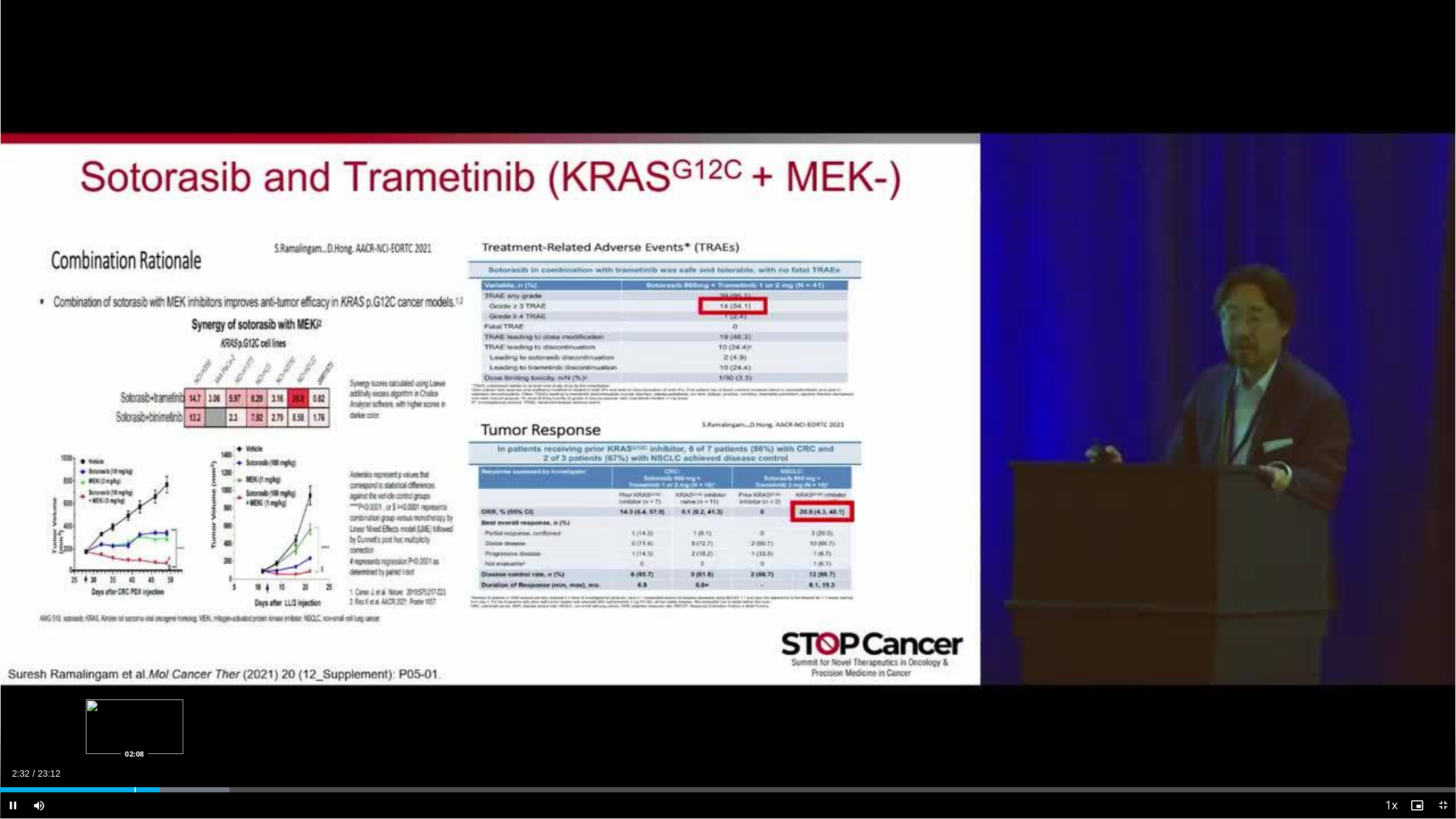 click at bounding box center (135, 790) 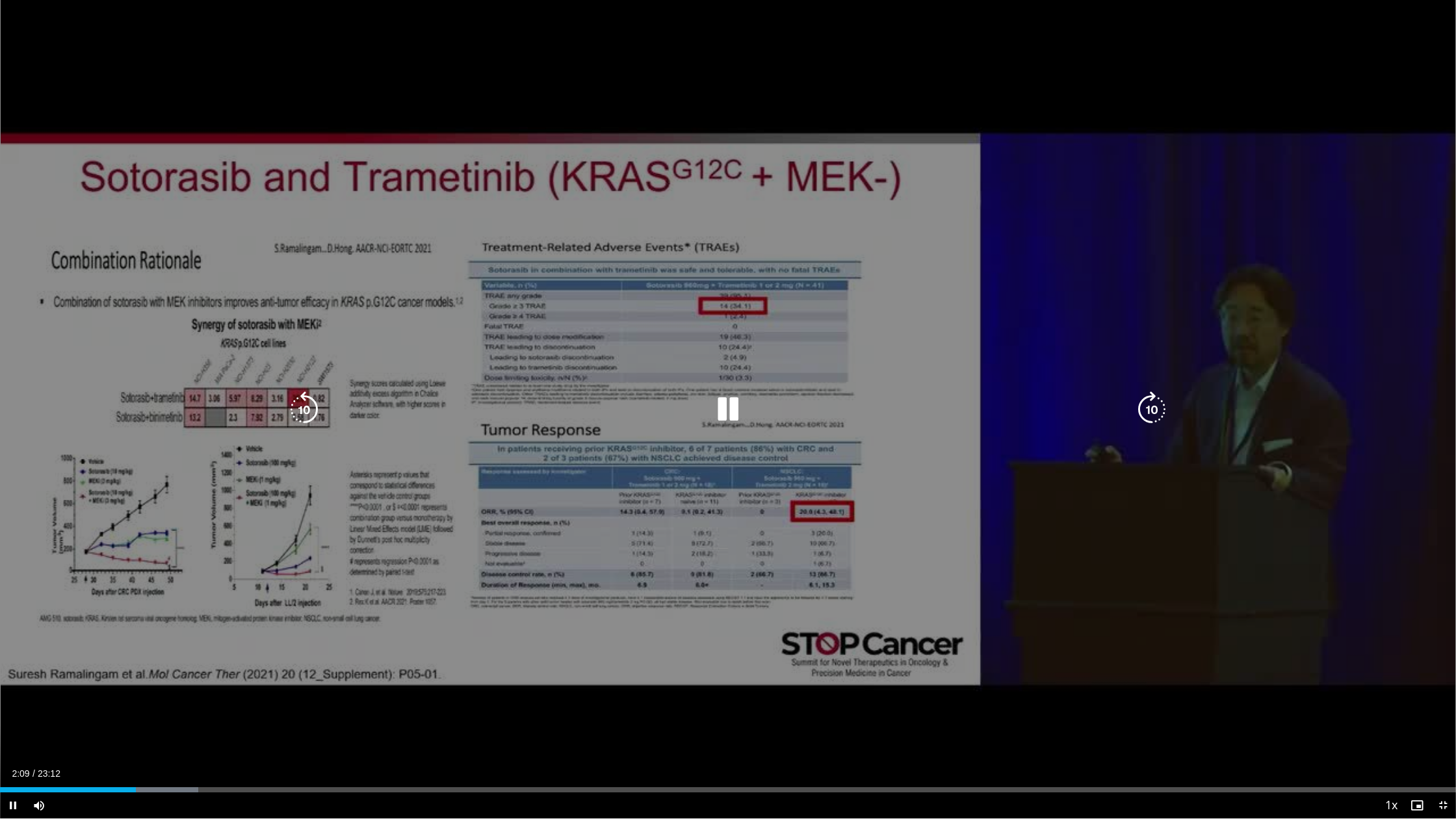 click on "Current Time  2:09 / Duration  23:12 Pause Skip Backward Skip Forward Mute Loaded :  13.62% 02:10 01:40 Stream Type  LIVE Seek to live, currently behind live LIVE   1x Playback Rate 0.5x 0.75x 1x , selected 1.25x 1.5x 1.75x 2x Chapters Chapters Descriptions descriptions off , selected Captions captions settings , opens captions settings dialog captions off , selected Audio Track en (Main) , selected Exit Fullscreen Enable picture-in-picture mode" at bounding box center (728, 805) 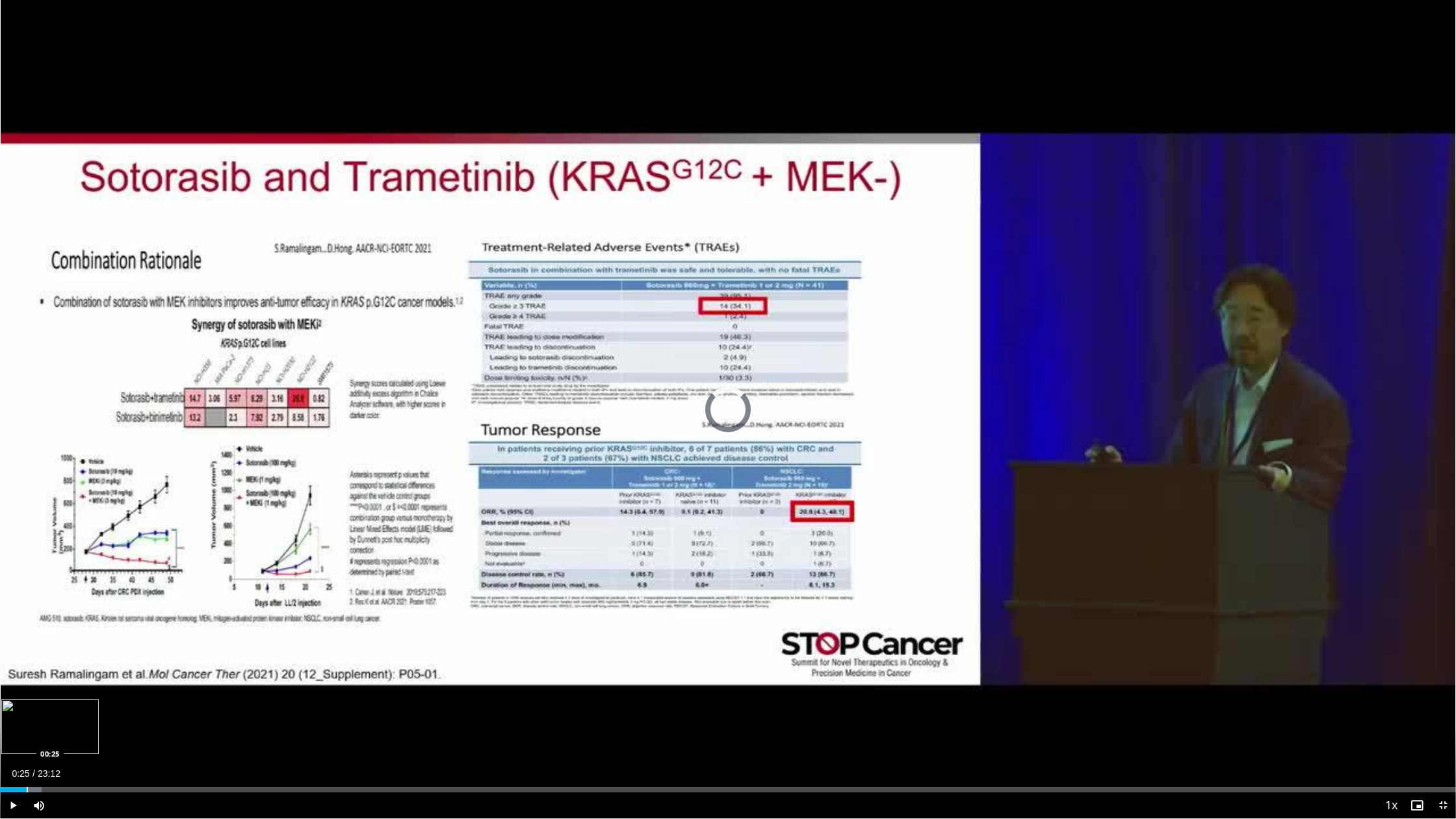 click on "Loaded :  2.87% 00:25 00:25" at bounding box center (728, 790) 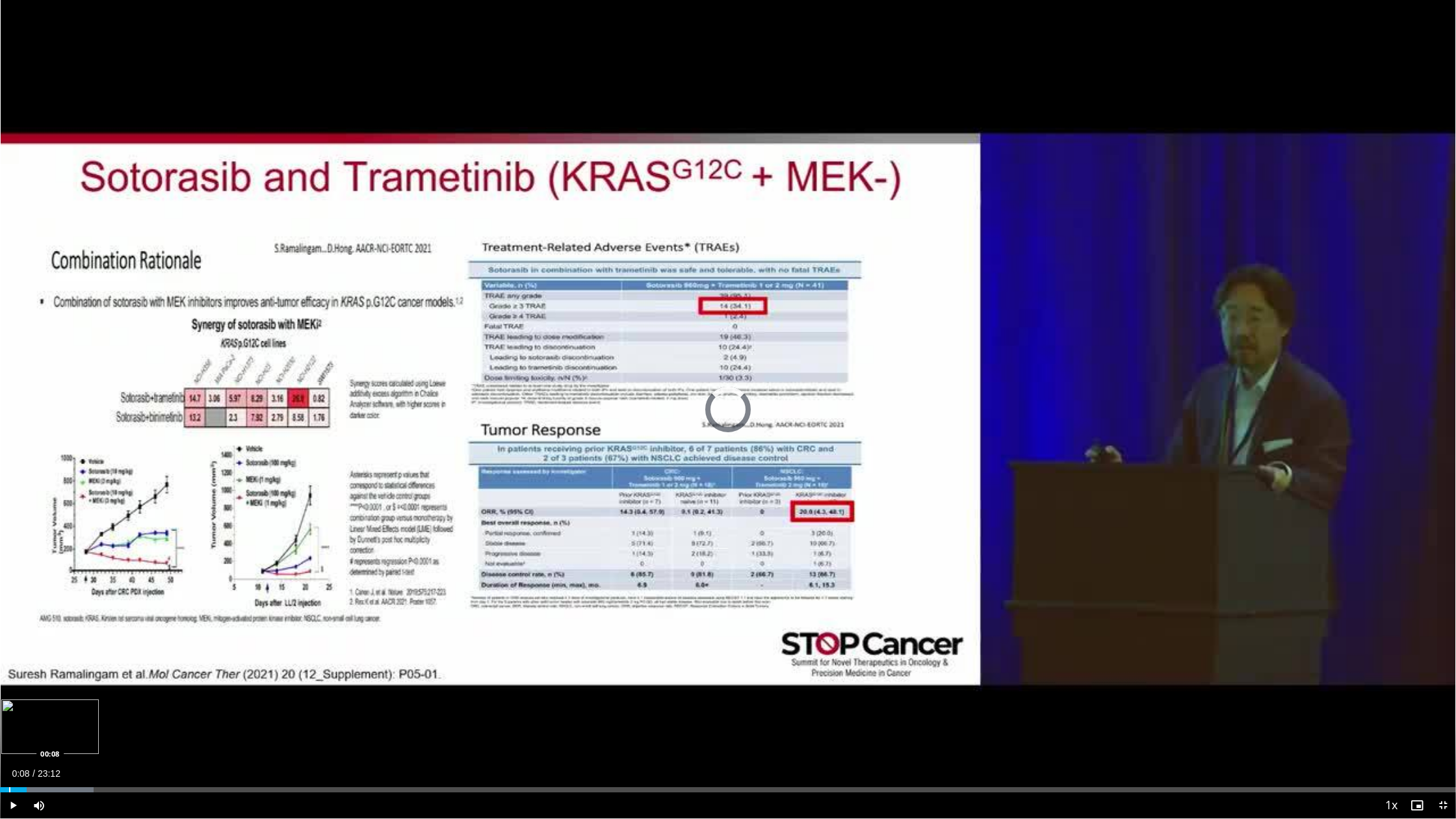 click at bounding box center [10, 790] 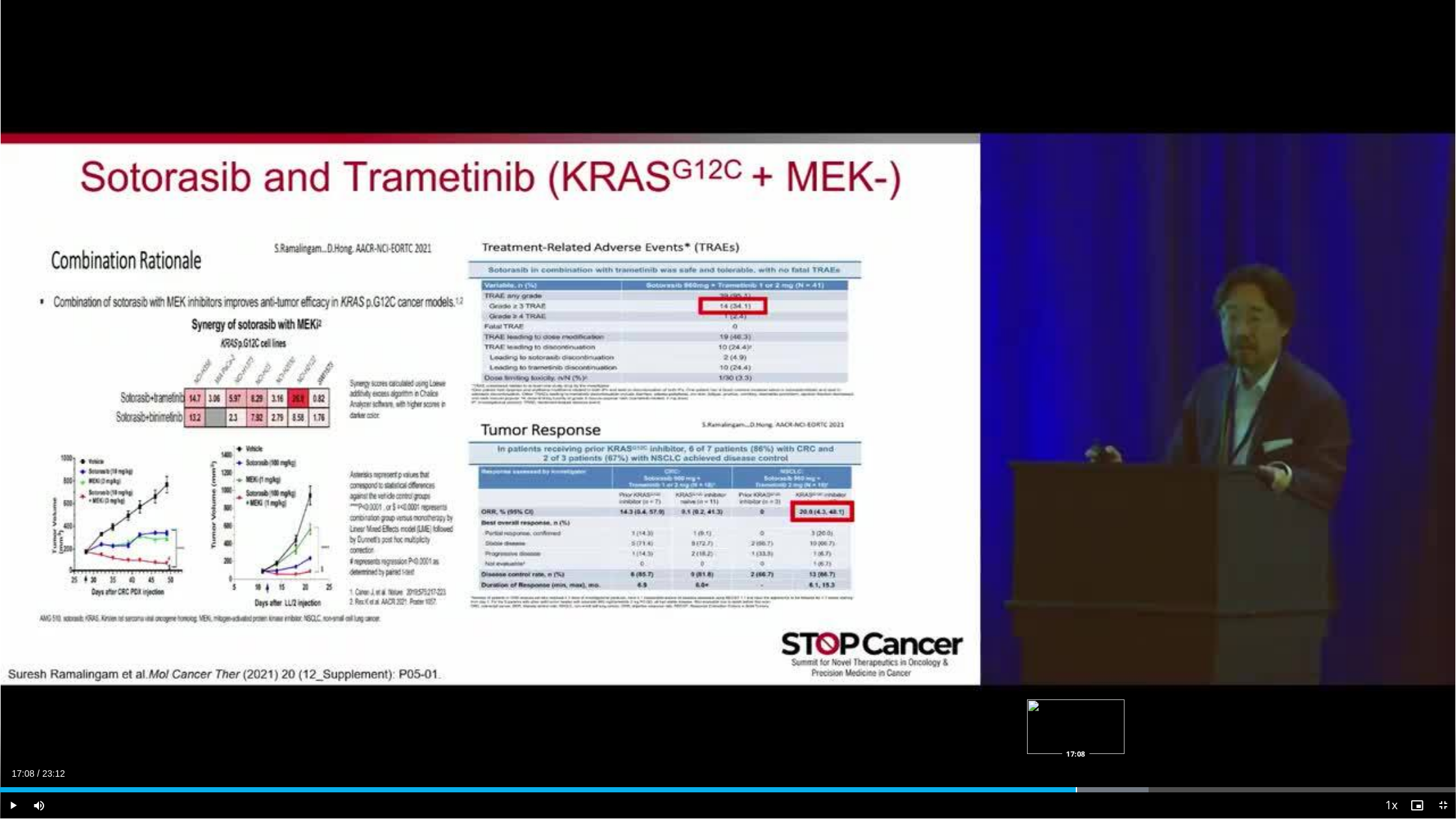 click at bounding box center (1076, 790) 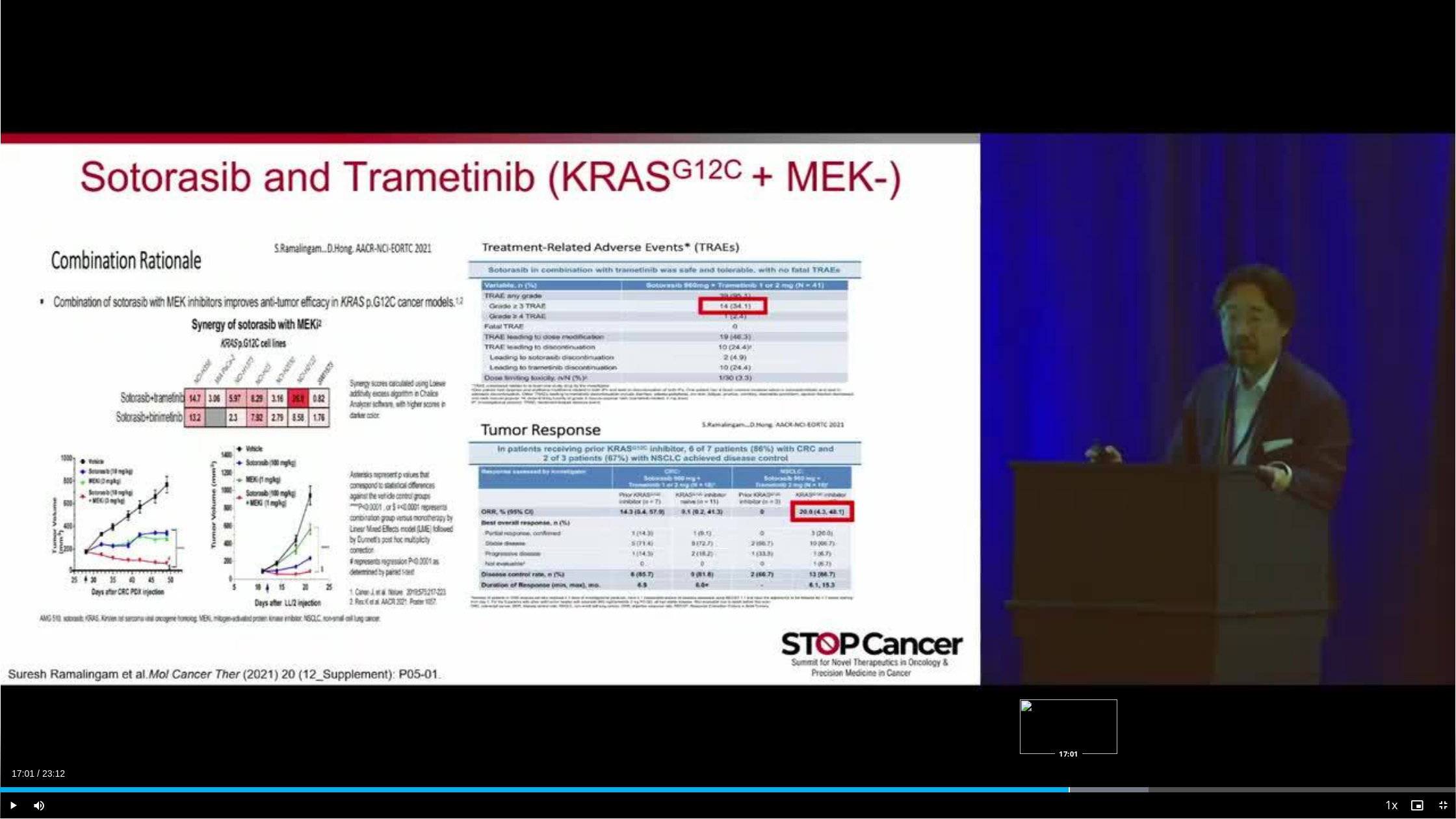 click on "Loaded :  78.90% 17:01 17:01" at bounding box center [728, 790] 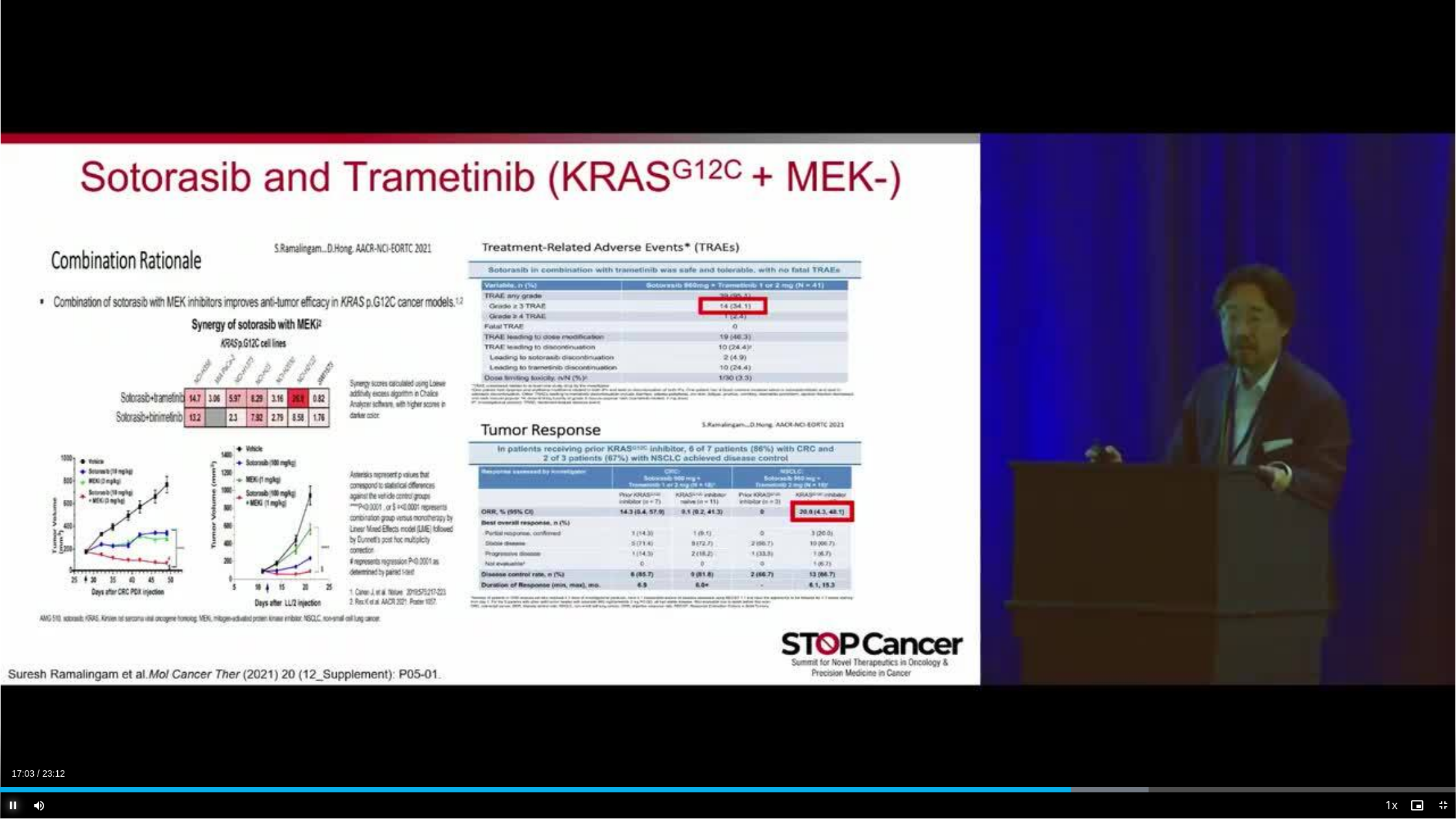 click at bounding box center [13, 805] 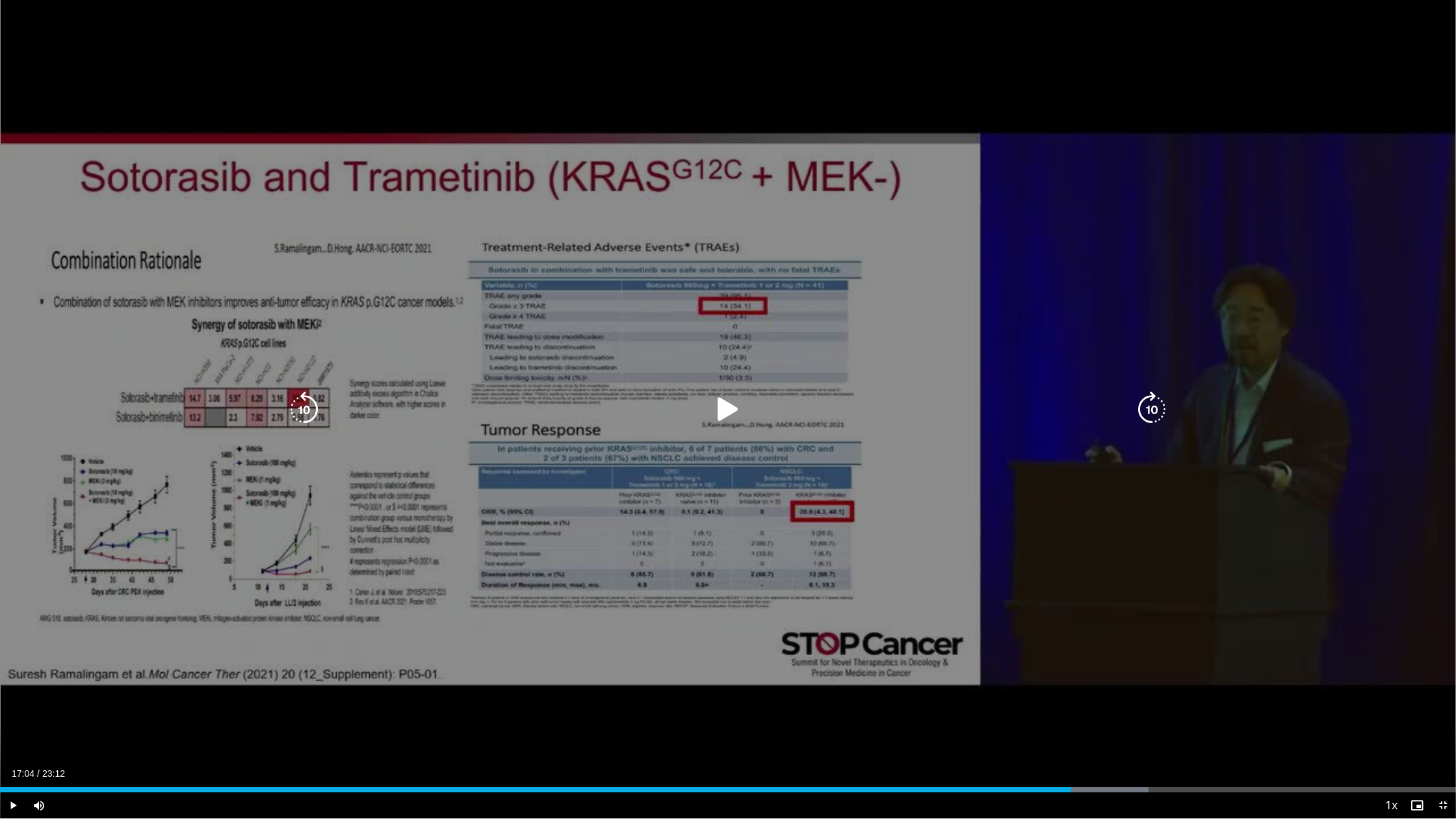 click at bounding box center (728, 410) 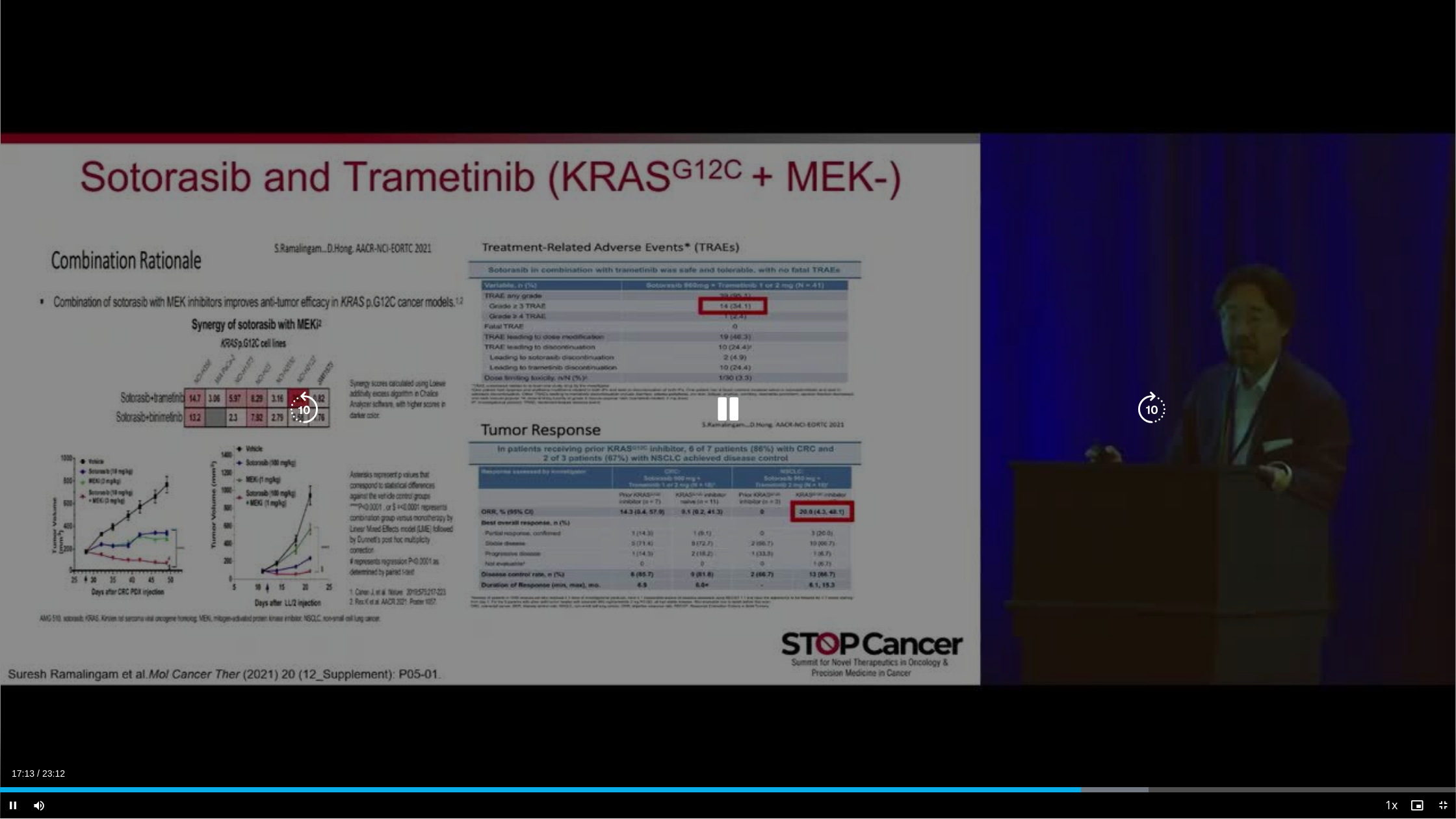 click at bounding box center [728, 410] 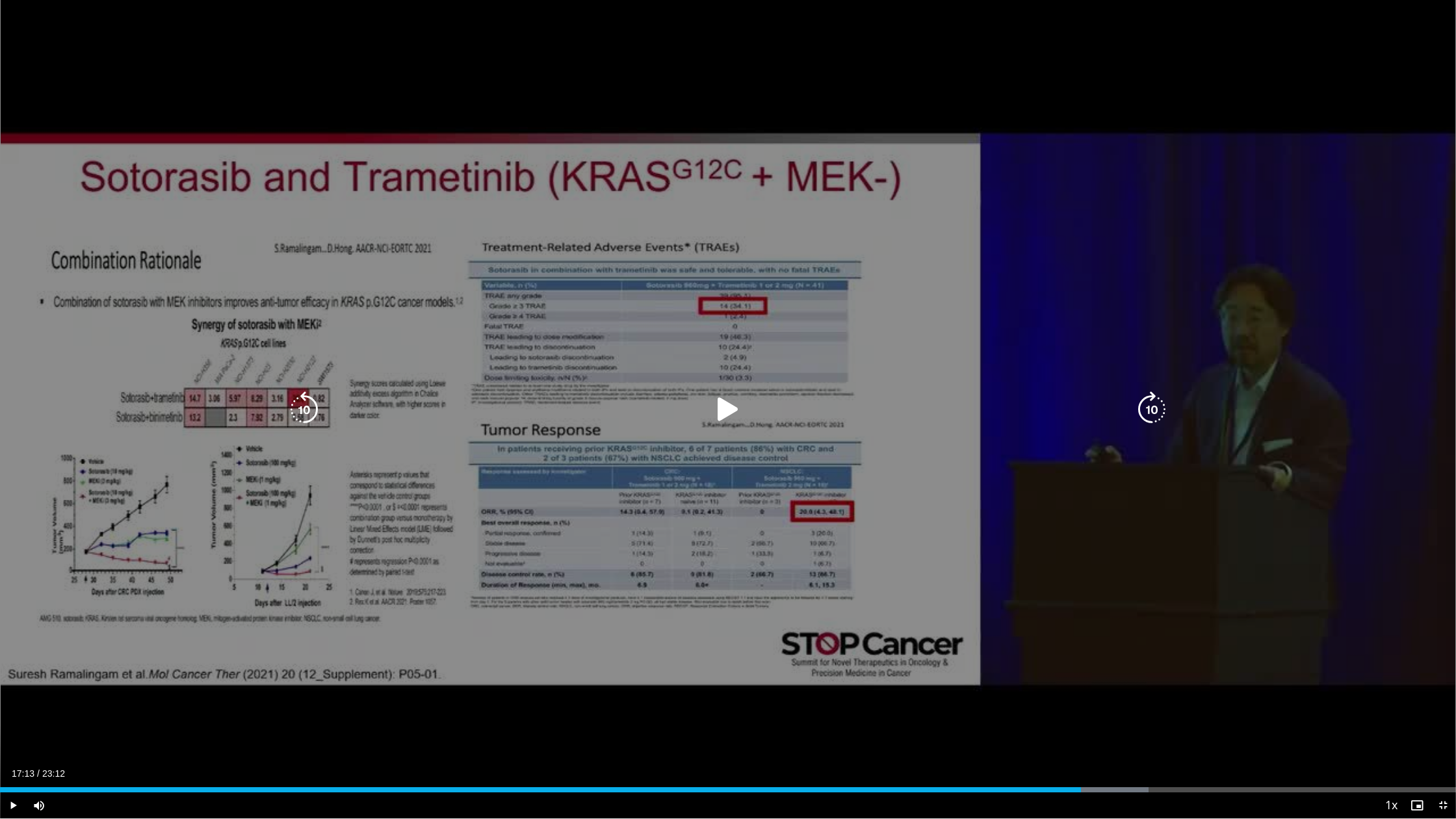 click at bounding box center [728, 410] 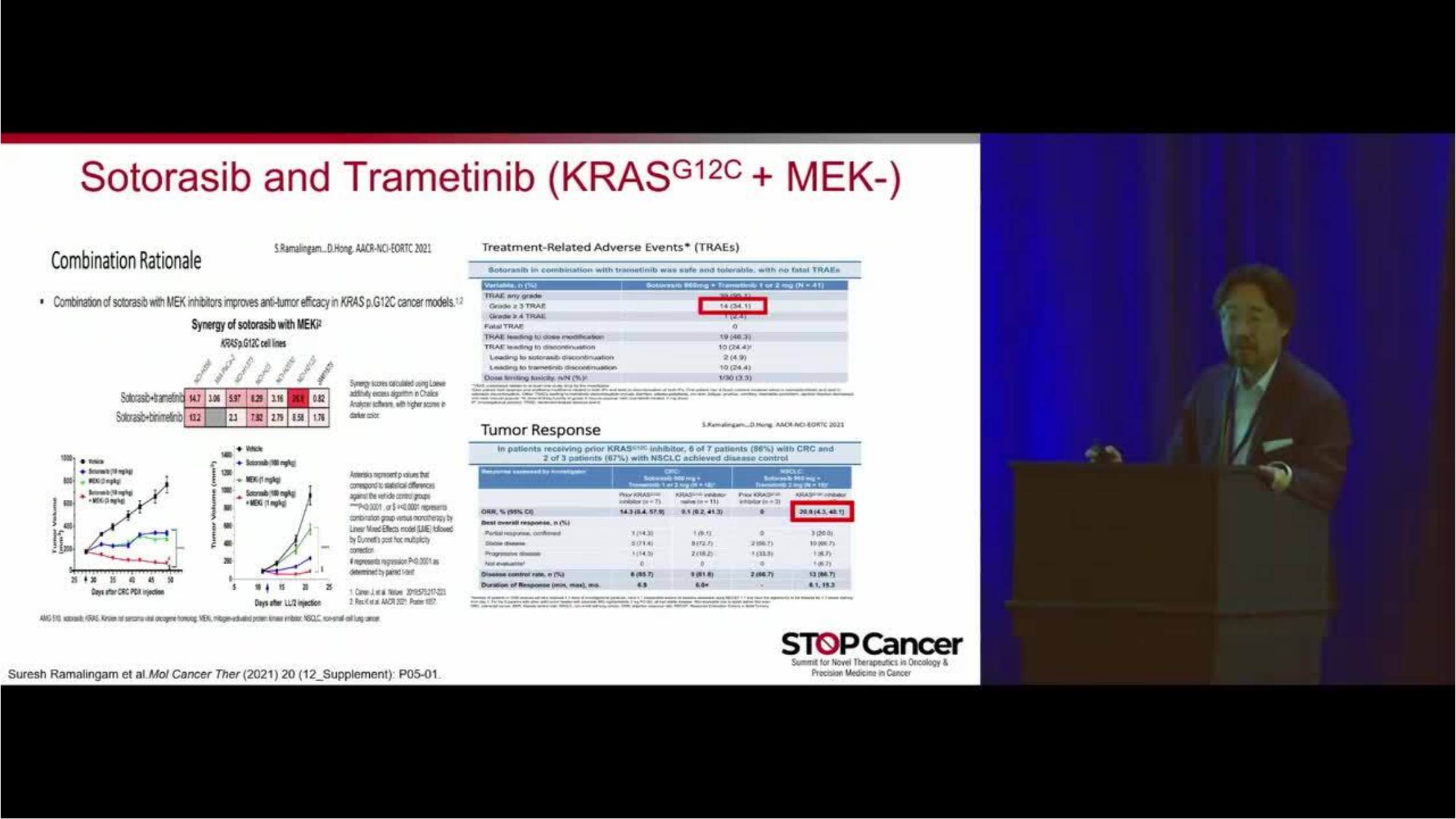 type 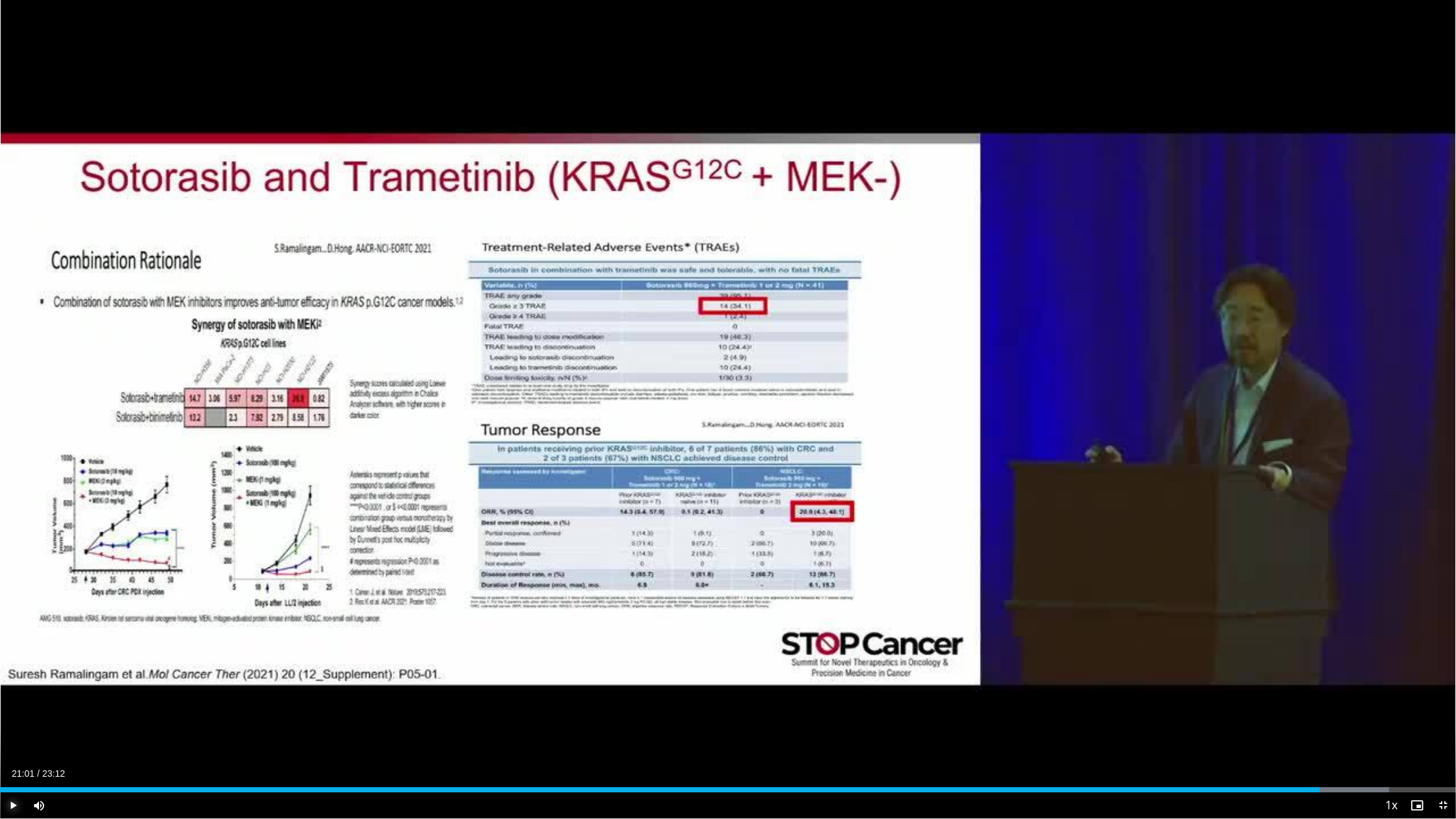 click at bounding box center (13, 805) 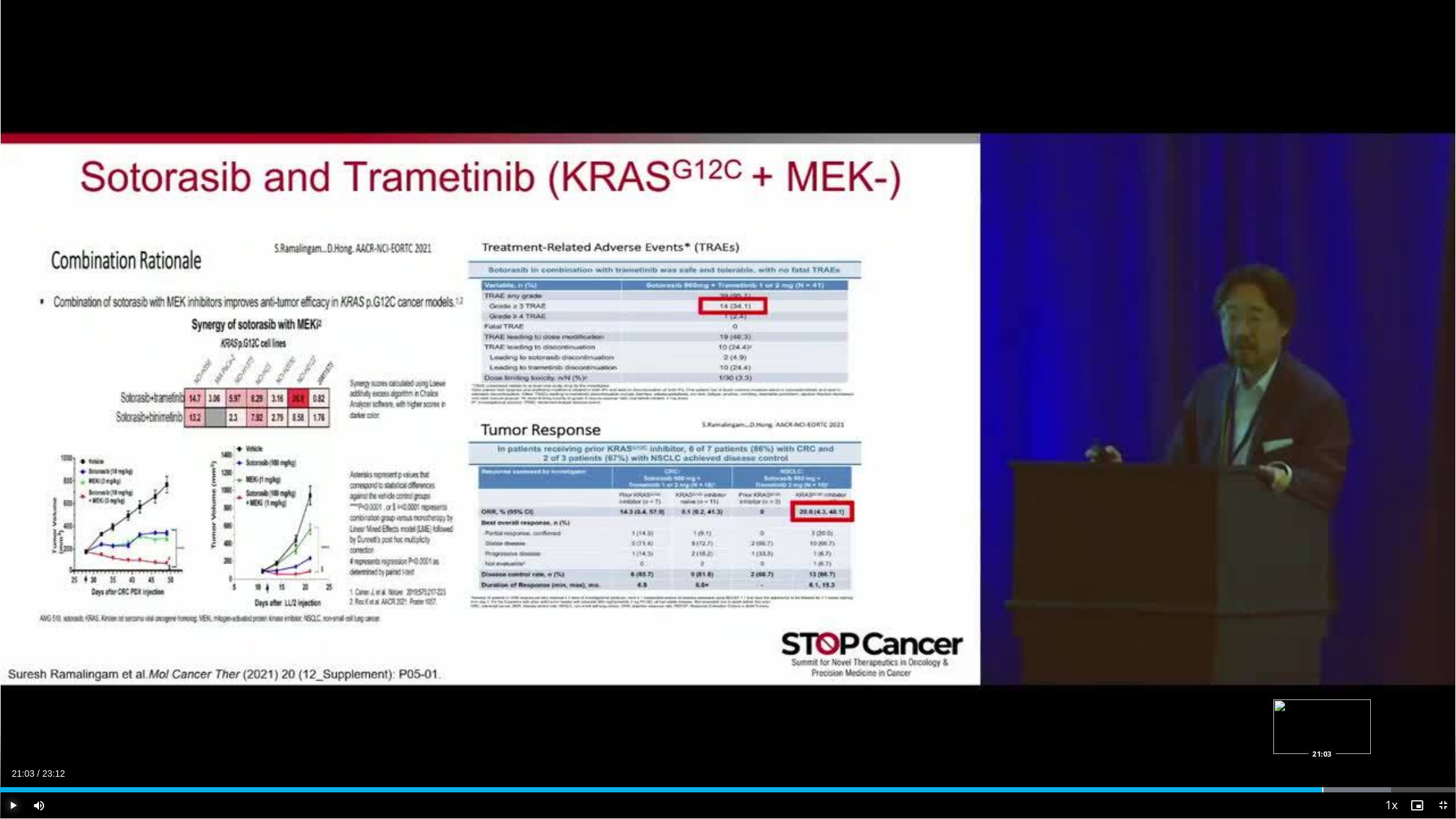 click at bounding box center [1323, 790] 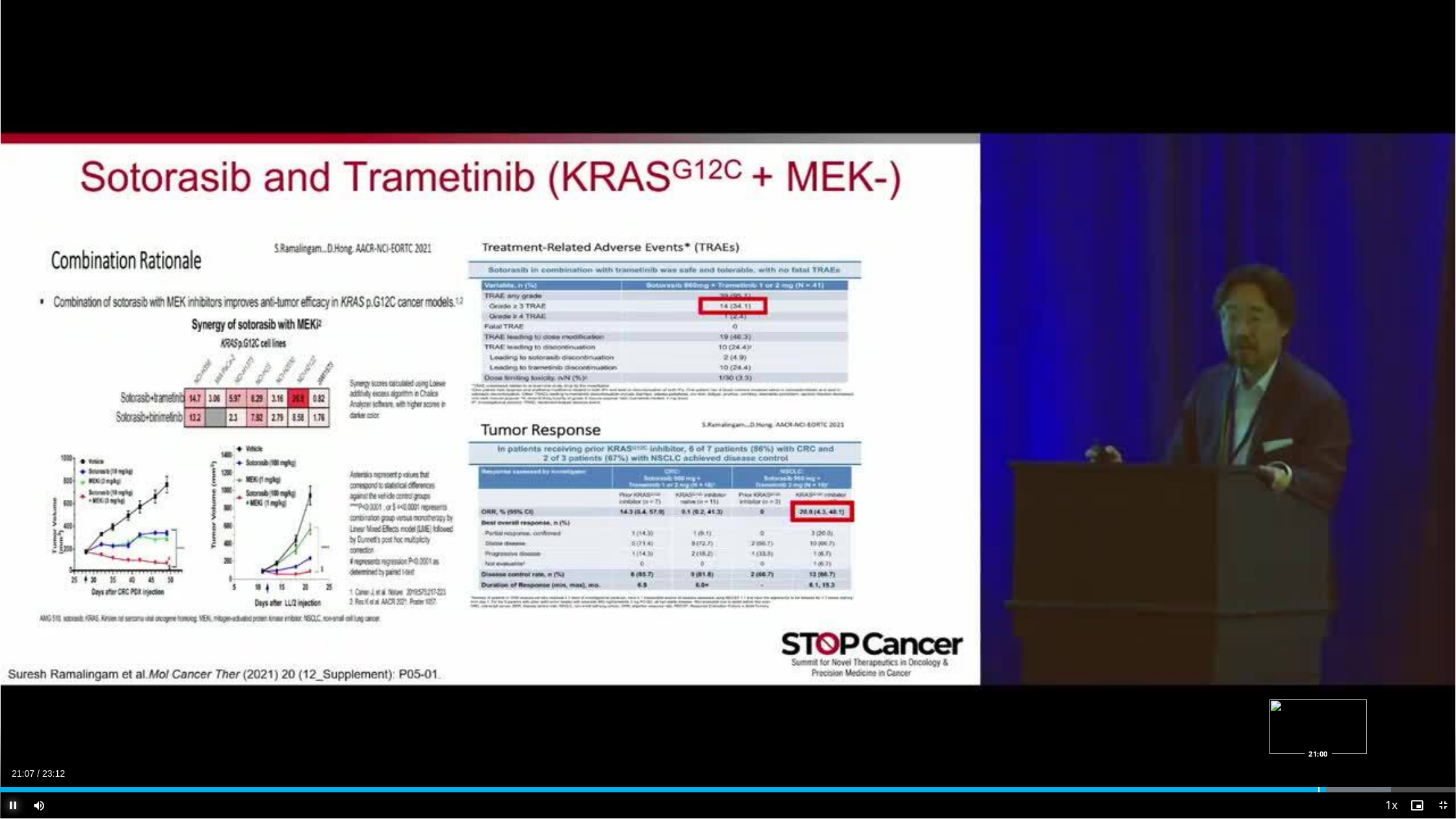 click at bounding box center [1319, 790] 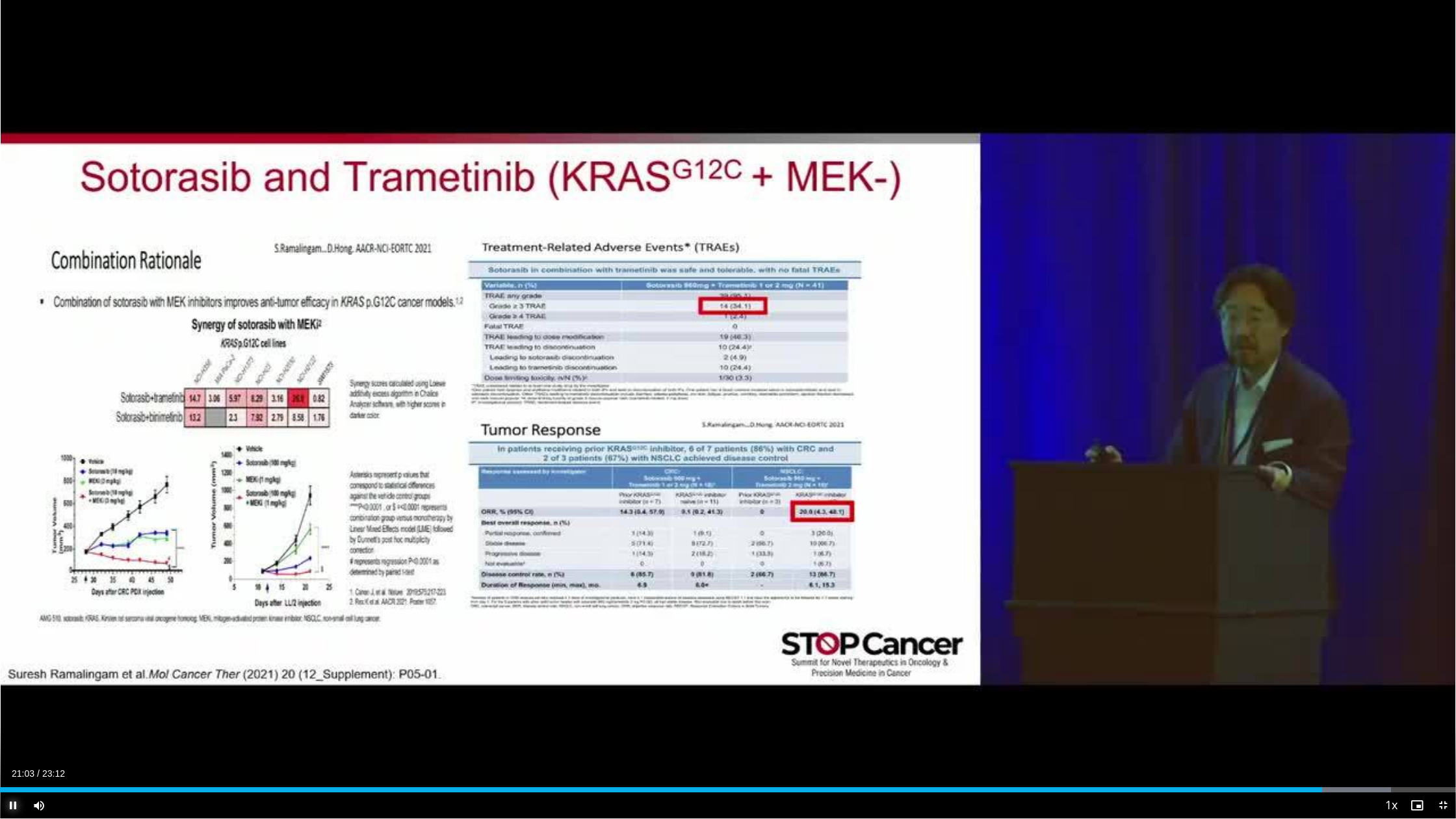 click at bounding box center [13, 805] 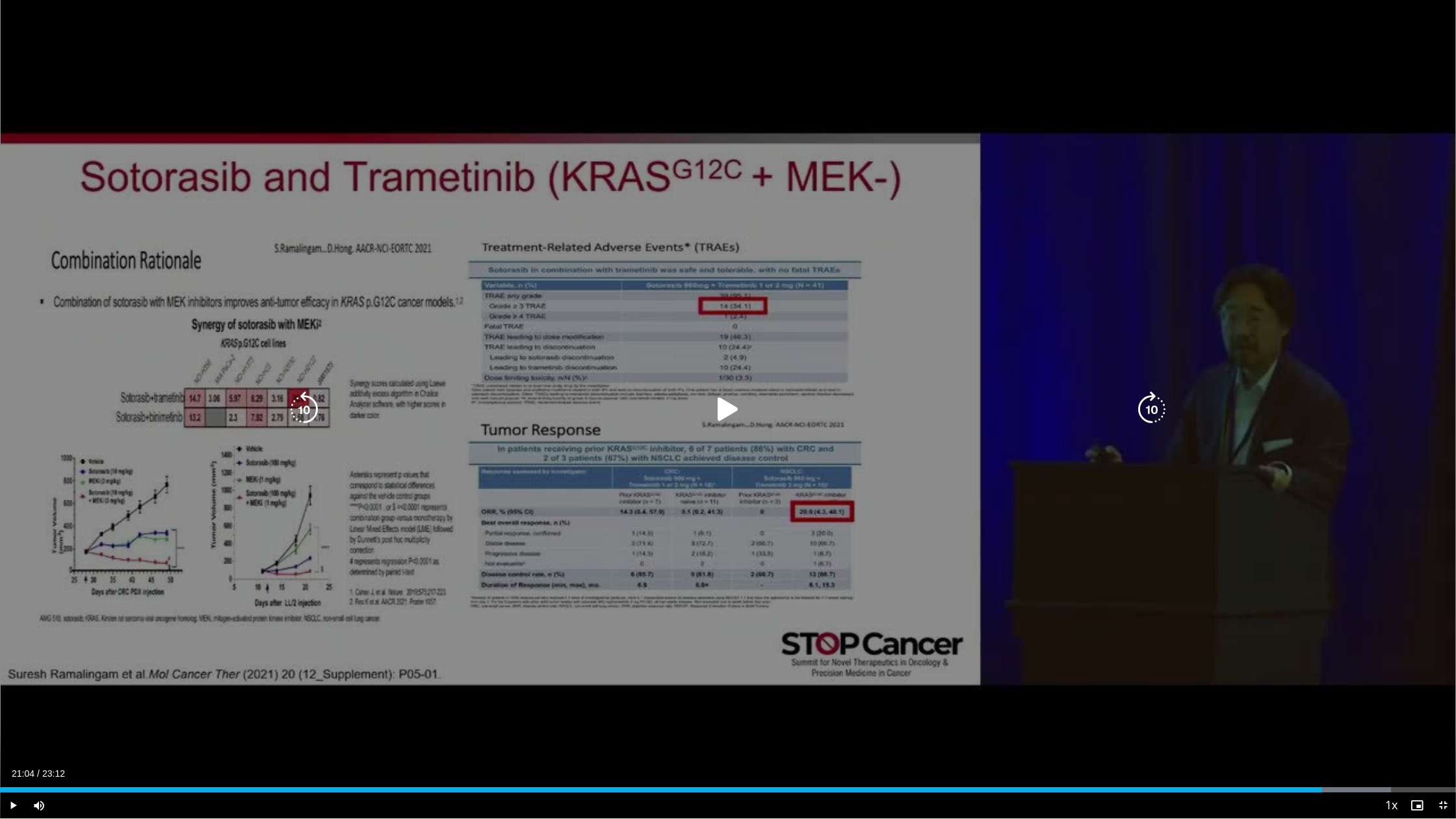 click at bounding box center [728, 410] 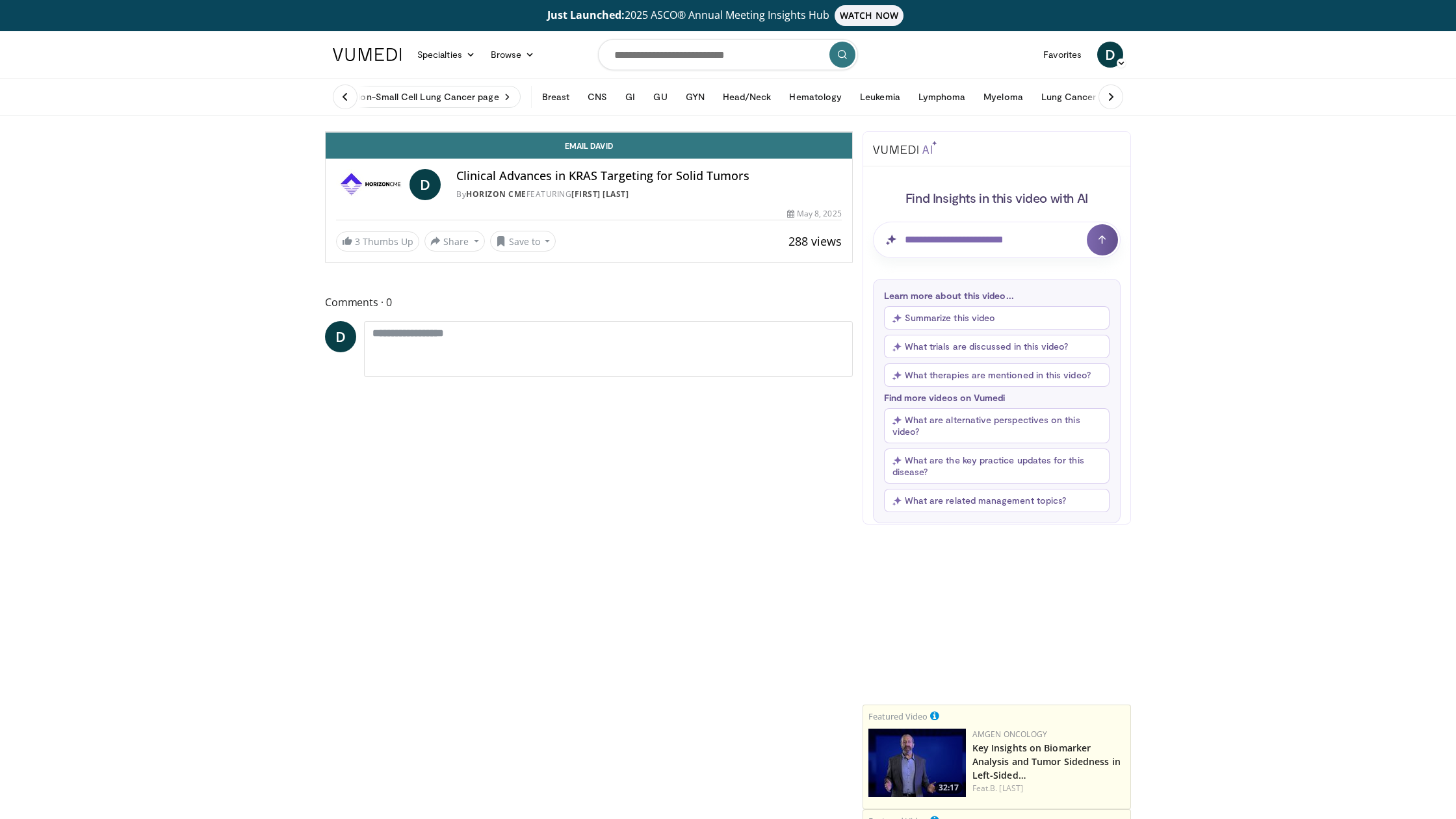 scroll, scrollTop: 149, scrollLeft: 0, axis: vertical 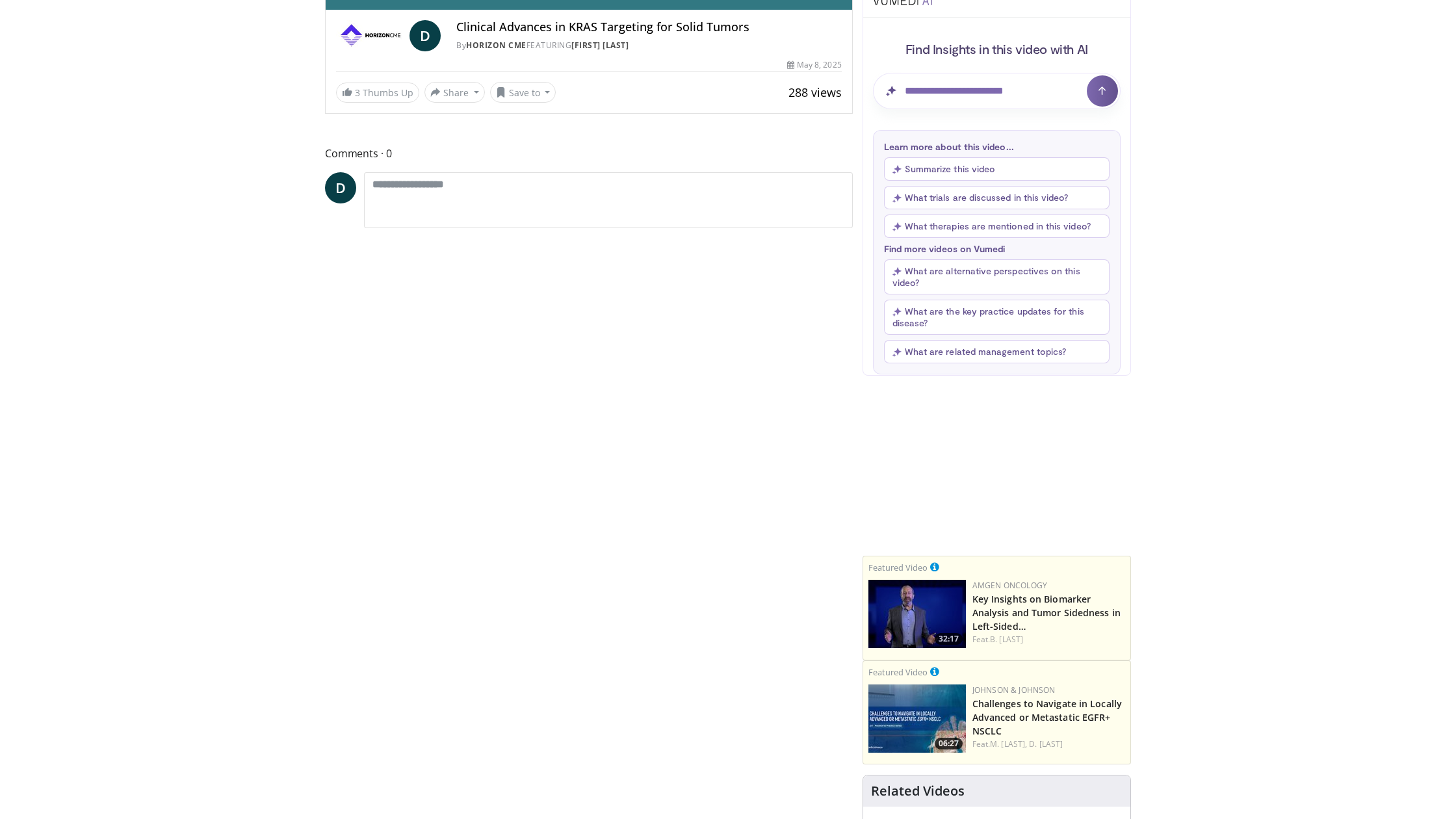 click at bounding box center [339, -30] 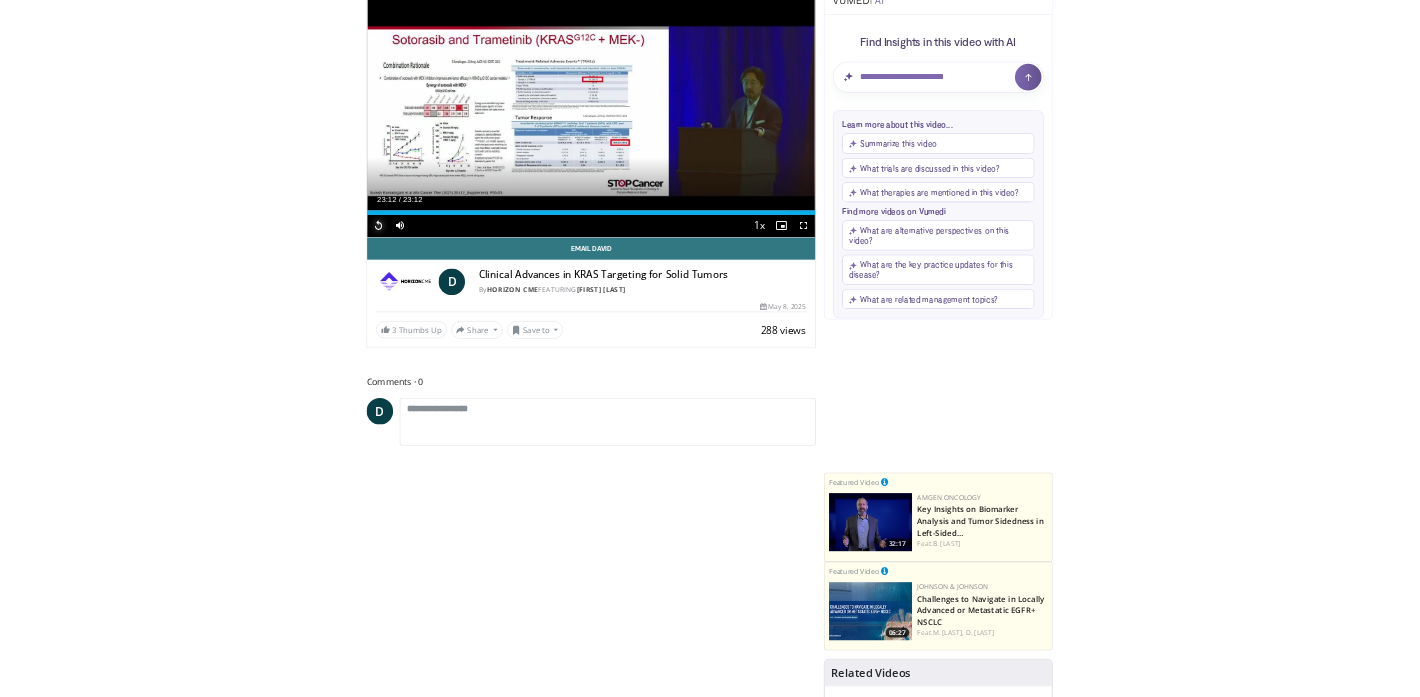 scroll, scrollTop: 685, scrollLeft: 0, axis: vertical 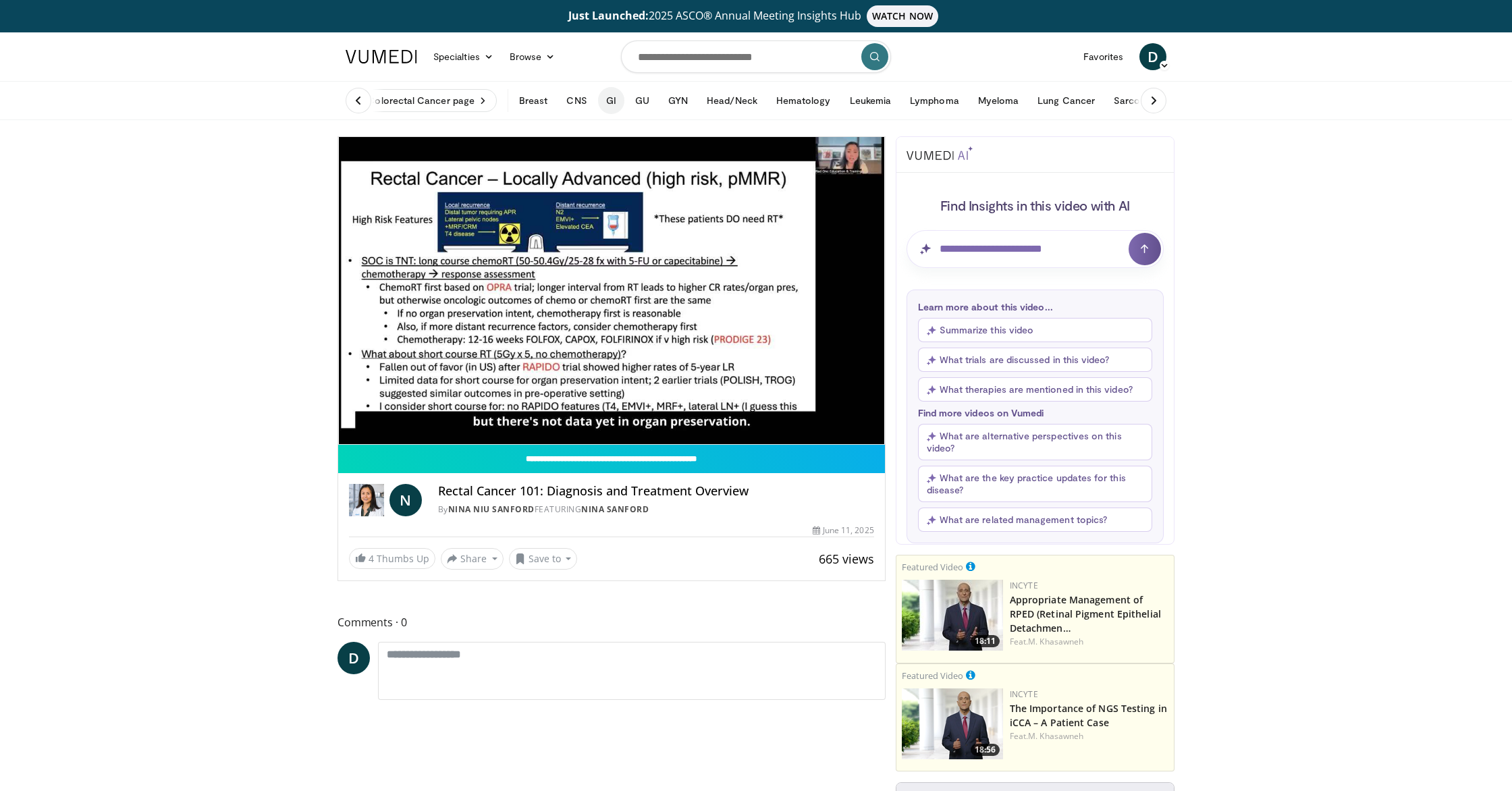 click on "GI" at bounding box center (611, 101) 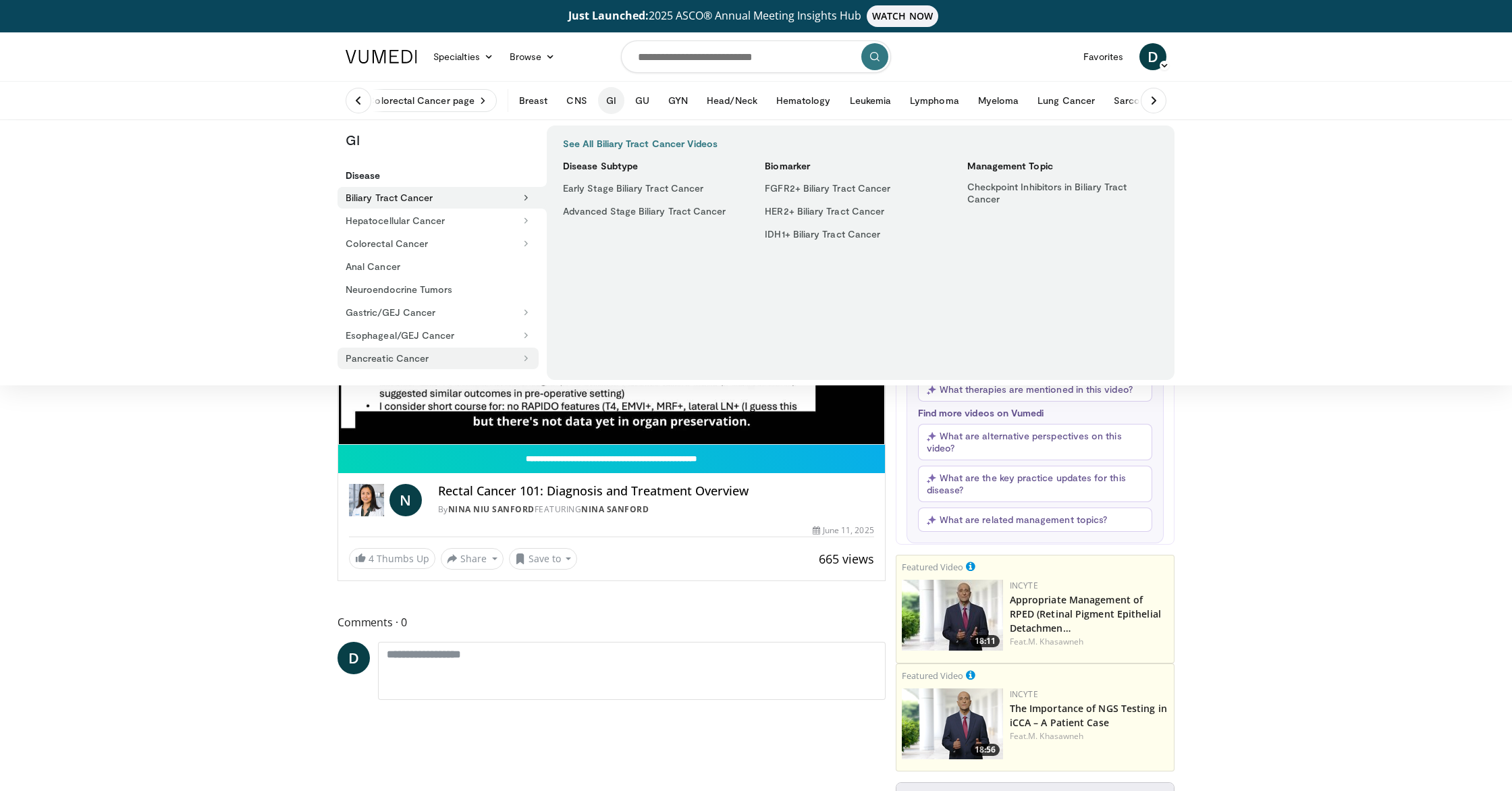 click on "Pancreatic Cancer" at bounding box center [438, 358] 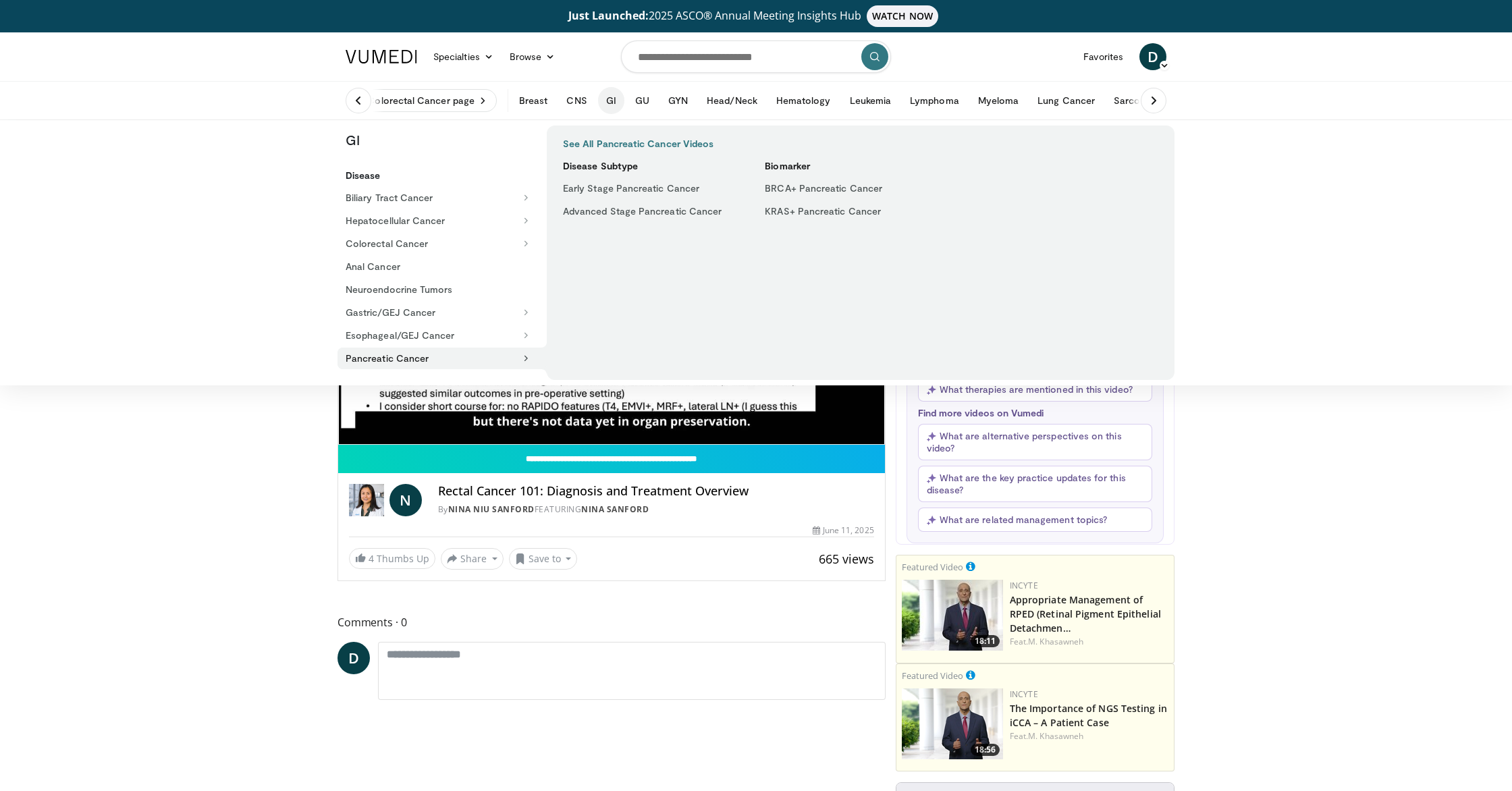 click on "See All Pancreatic Cancer Videos" at bounding box center [638, 144] 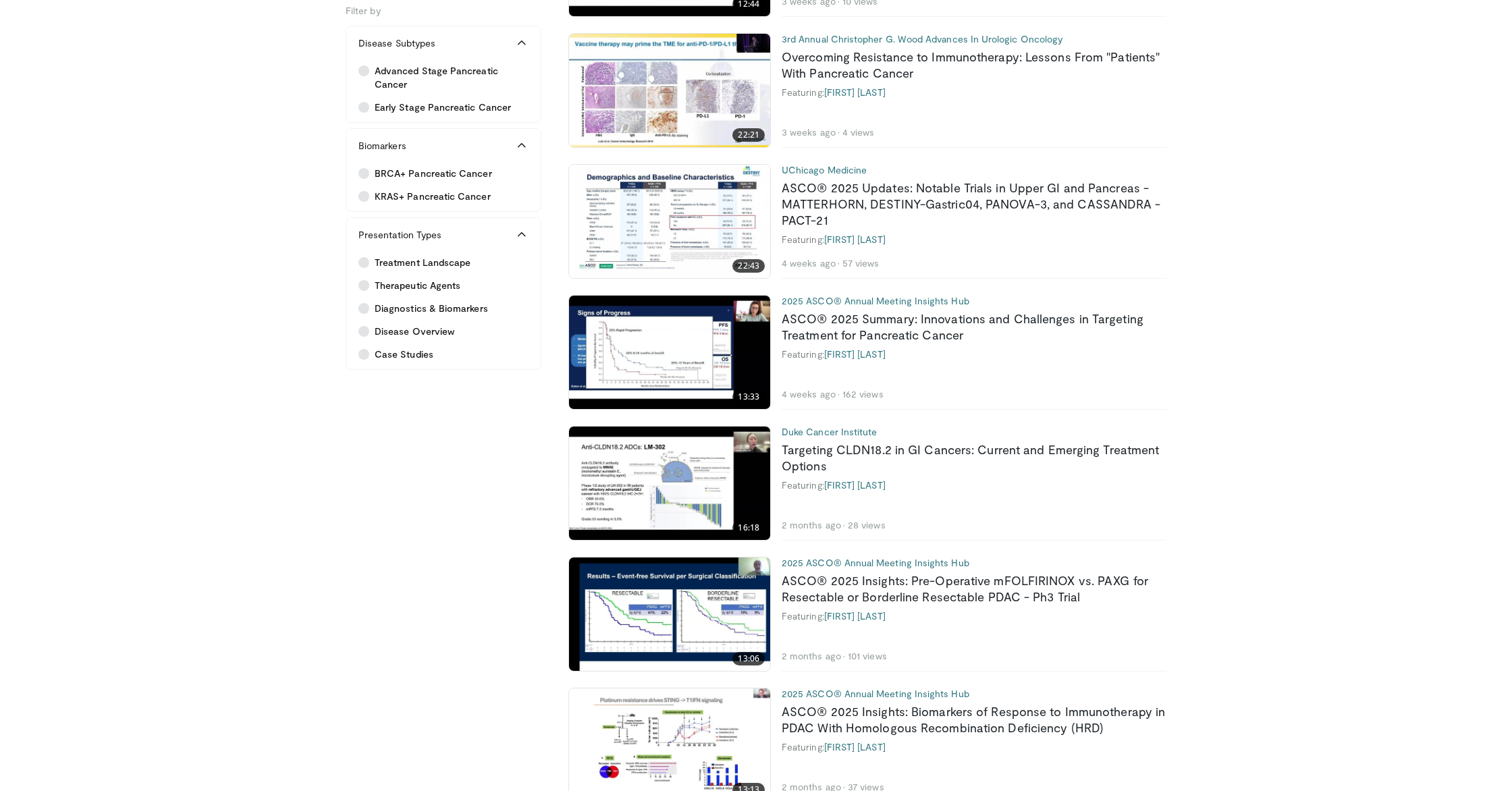 scroll, scrollTop: 2050, scrollLeft: 0, axis: vertical 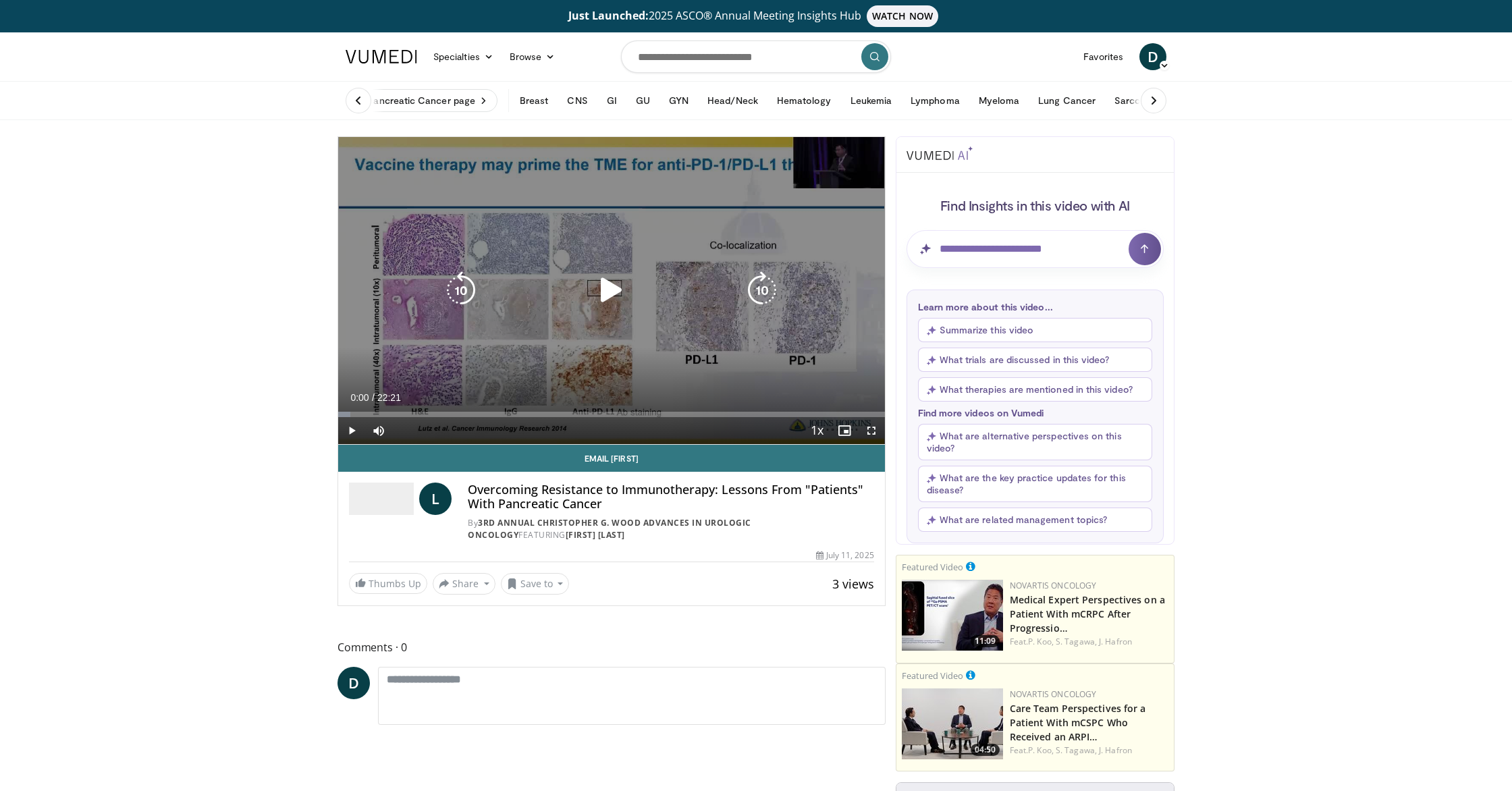 click at bounding box center (612, 290) 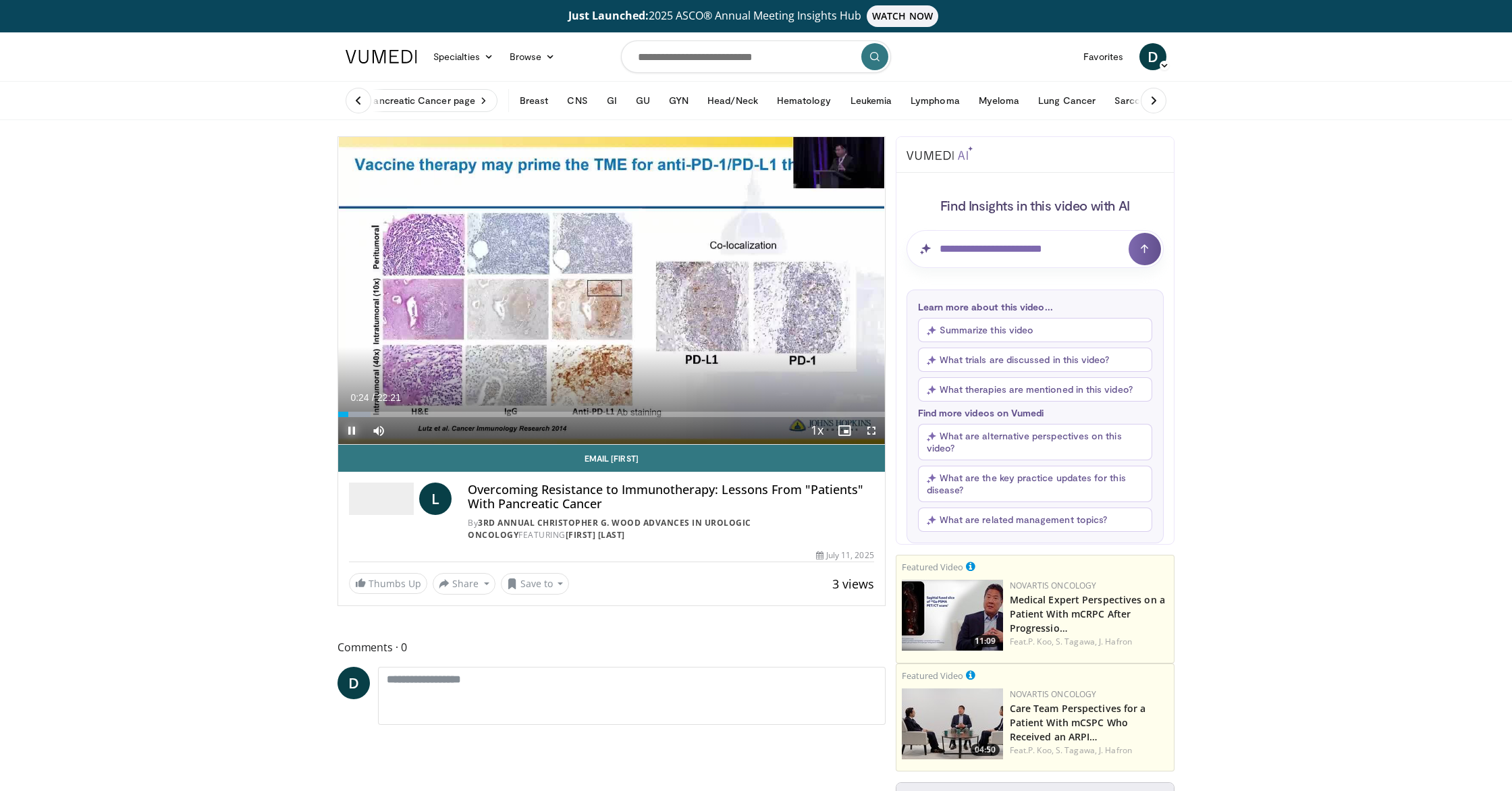 click at bounding box center (352, 431) 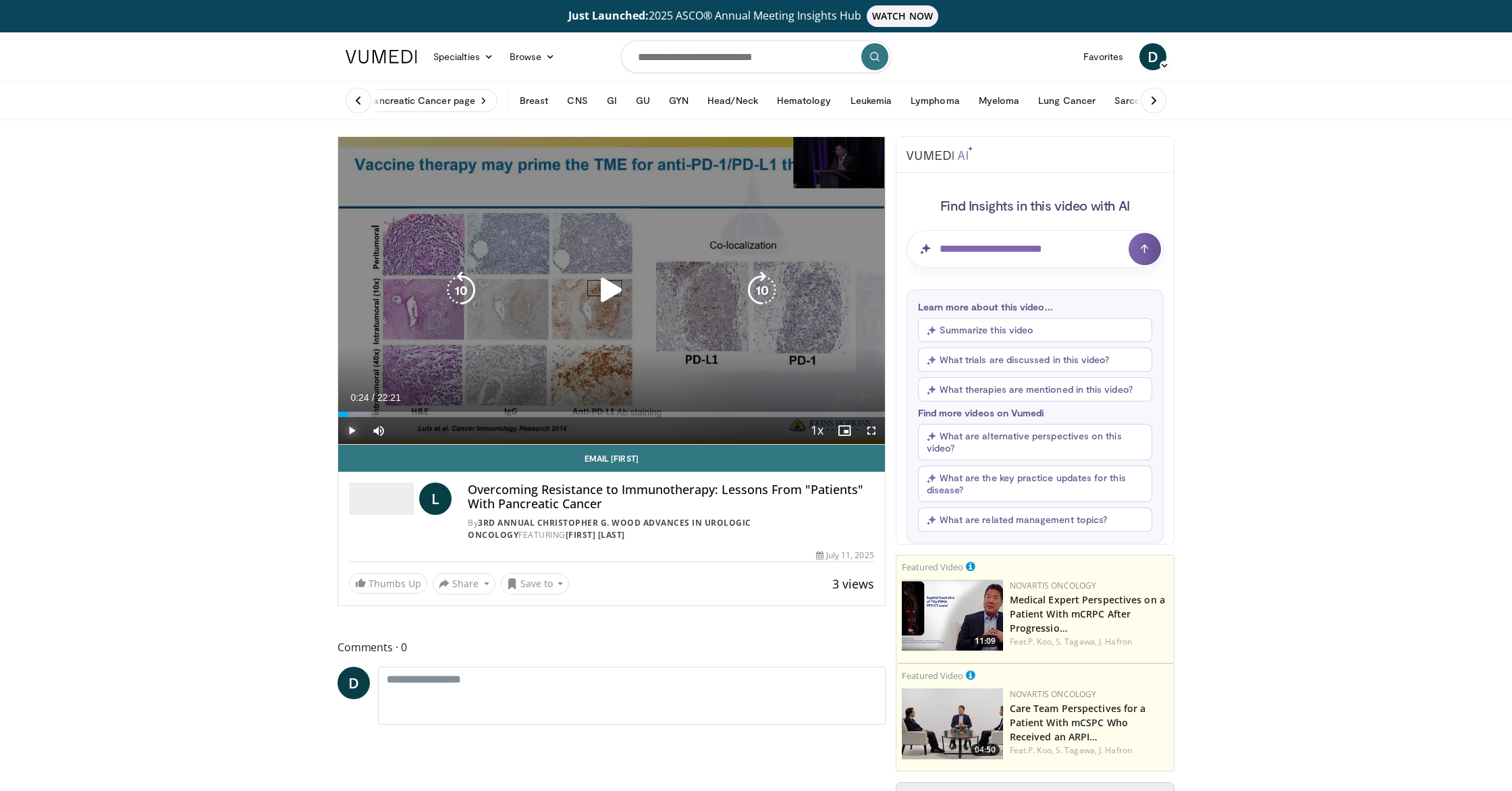 click at bounding box center (352, 431) 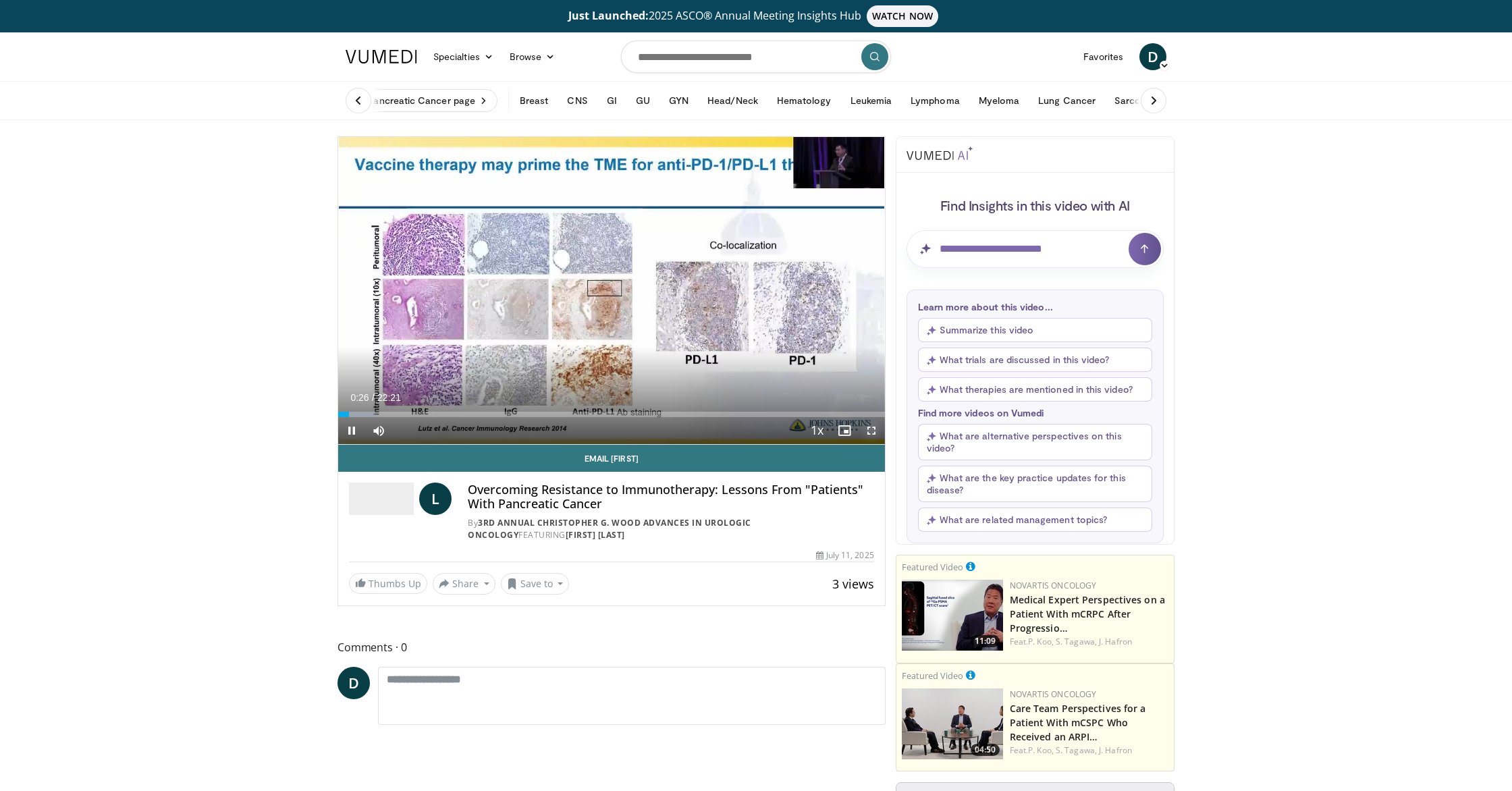 click at bounding box center (871, 431) 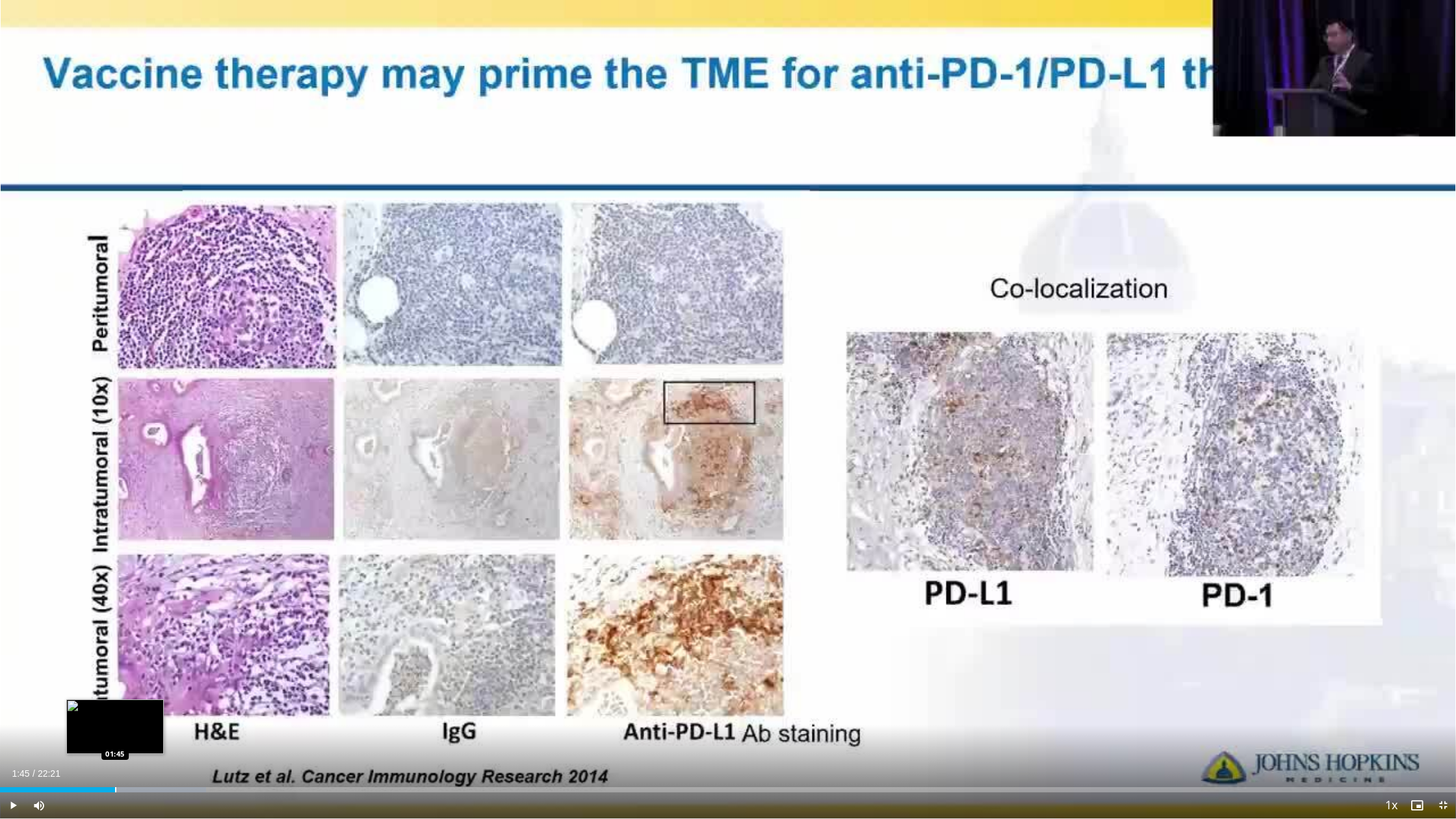 click at bounding box center (116, 790) 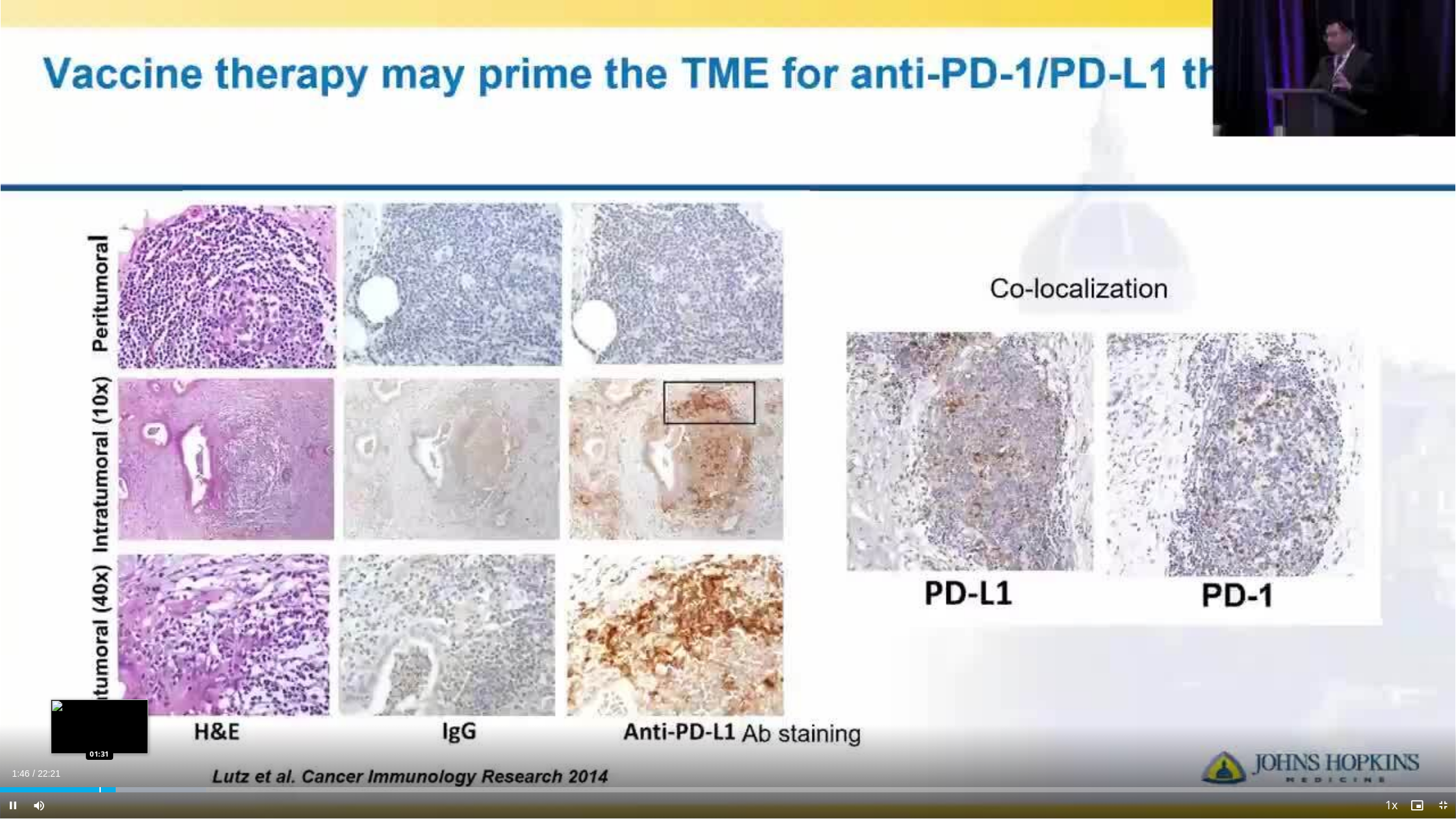 click at bounding box center [100, 790] 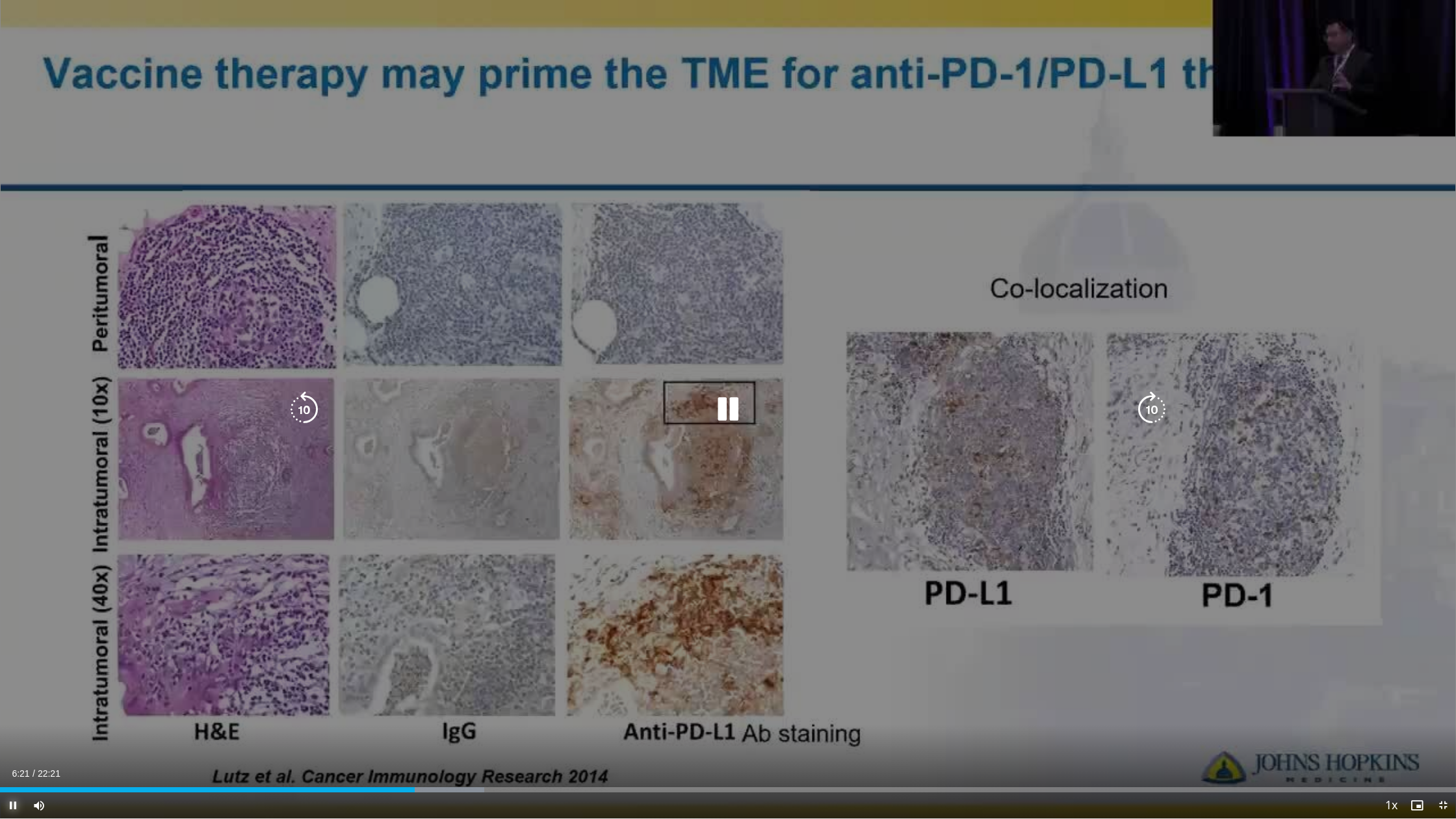 drag, startPoint x: 15, startPoint y: 805, endPoint x: 96, endPoint y: 746, distance: 100.20978 